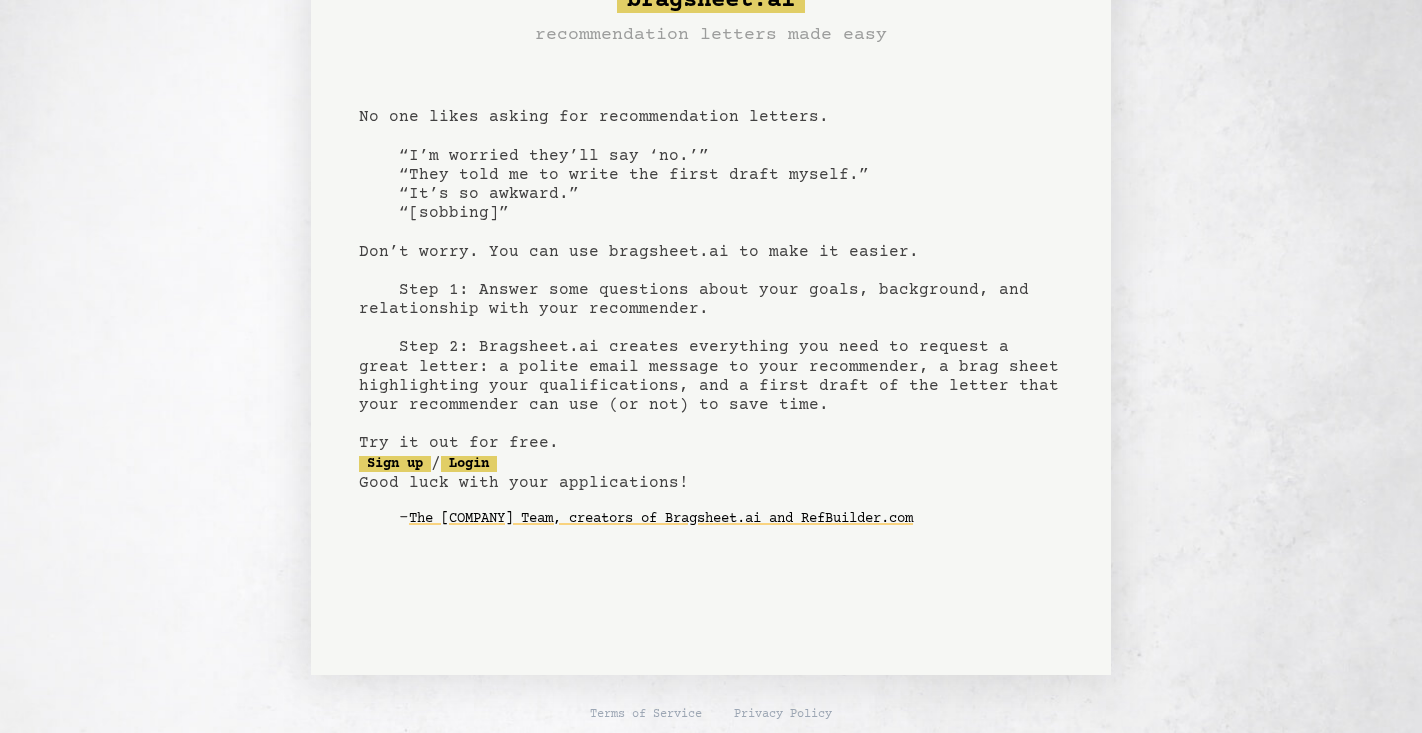 scroll, scrollTop: 81, scrollLeft: 0, axis: vertical 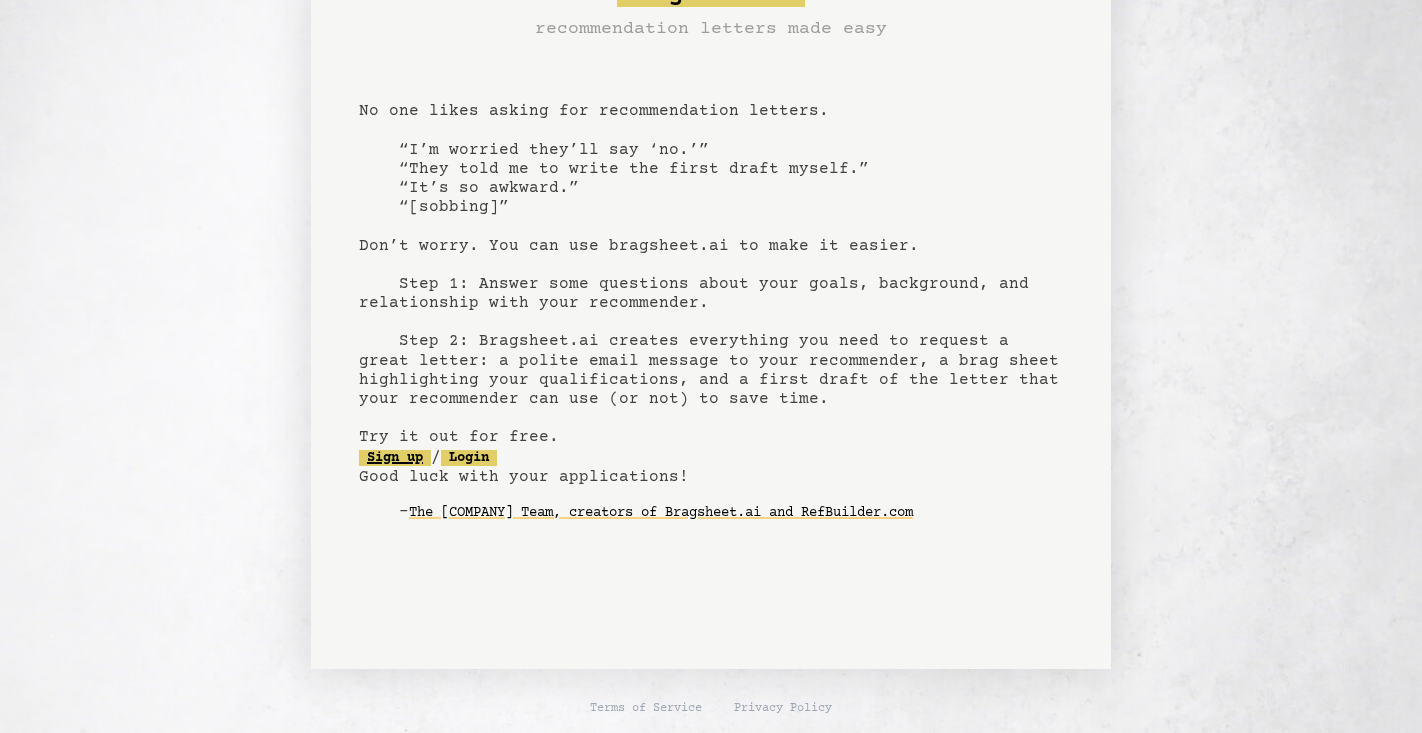 click on "Sign up" at bounding box center (395, 458) 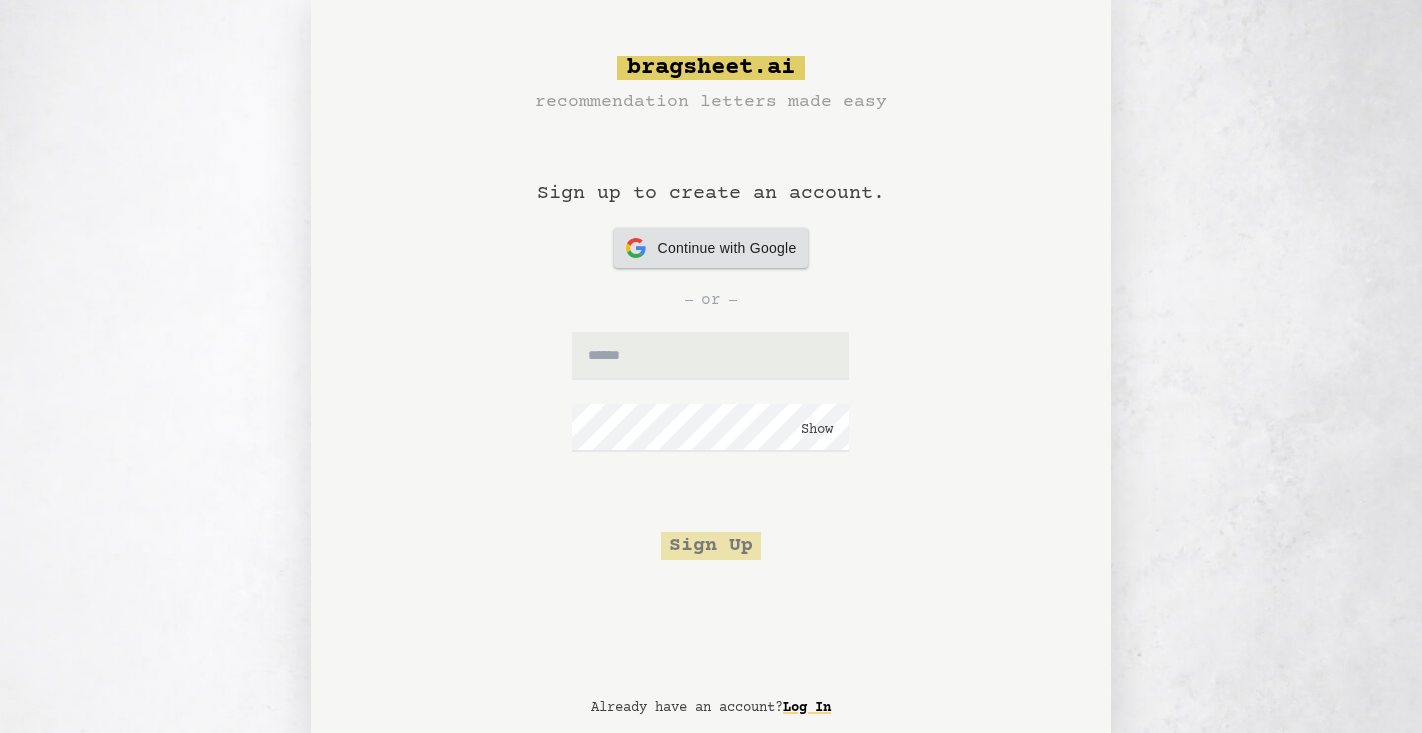 click on "Continue with Google   Continue with Google" at bounding box center (711, 248) 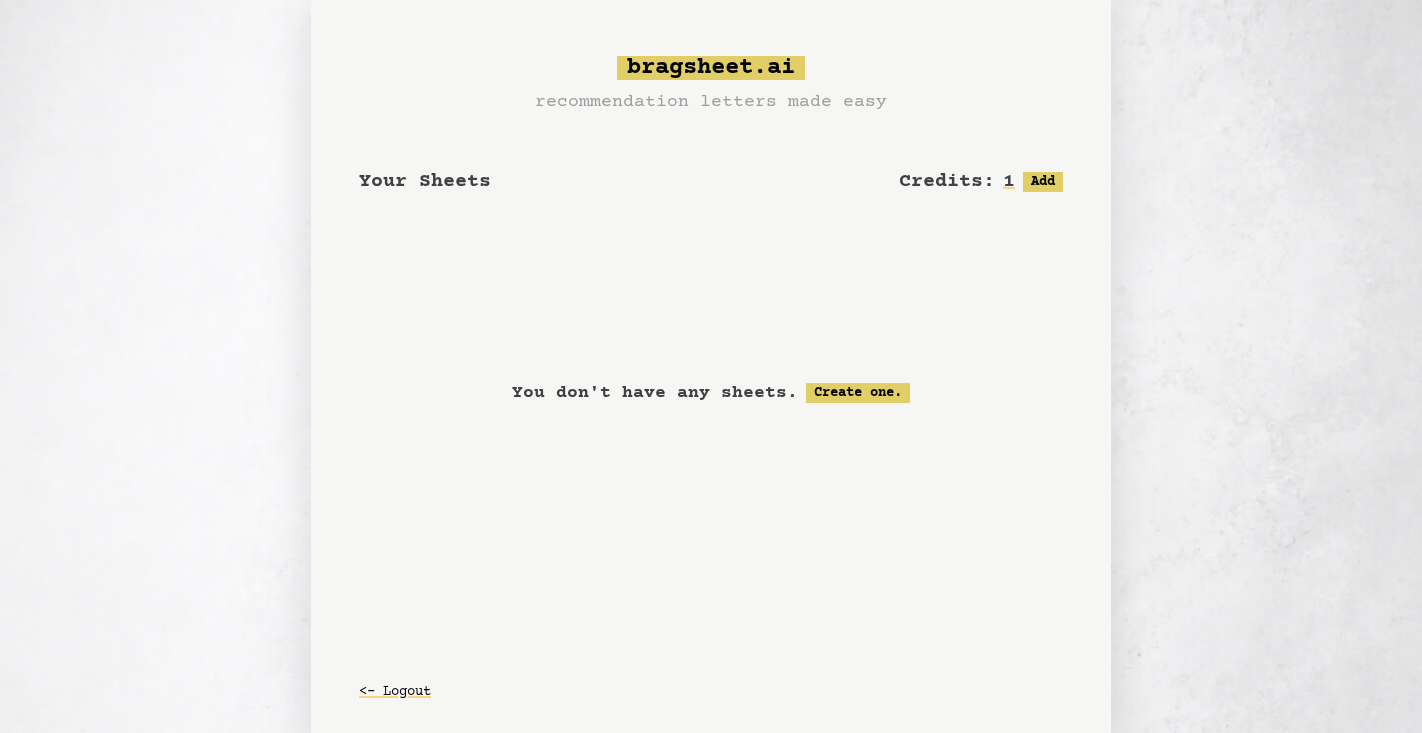 scroll, scrollTop: 17, scrollLeft: 0, axis: vertical 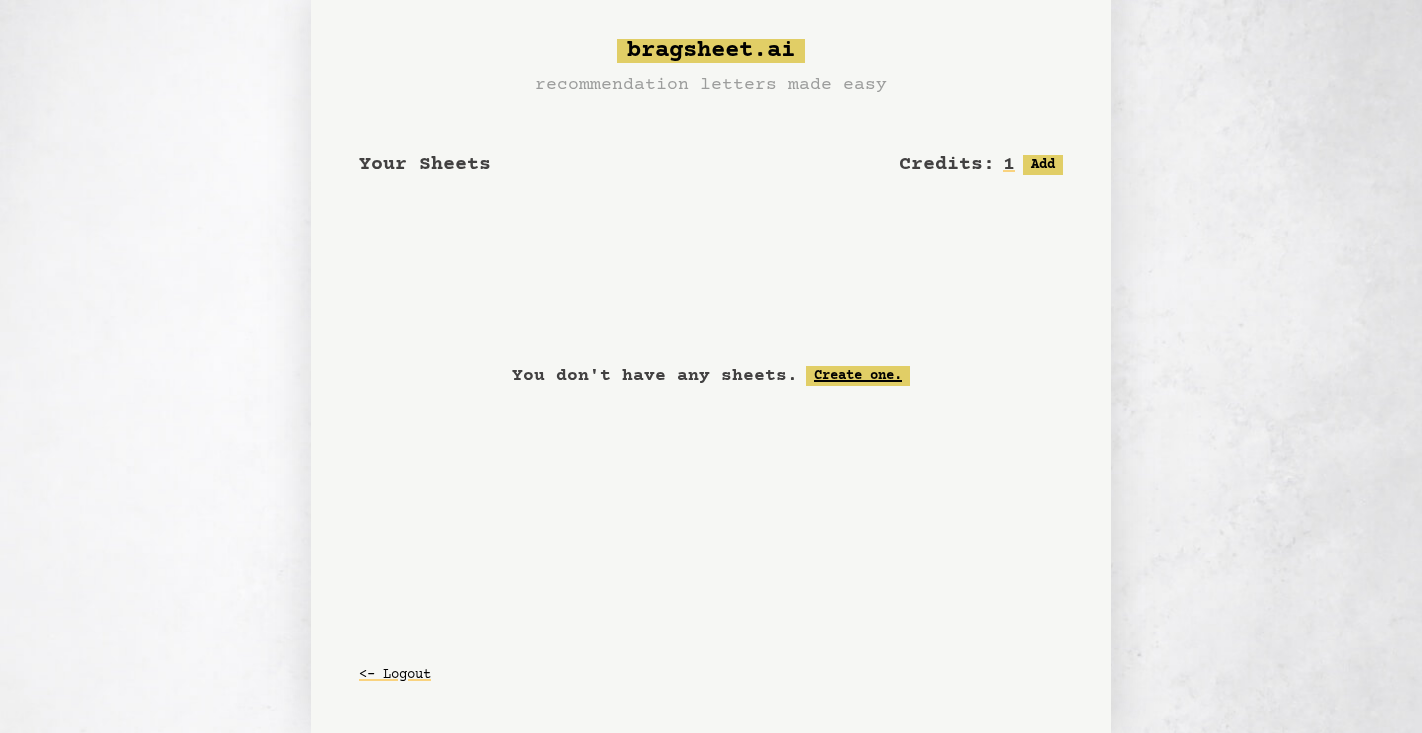 click on "Create one." at bounding box center (858, 376) 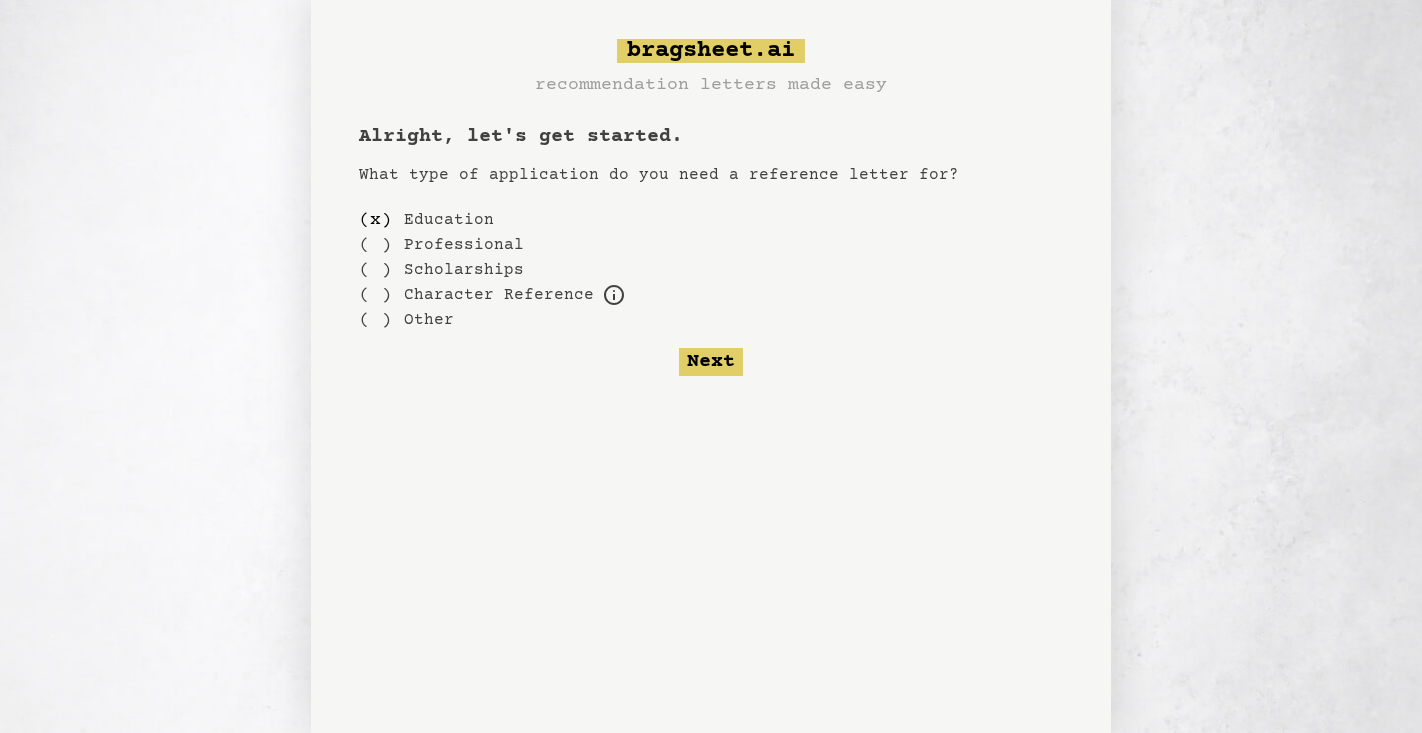 scroll, scrollTop: 0, scrollLeft: 0, axis: both 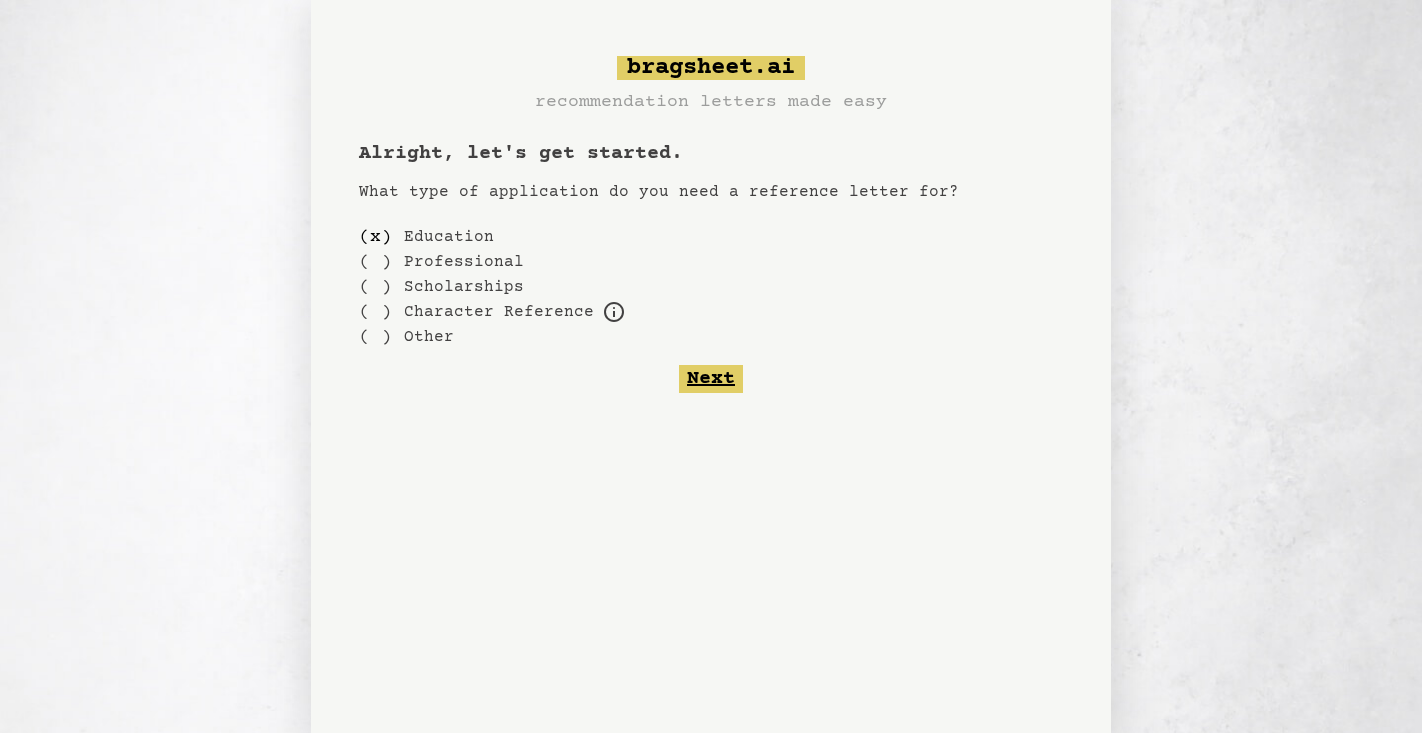 click on "Next" at bounding box center [711, 379] 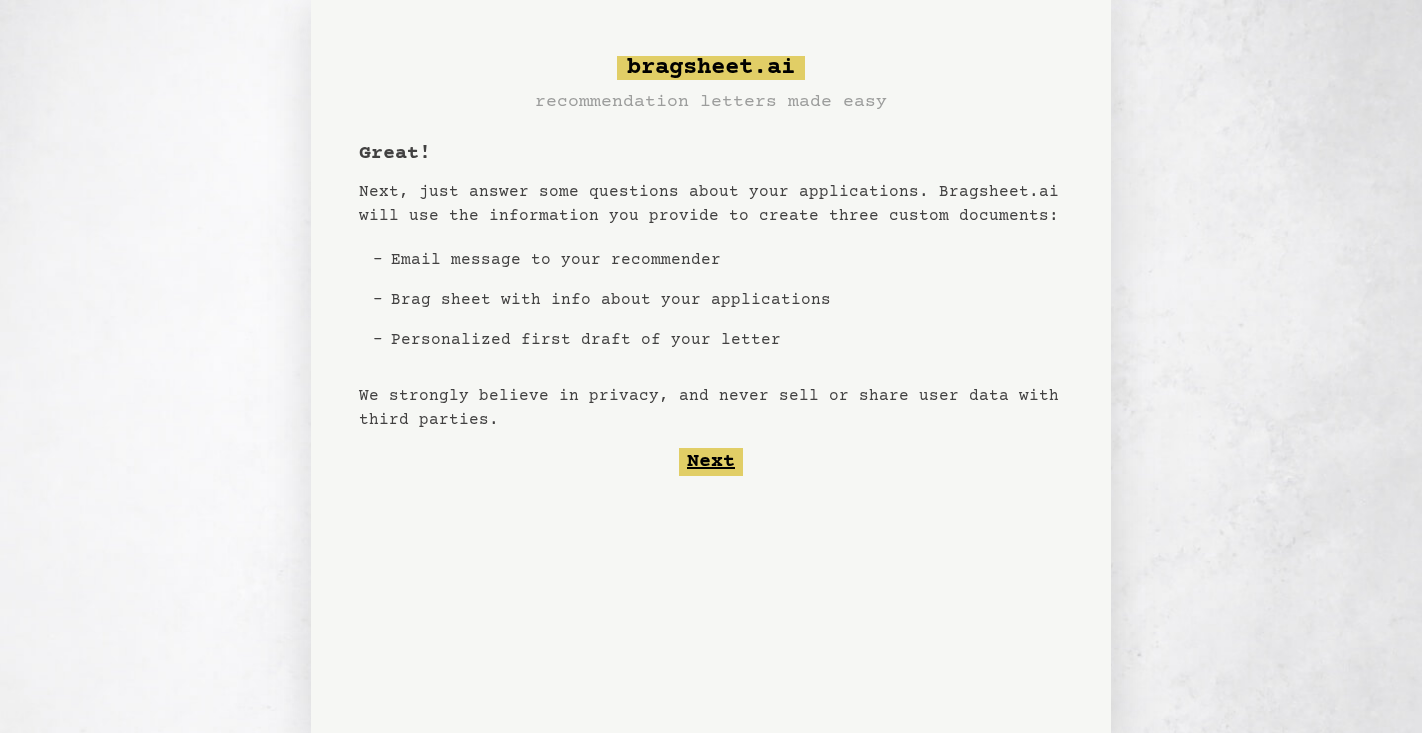 click on "Next" at bounding box center (711, 462) 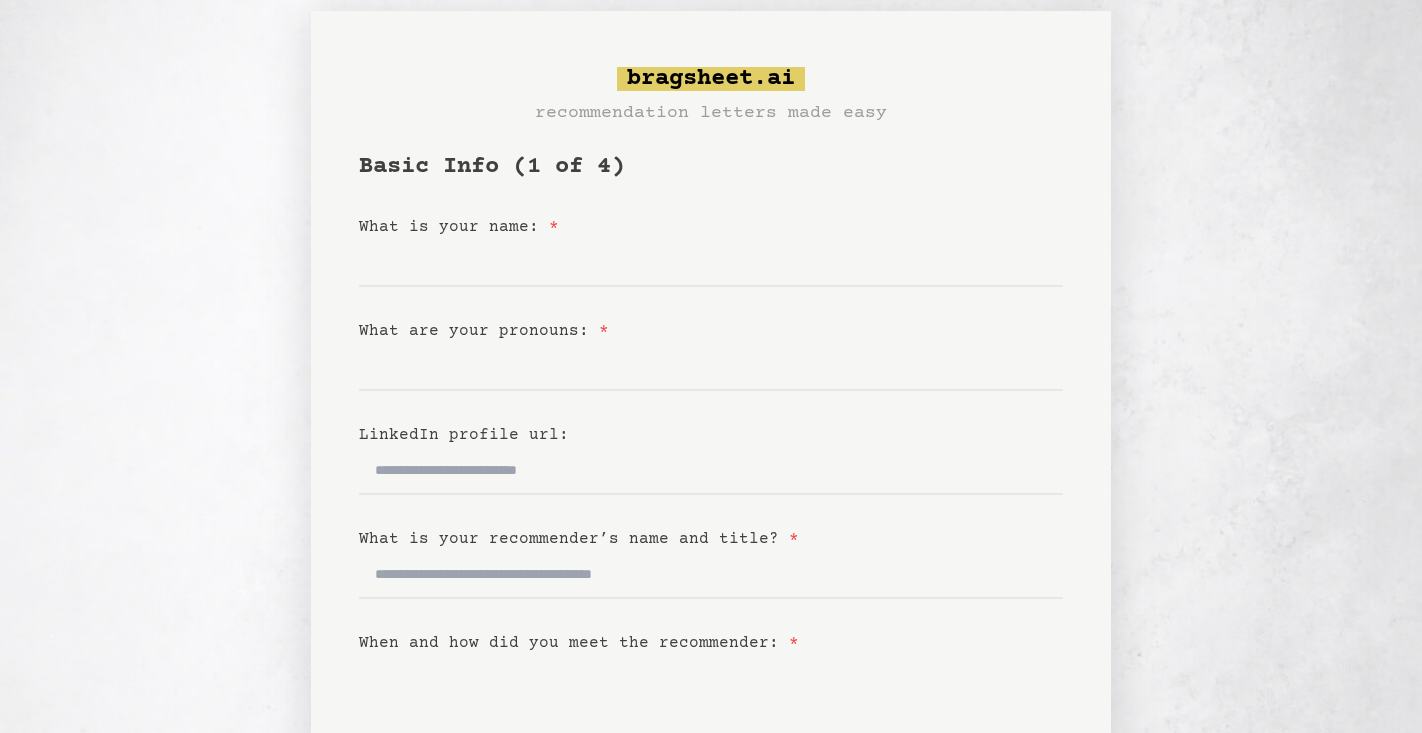 scroll, scrollTop: 61, scrollLeft: 0, axis: vertical 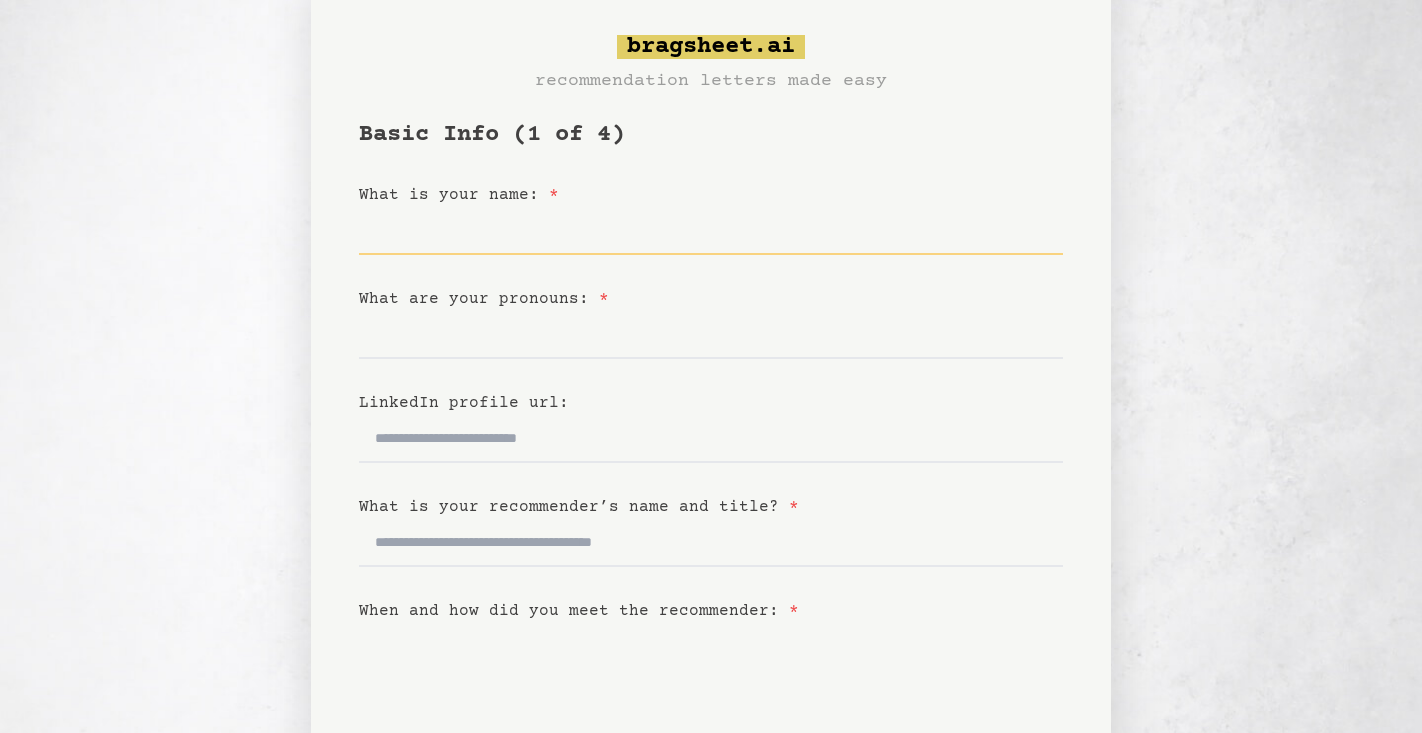 click on "What is your name:   *" at bounding box center (711, 231) 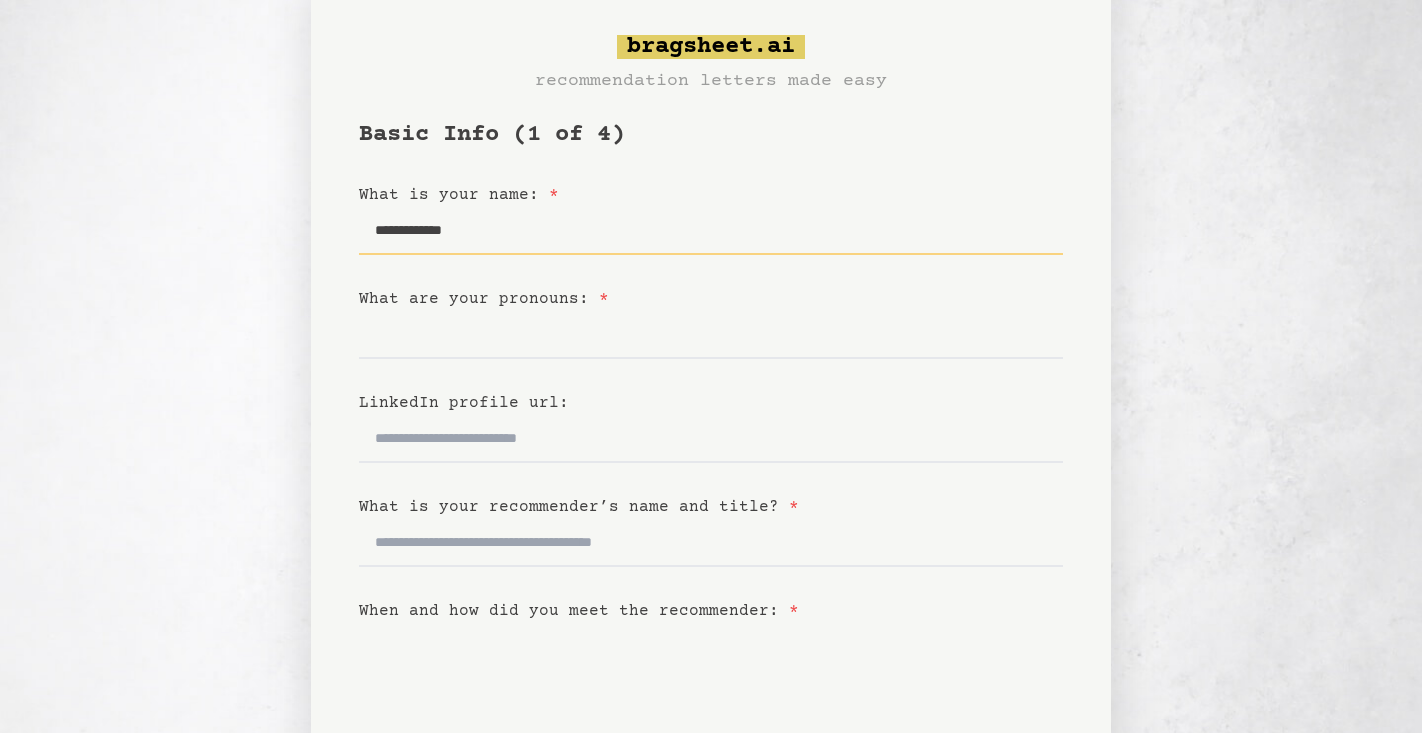 type on "**********" 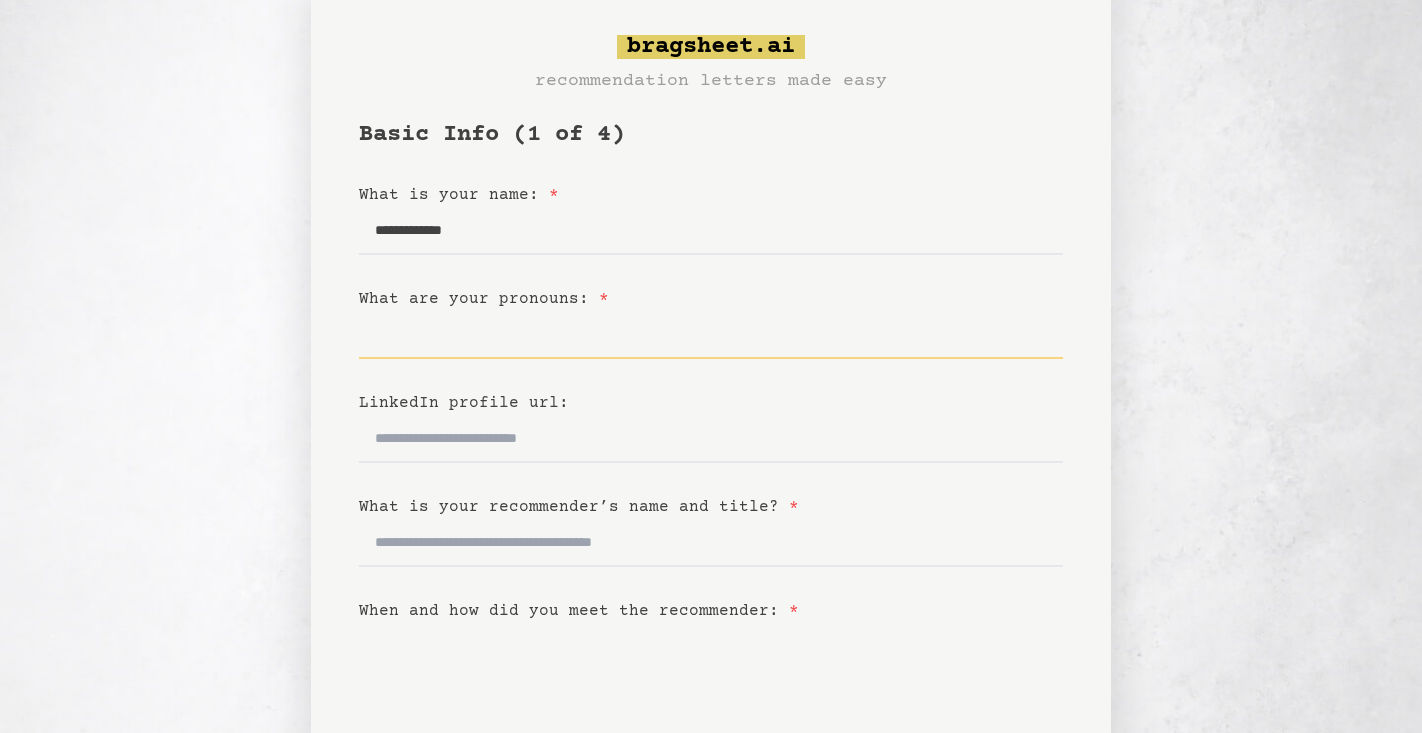 click on "What are your pronouns:   *" at bounding box center [711, 335] 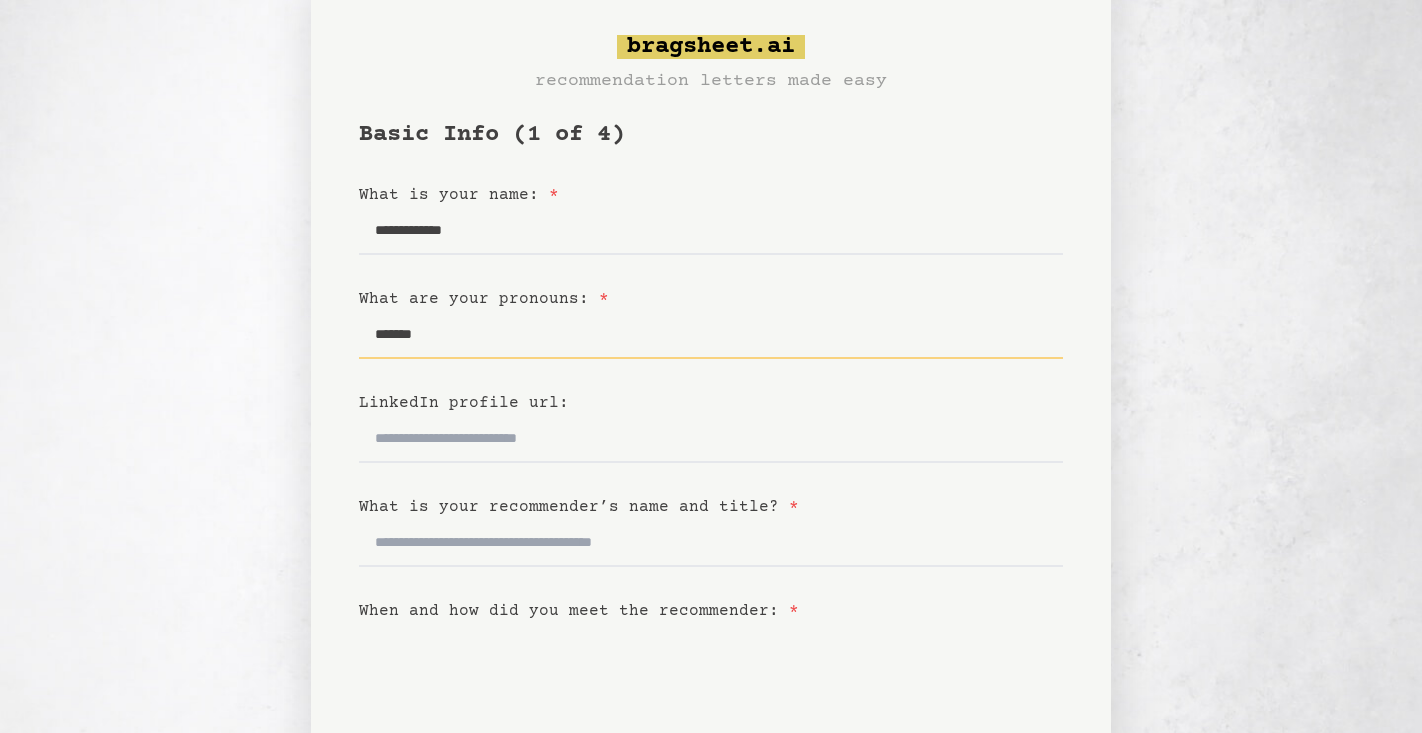 type on "*******" 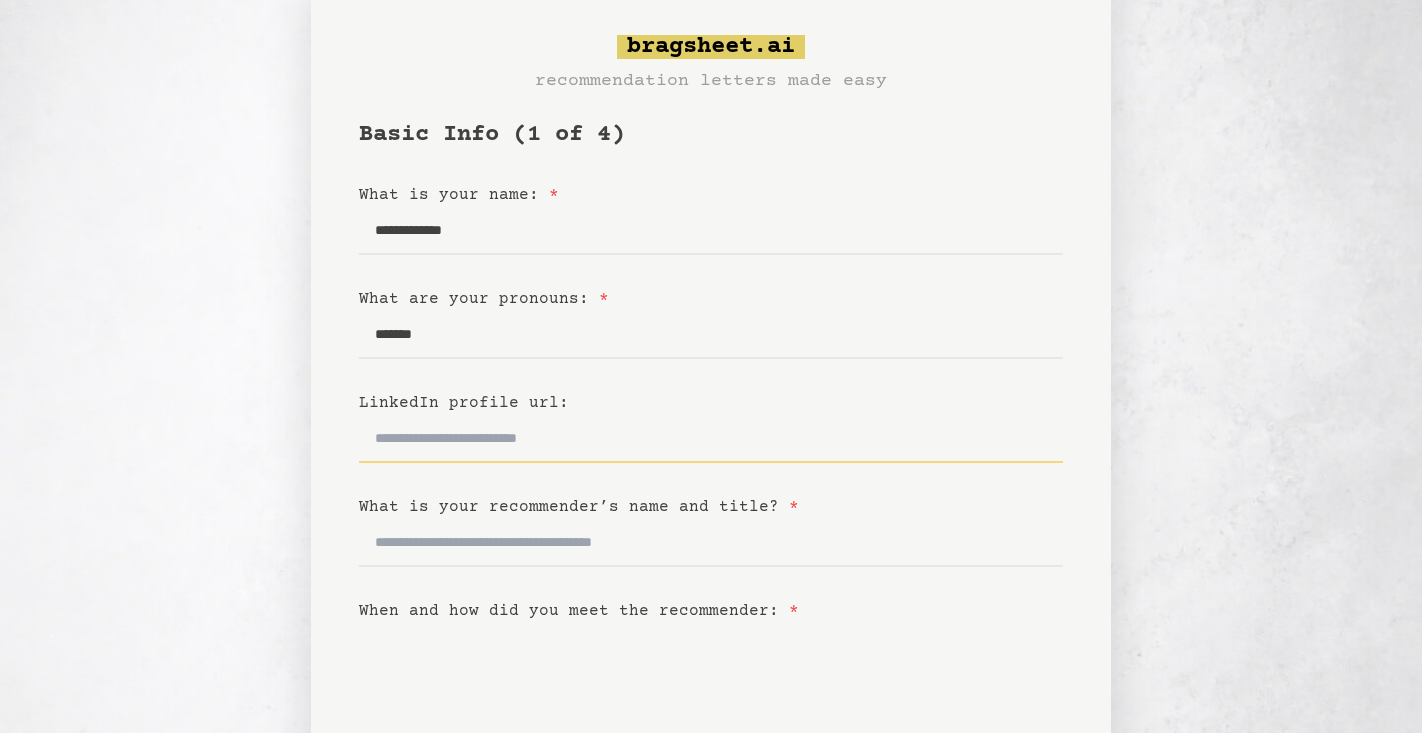 click on "LinkedIn profile url:" at bounding box center [711, 439] 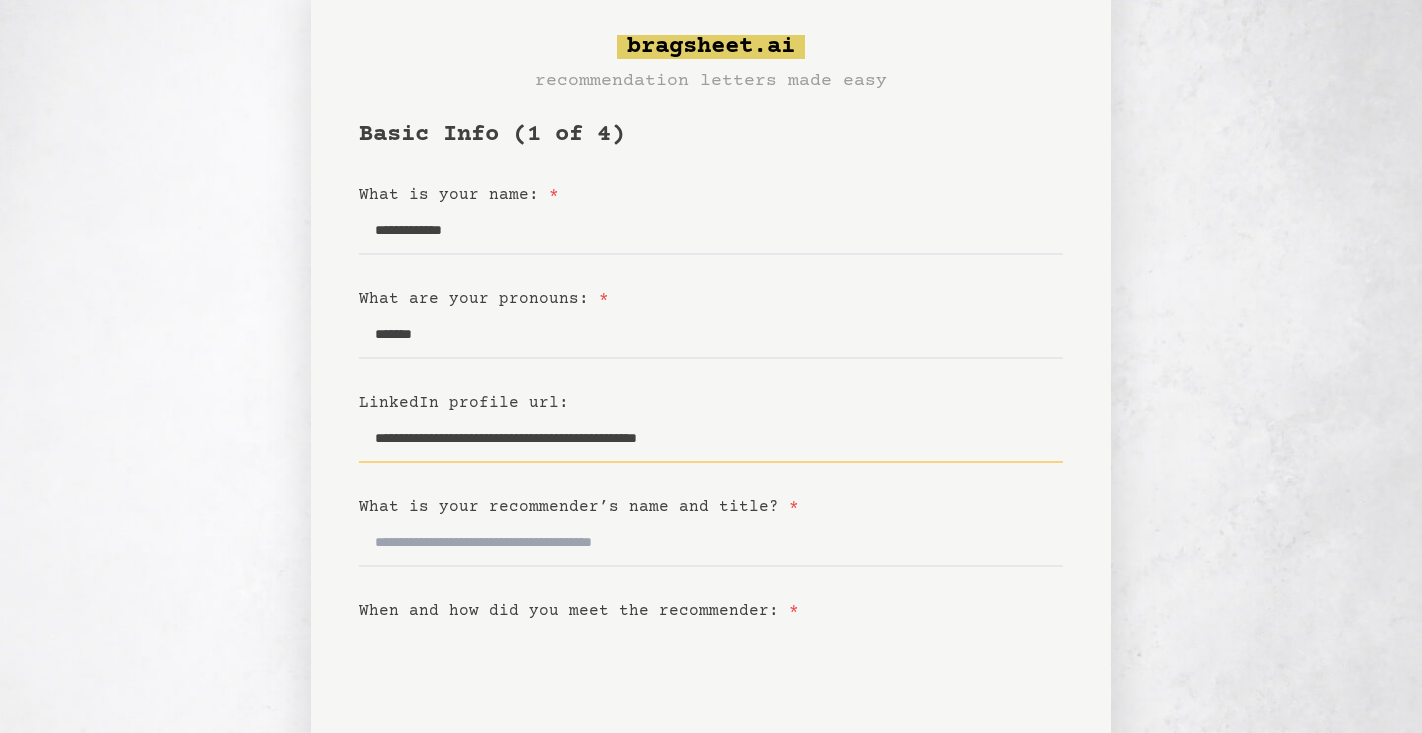 type on "**********" 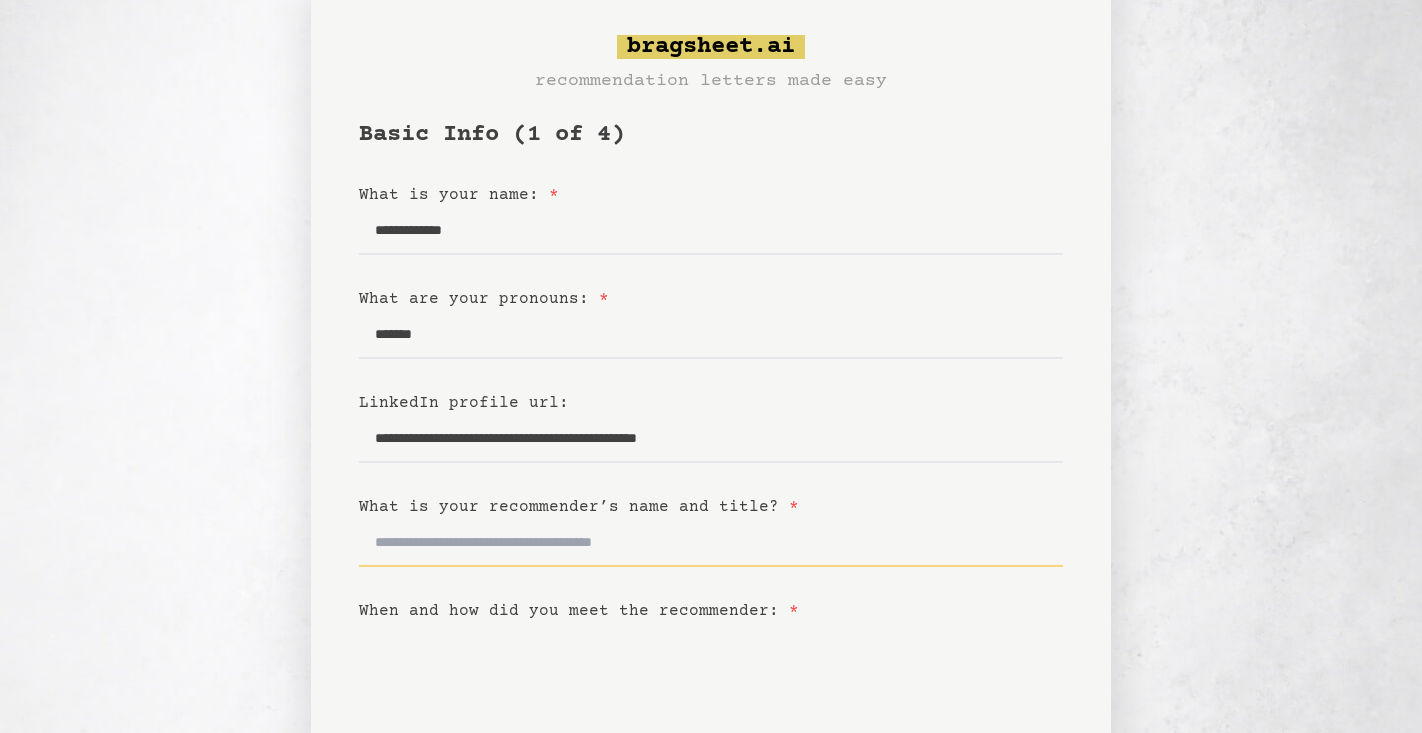 click on "What is your recommender’s name and title?   *" at bounding box center [711, 543] 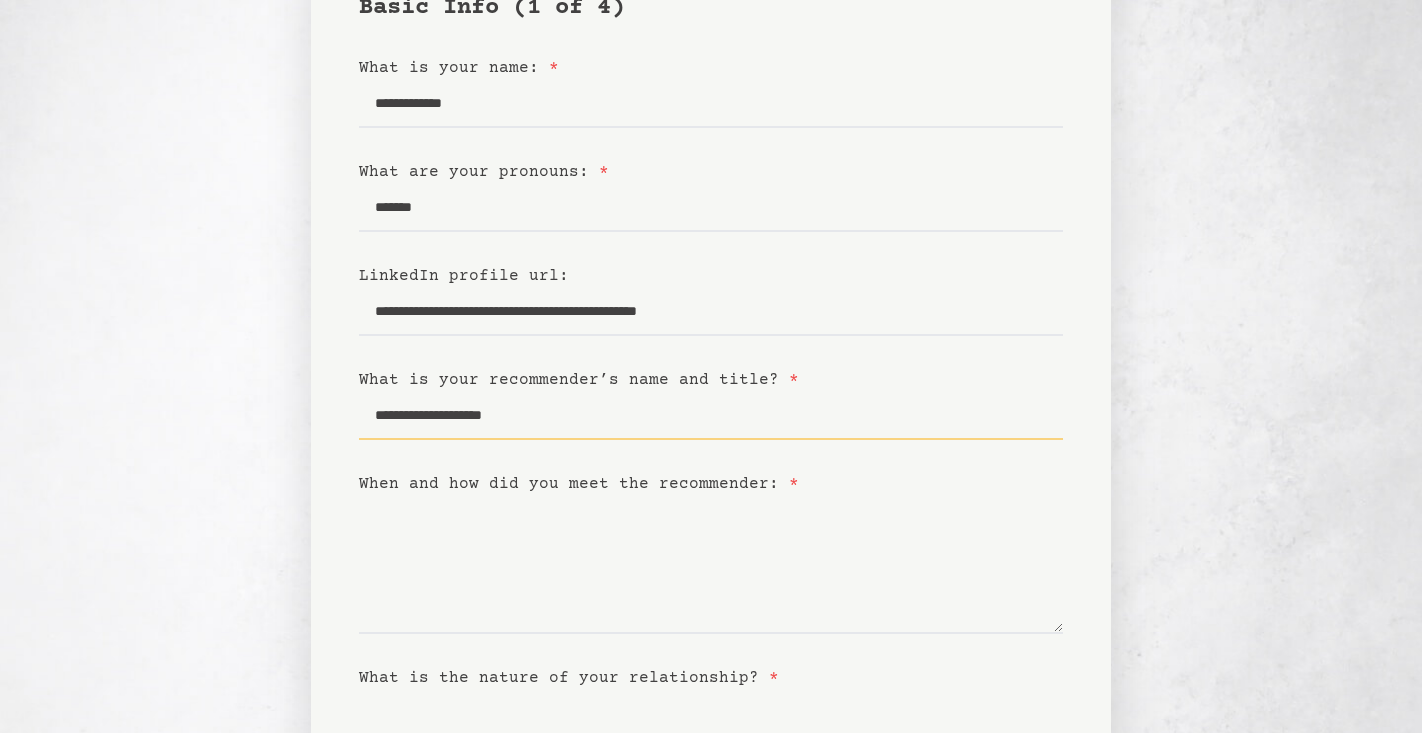 scroll, scrollTop: 189, scrollLeft: 0, axis: vertical 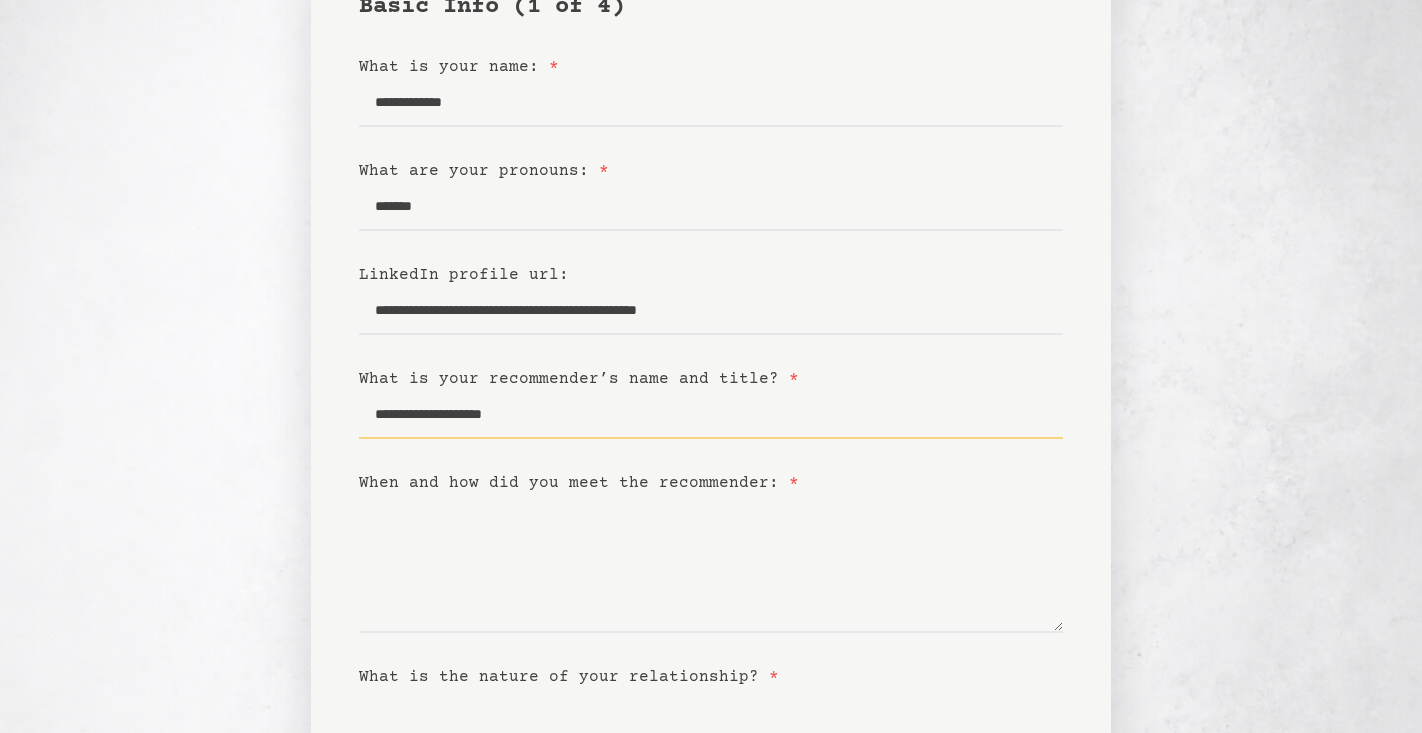 type on "**********" 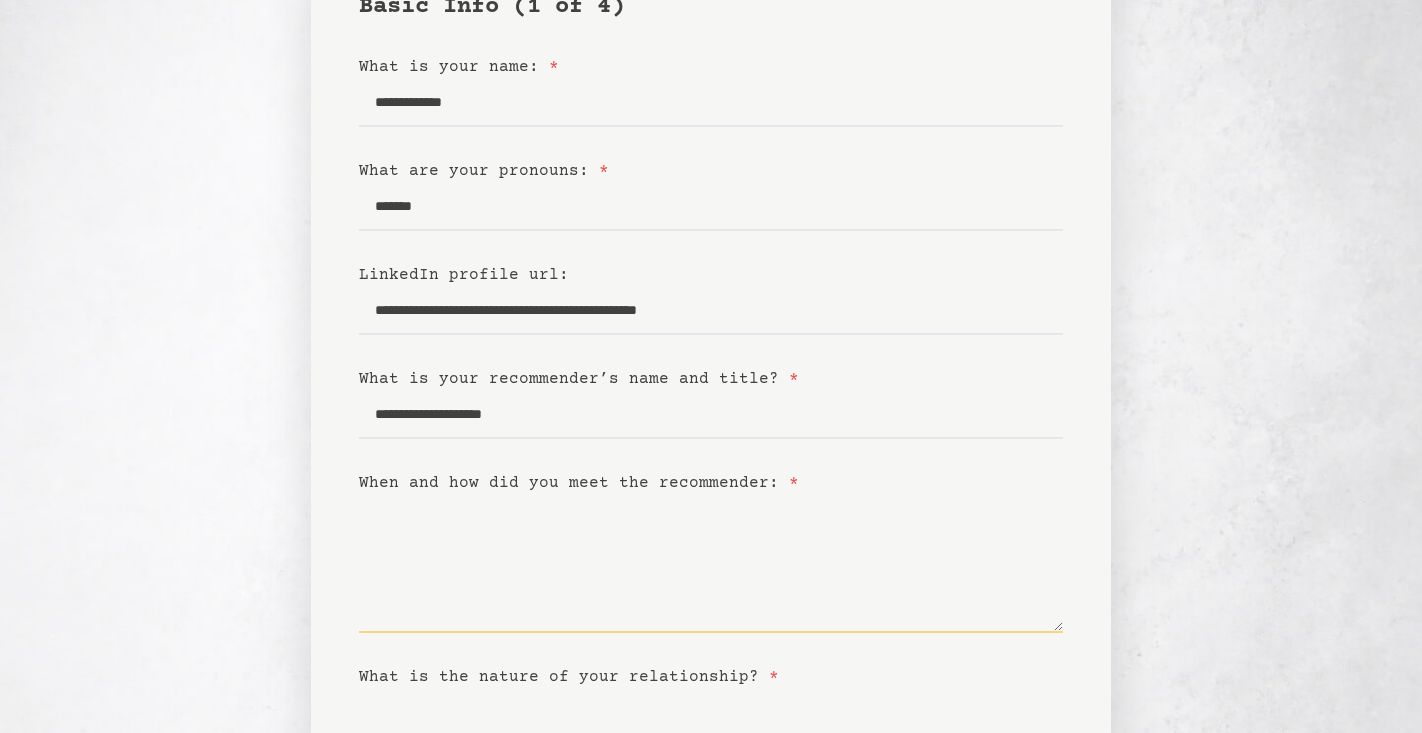 click on "When and how did you meet the recommender:   *" at bounding box center (711, 564) 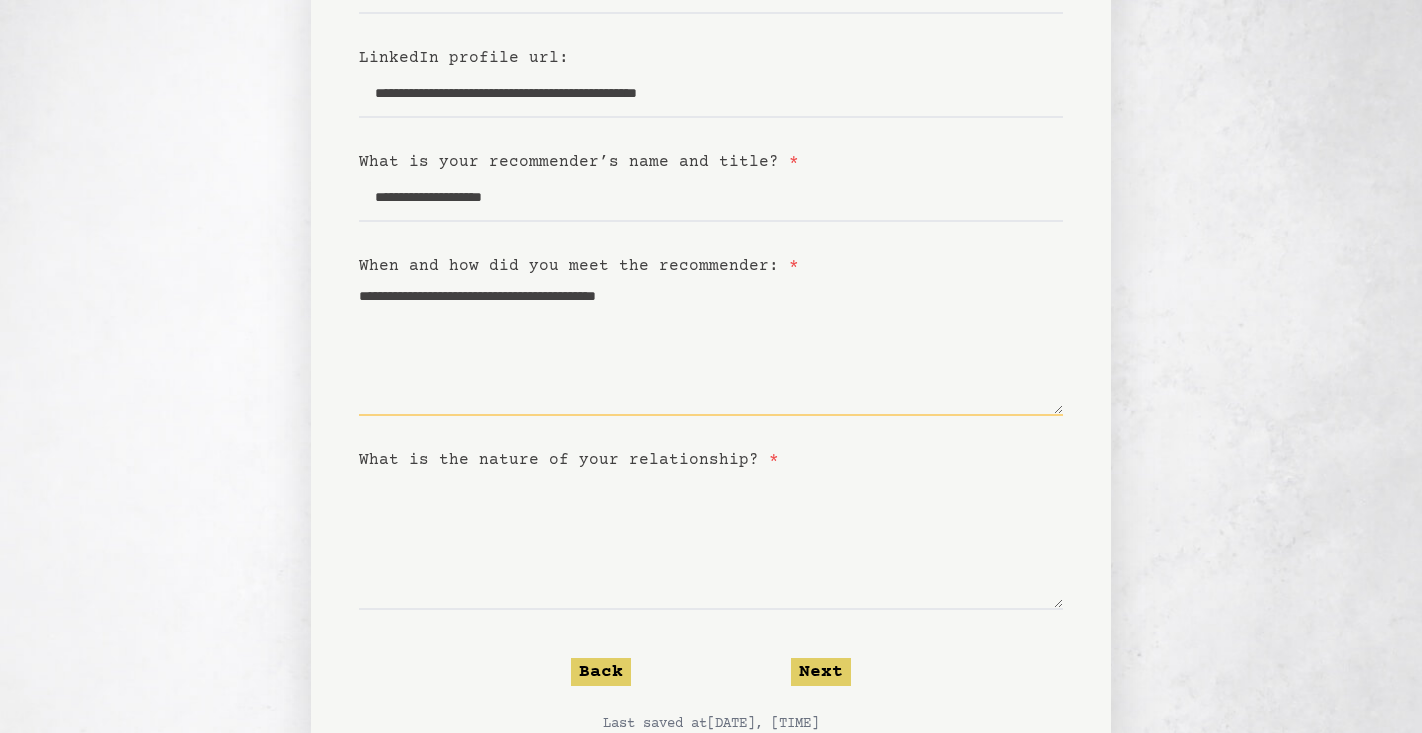 scroll, scrollTop: 453, scrollLeft: 0, axis: vertical 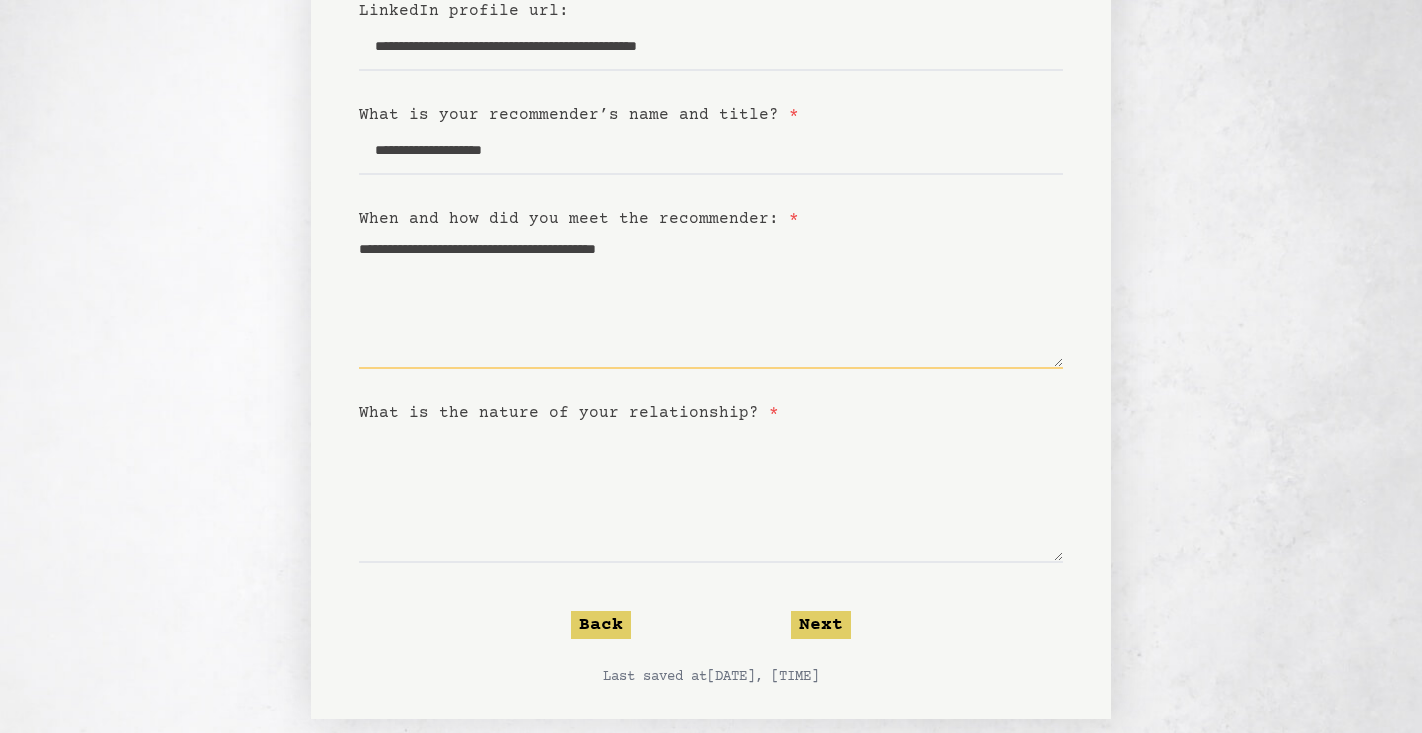 type on "**********" 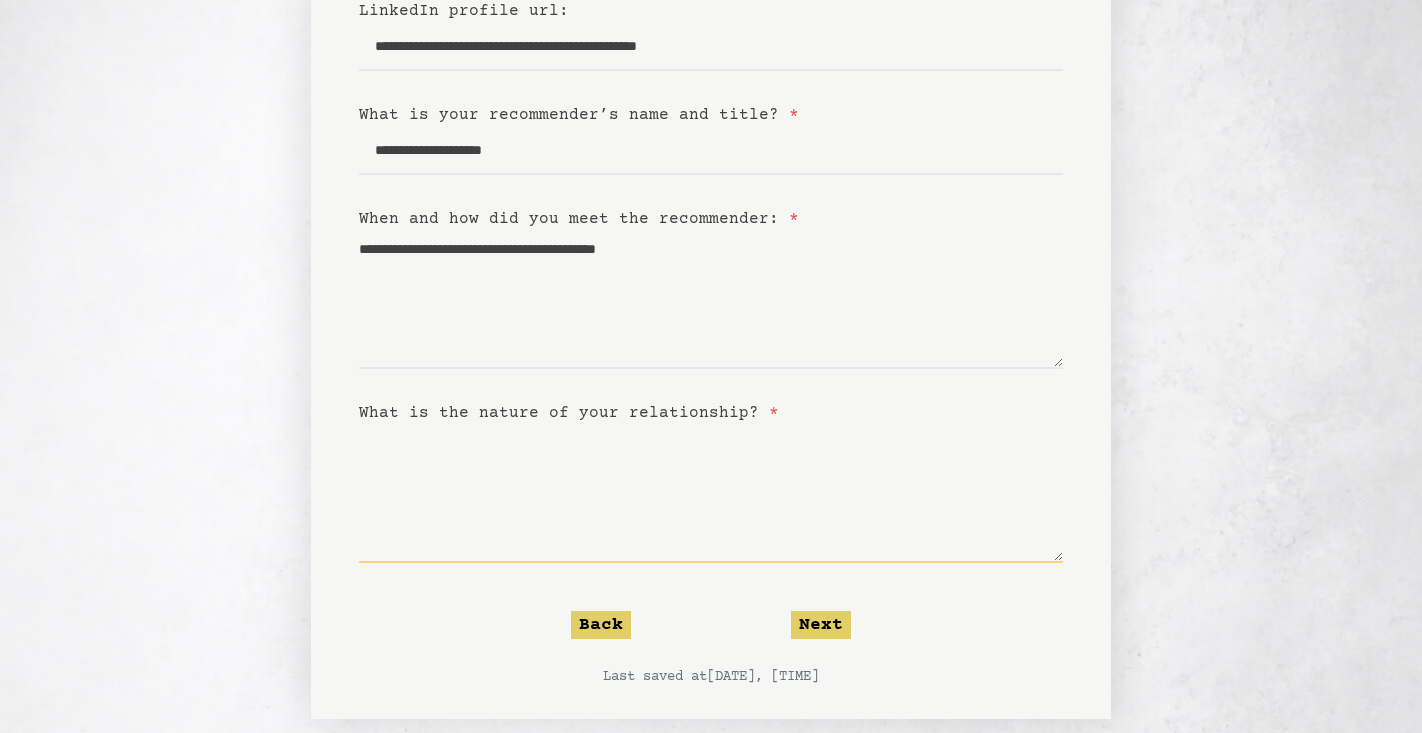 click on "What is the nature of your relationship?   *" at bounding box center [711, 494] 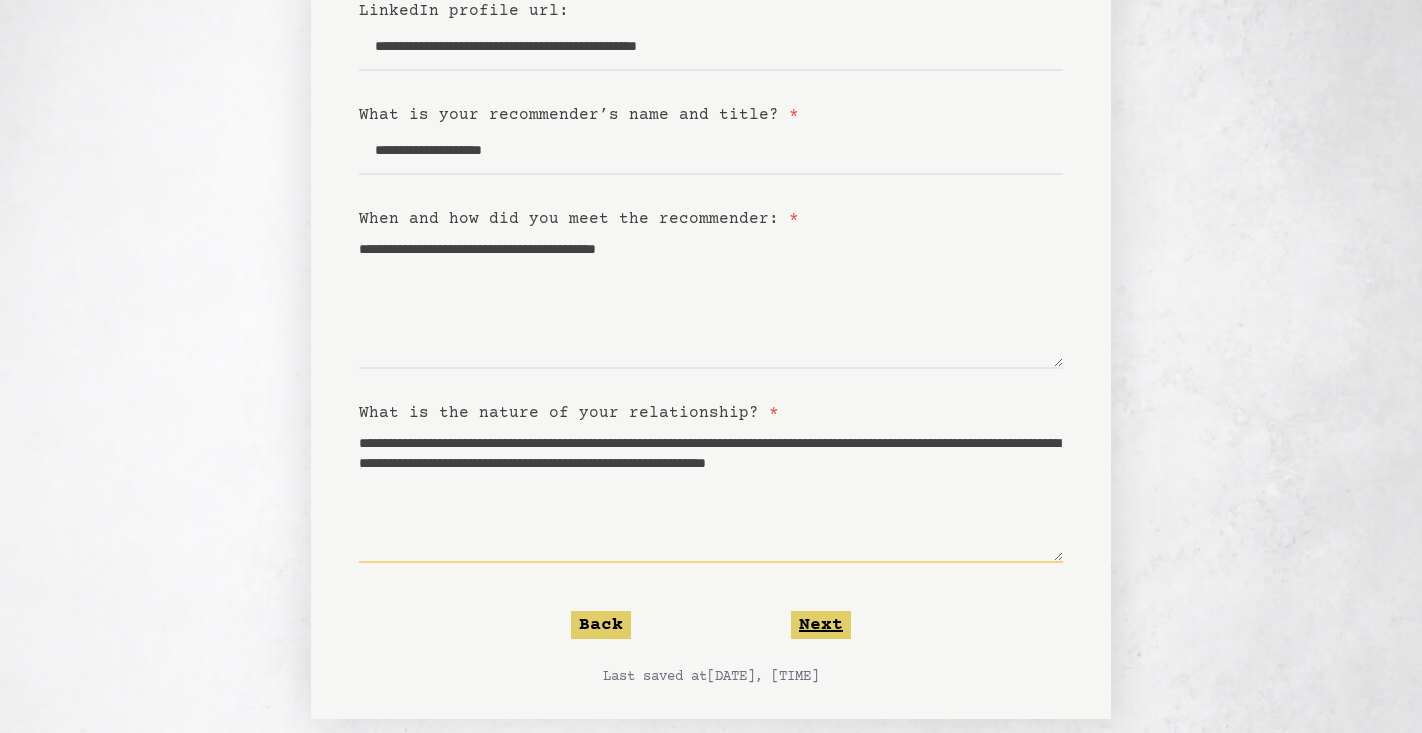 type on "**********" 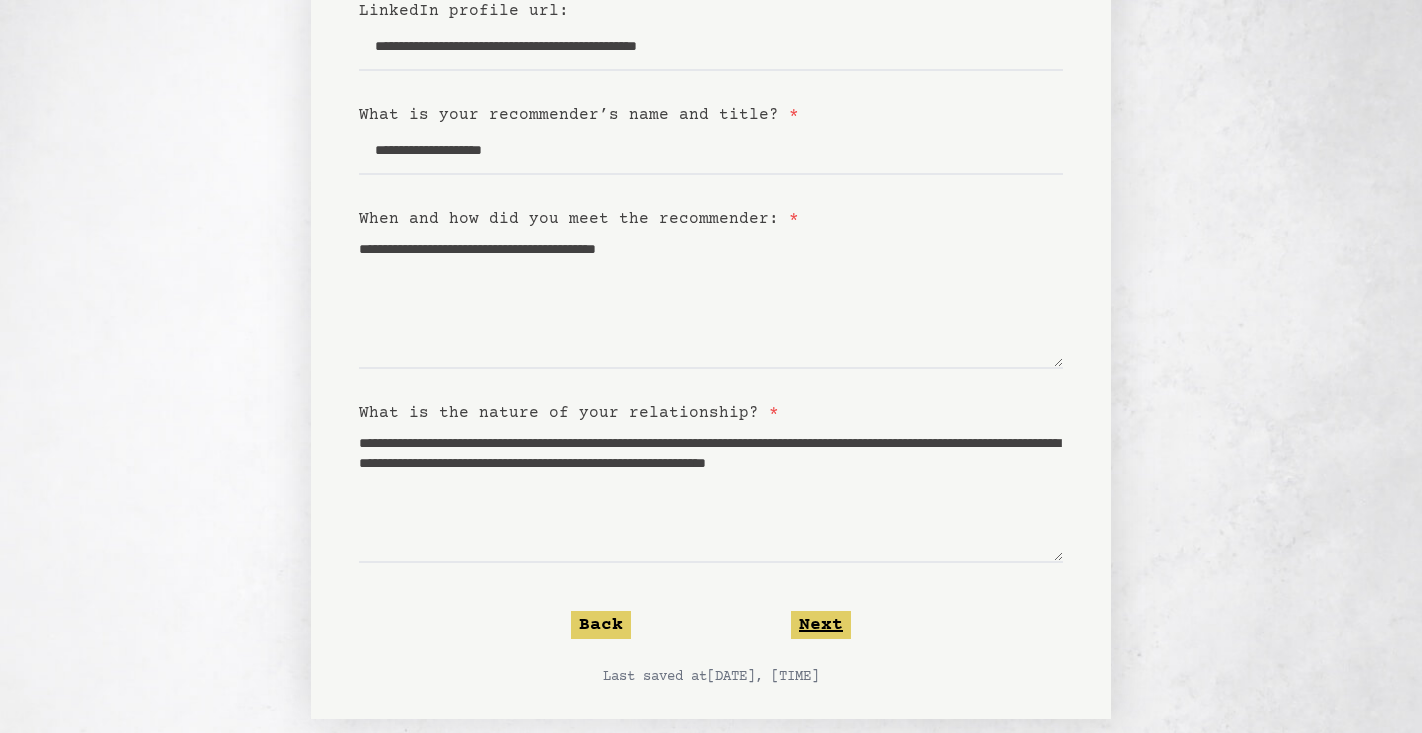 click on "Next" 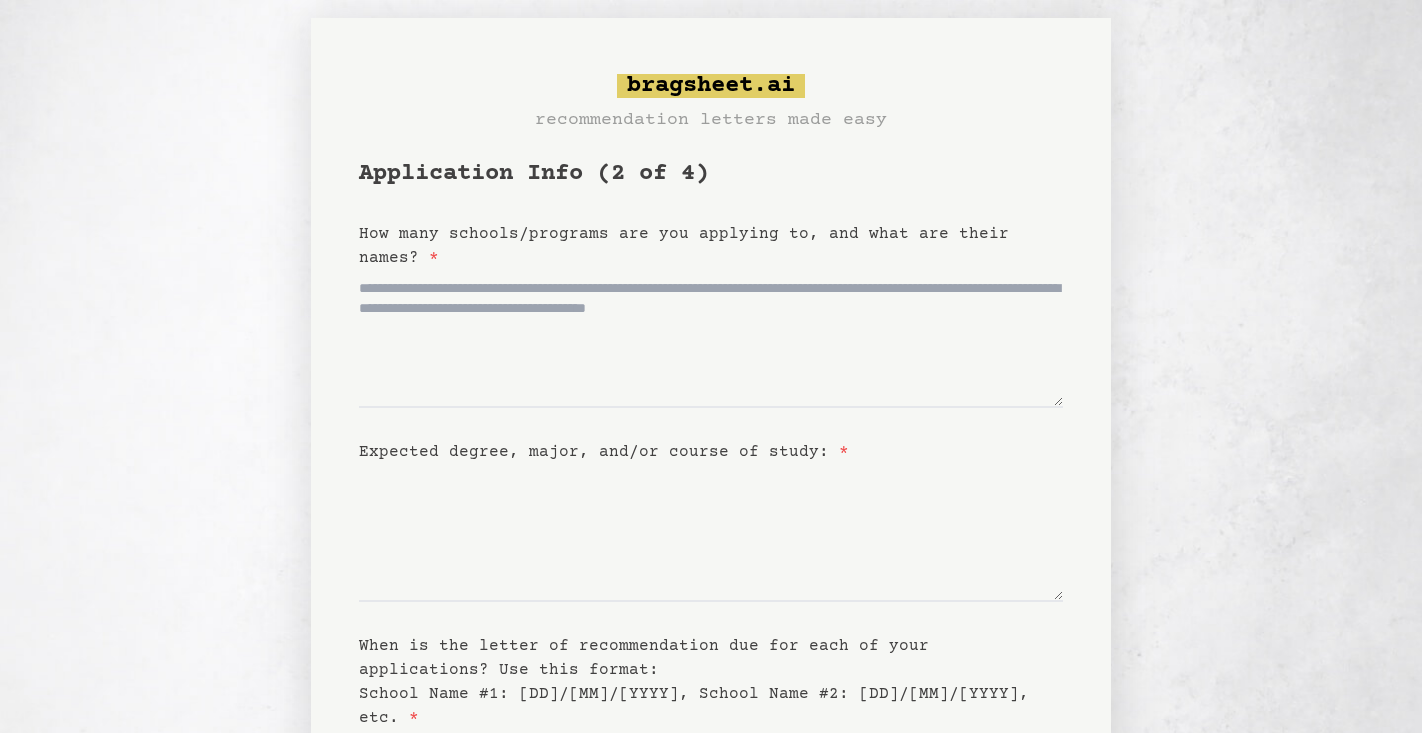 scroll, scrollTop: 0, scrollLeft: 0, axis: both 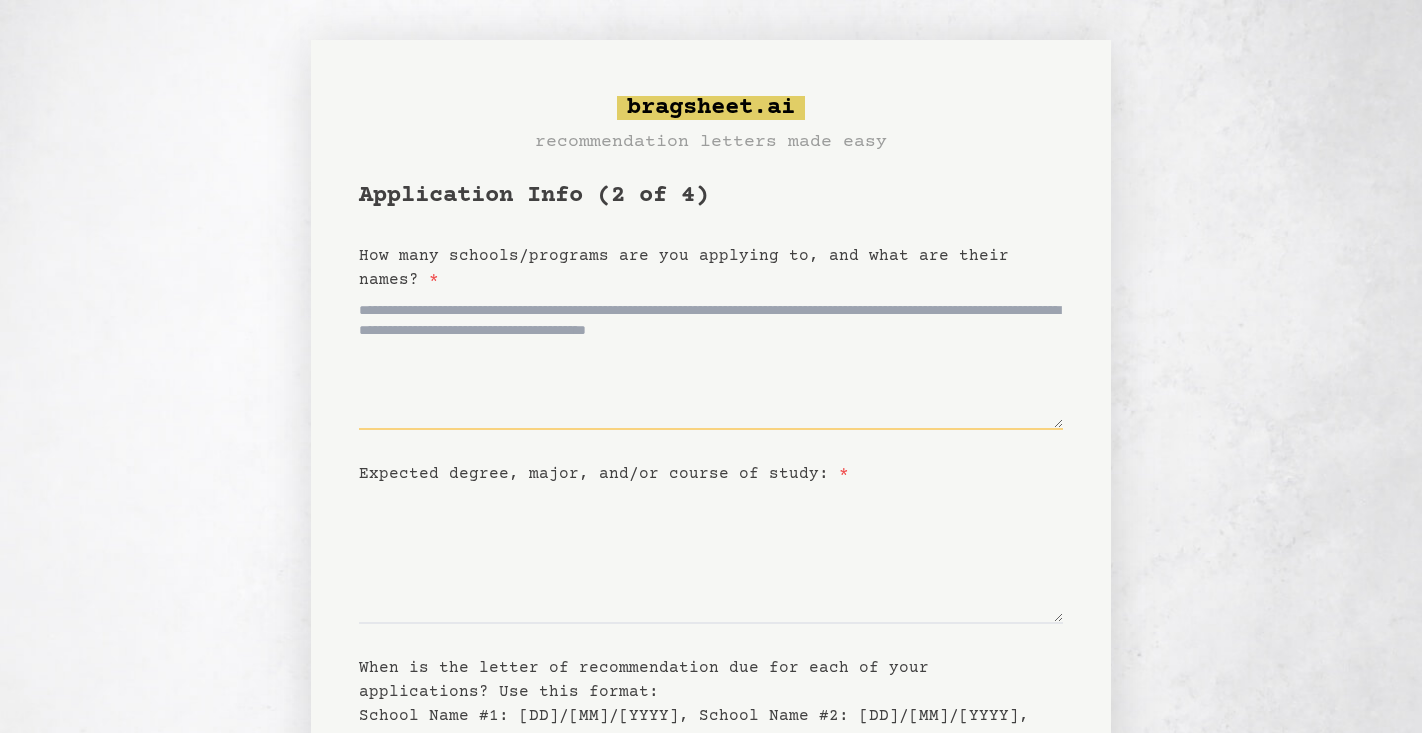 click on "How many schools/programs are you applying to, and what are
their names?   *" at bounding box center (711, 361) 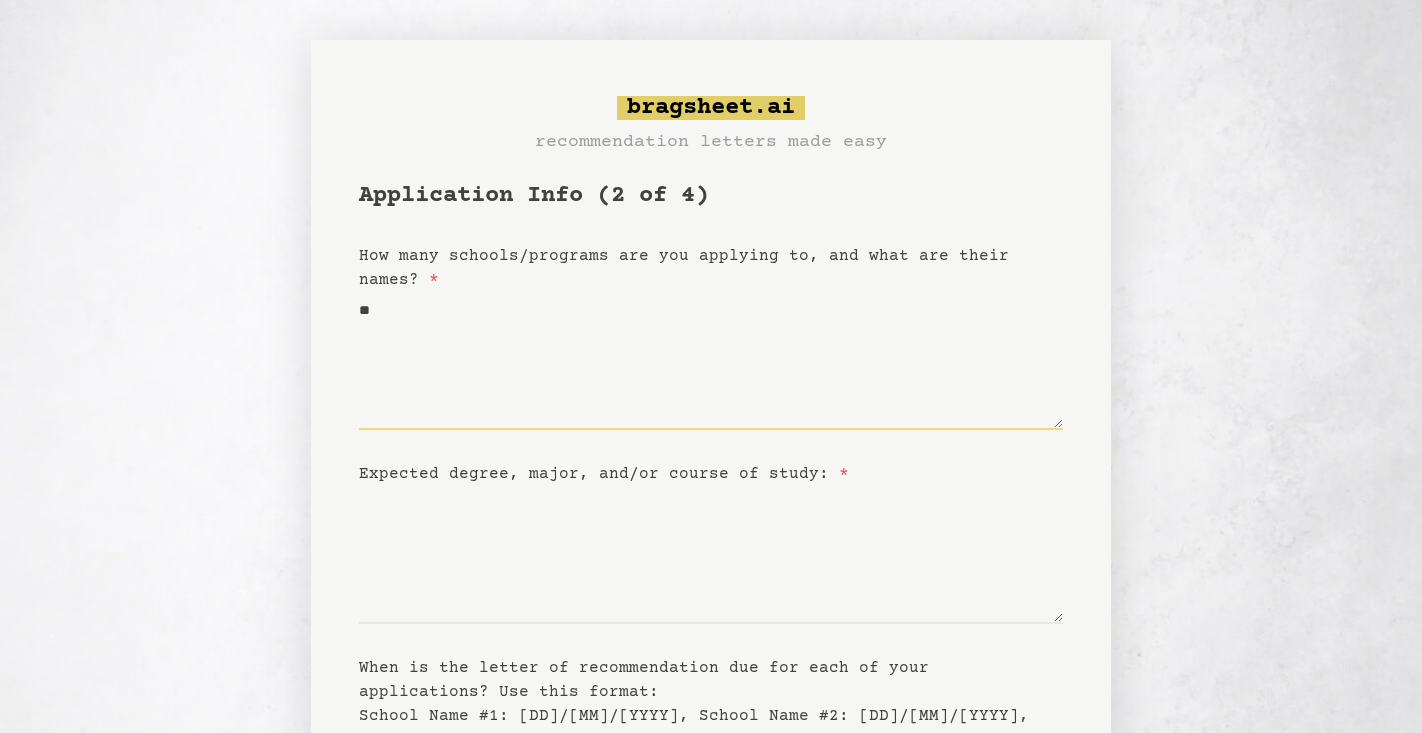 type on "*" 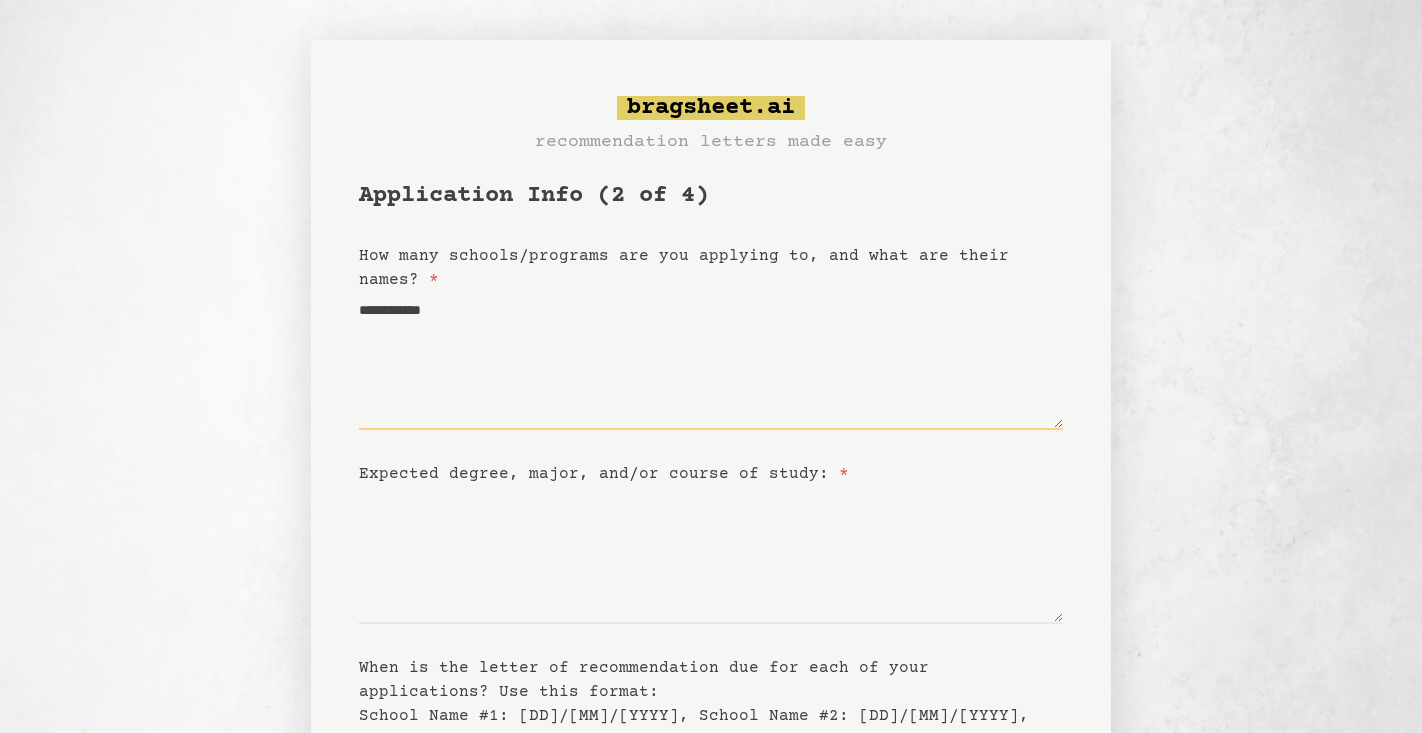 paste on "*******
********
*******
*********
*****
****" 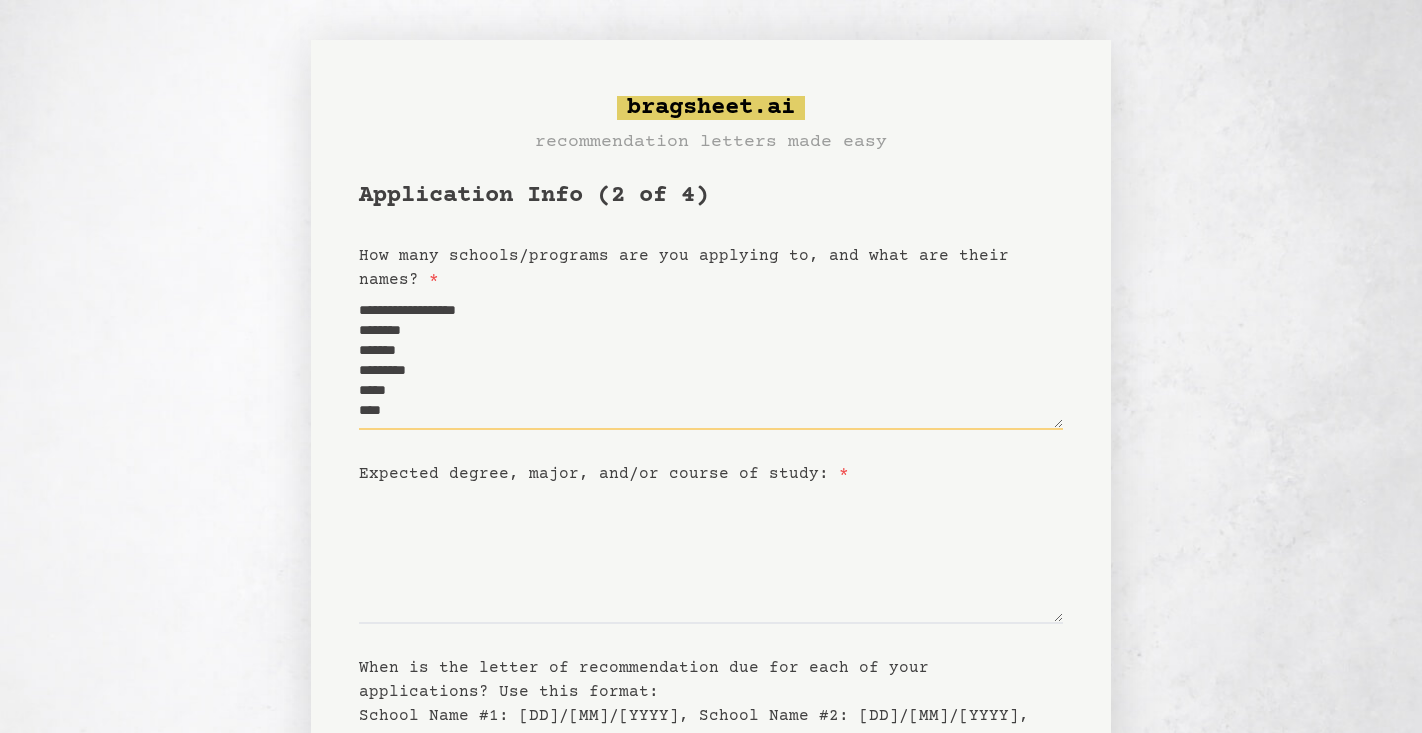 click on "**********" at bounding box center [711, 361] 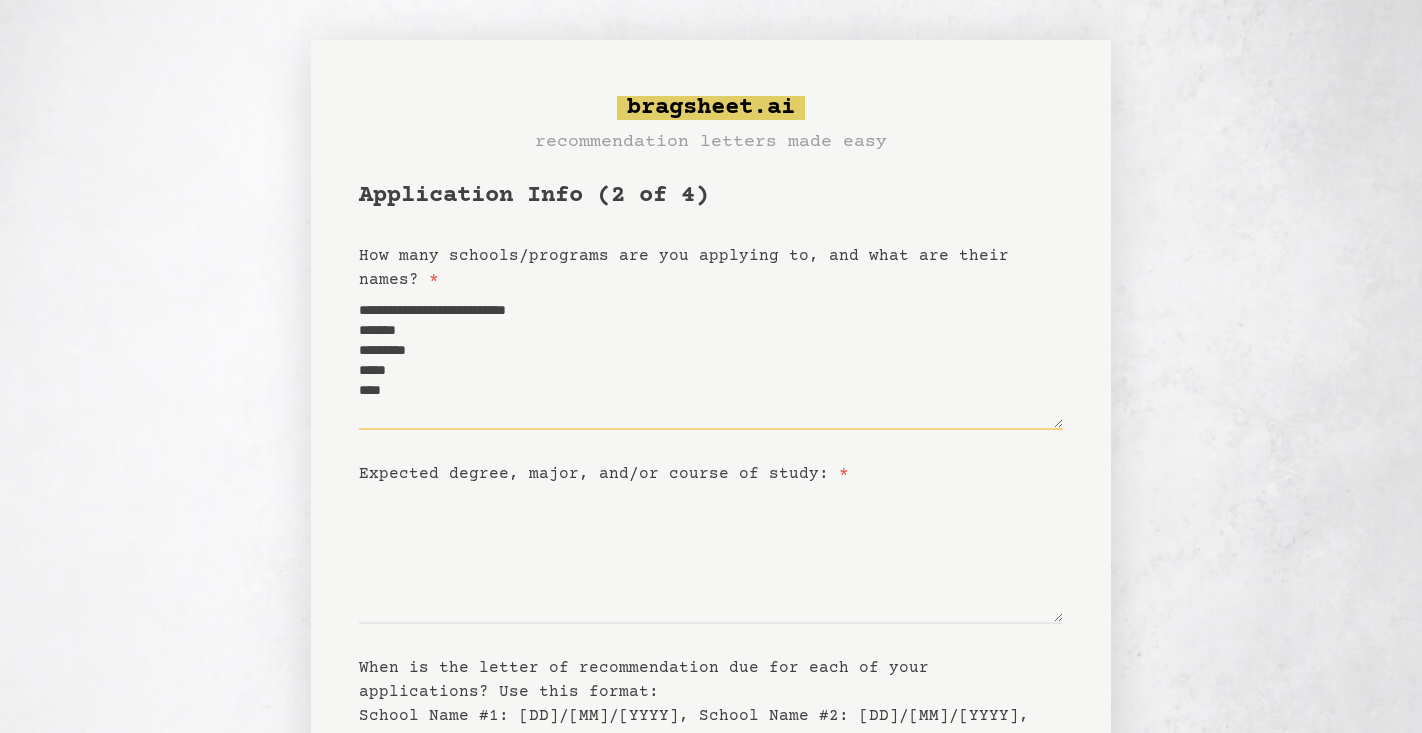 click on "**********" at bounding box center (711, 361) 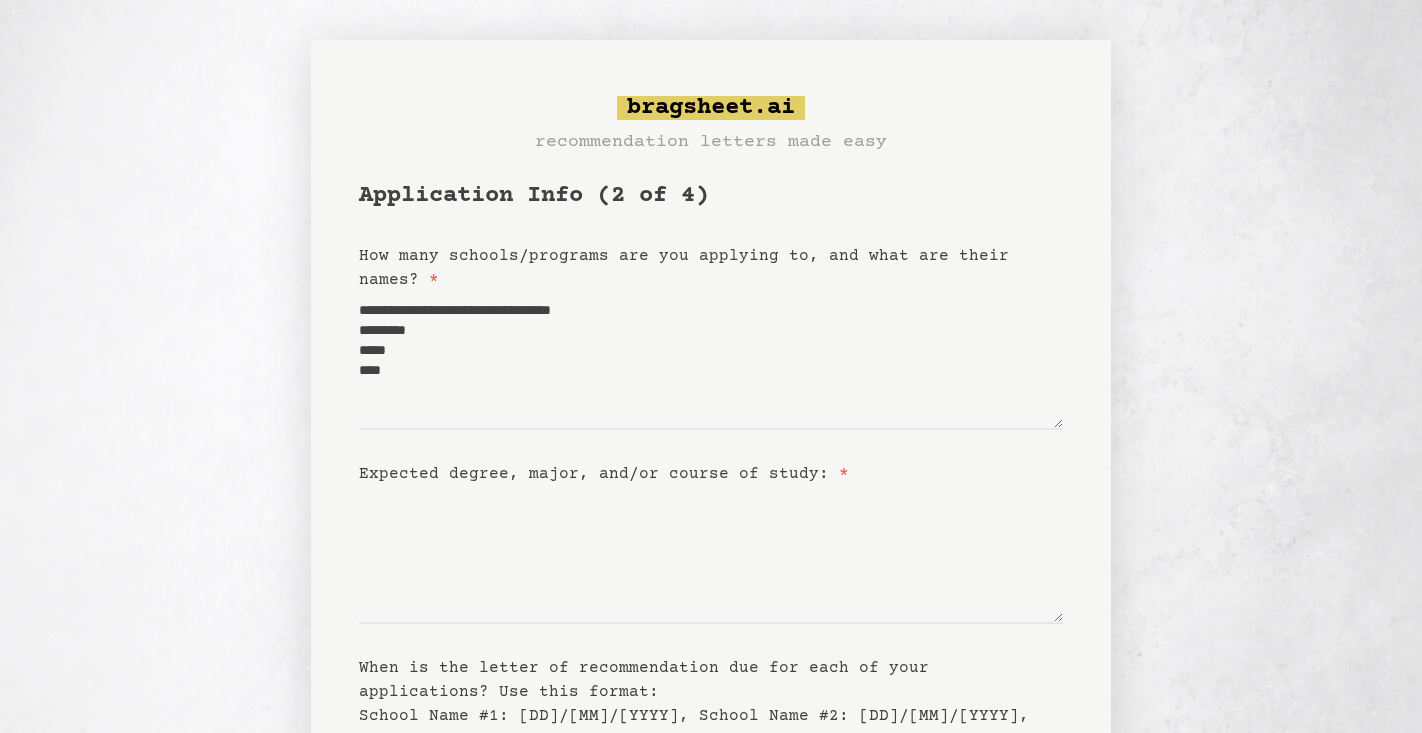 click on "**********" at bounding box center [711, 543] 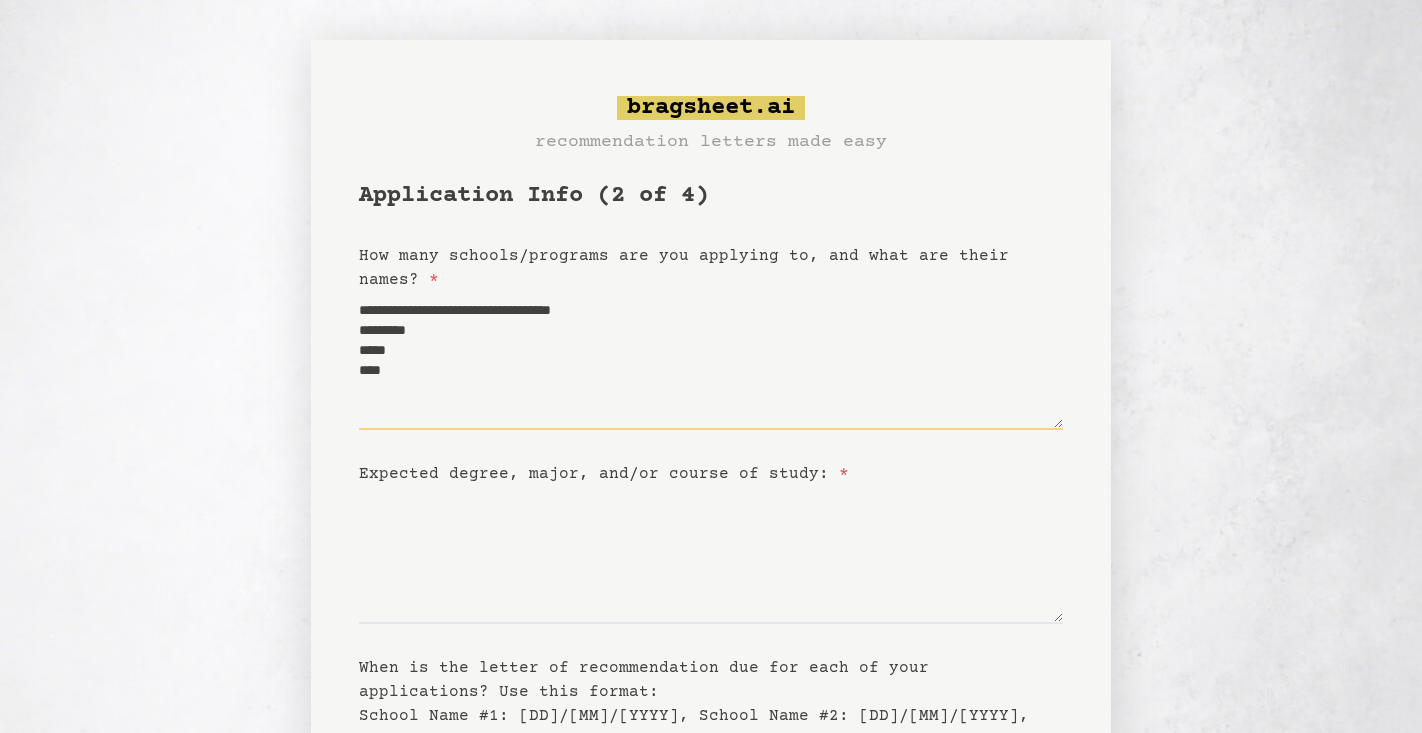 click on "**********" at bounding box center (711, 361) 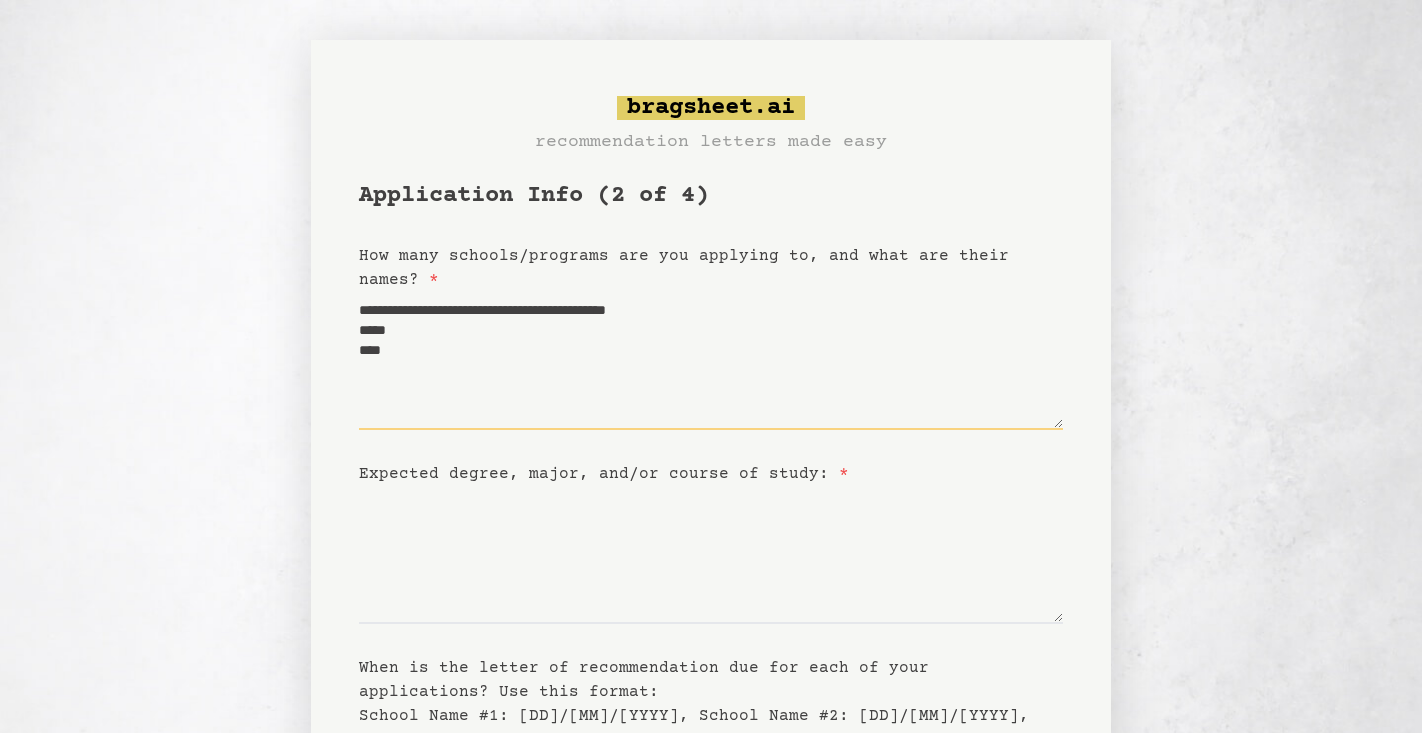 click on "**********" at bounding box center (711, 361) 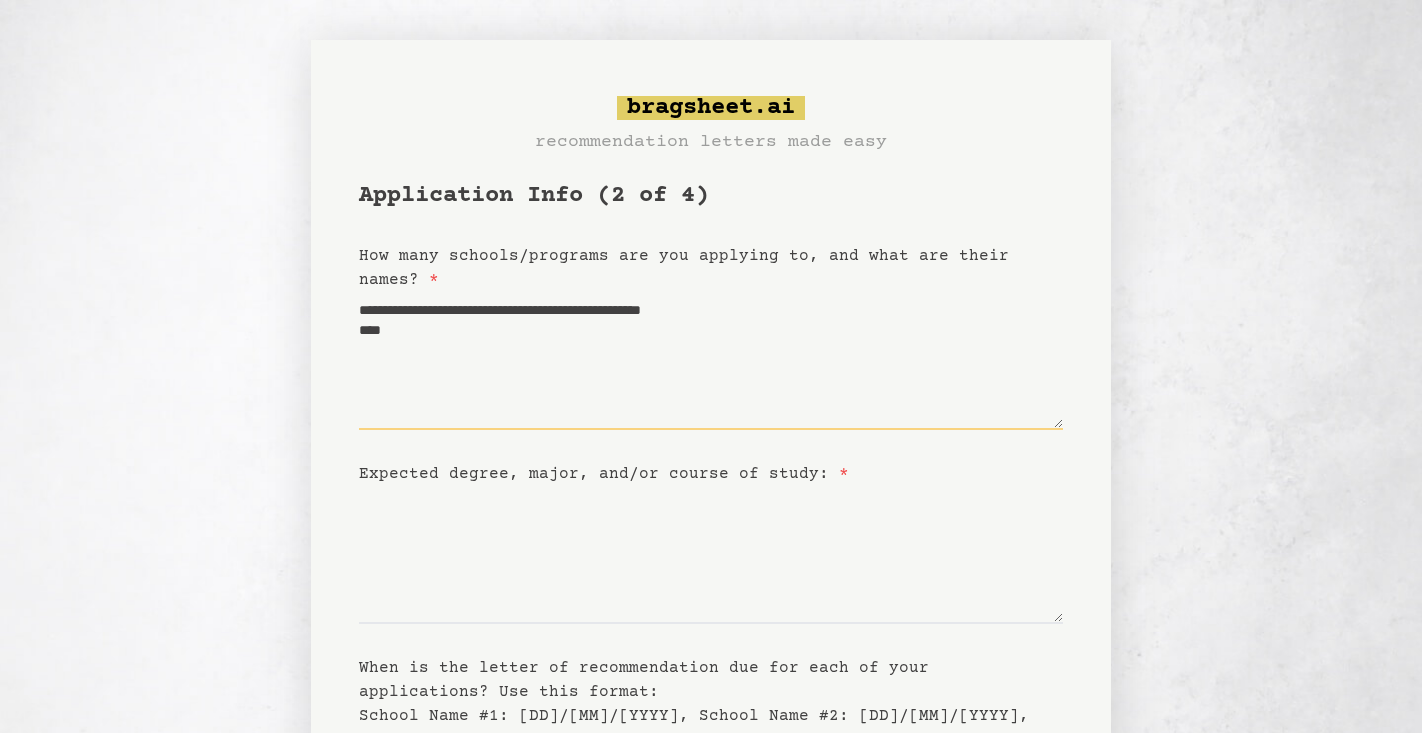 click on "**********" at bounding box center (711, 361) 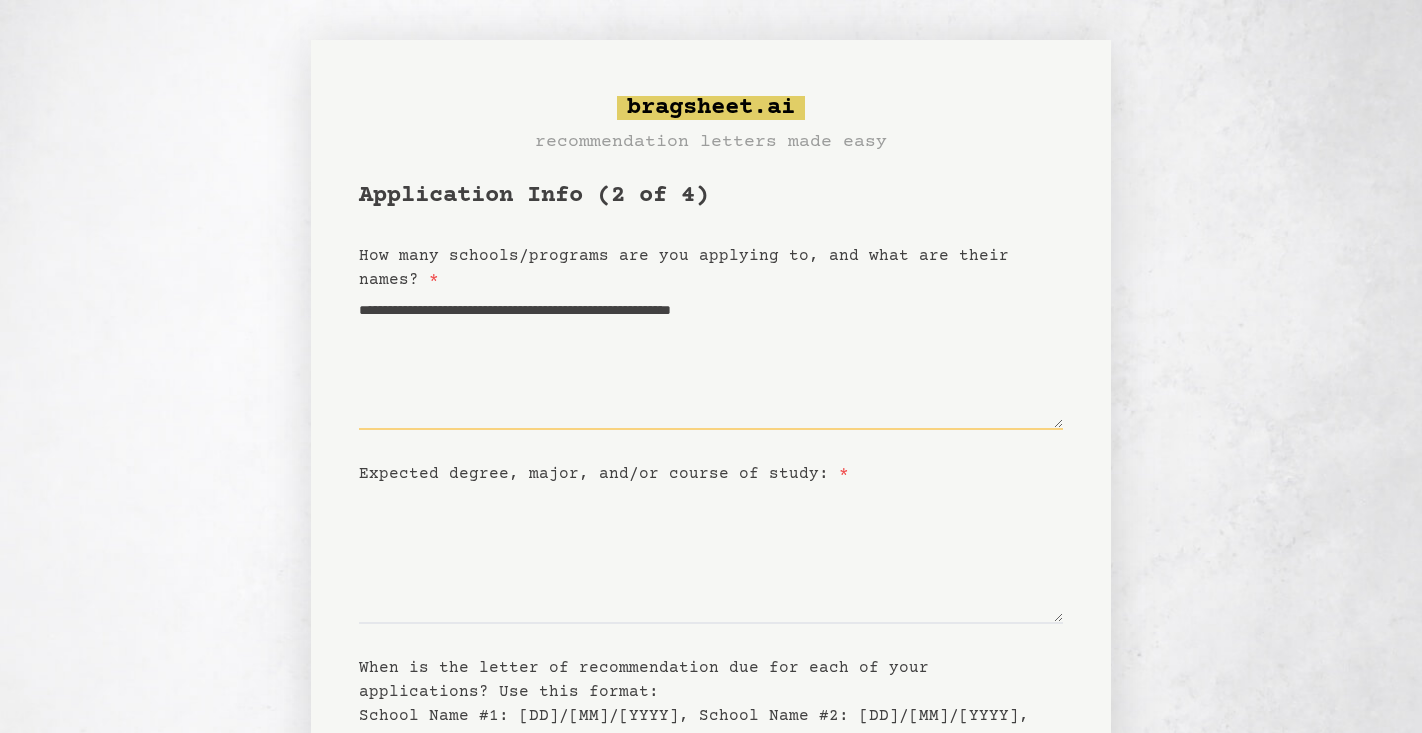 click on "**********" at bounding box center [711, 361] 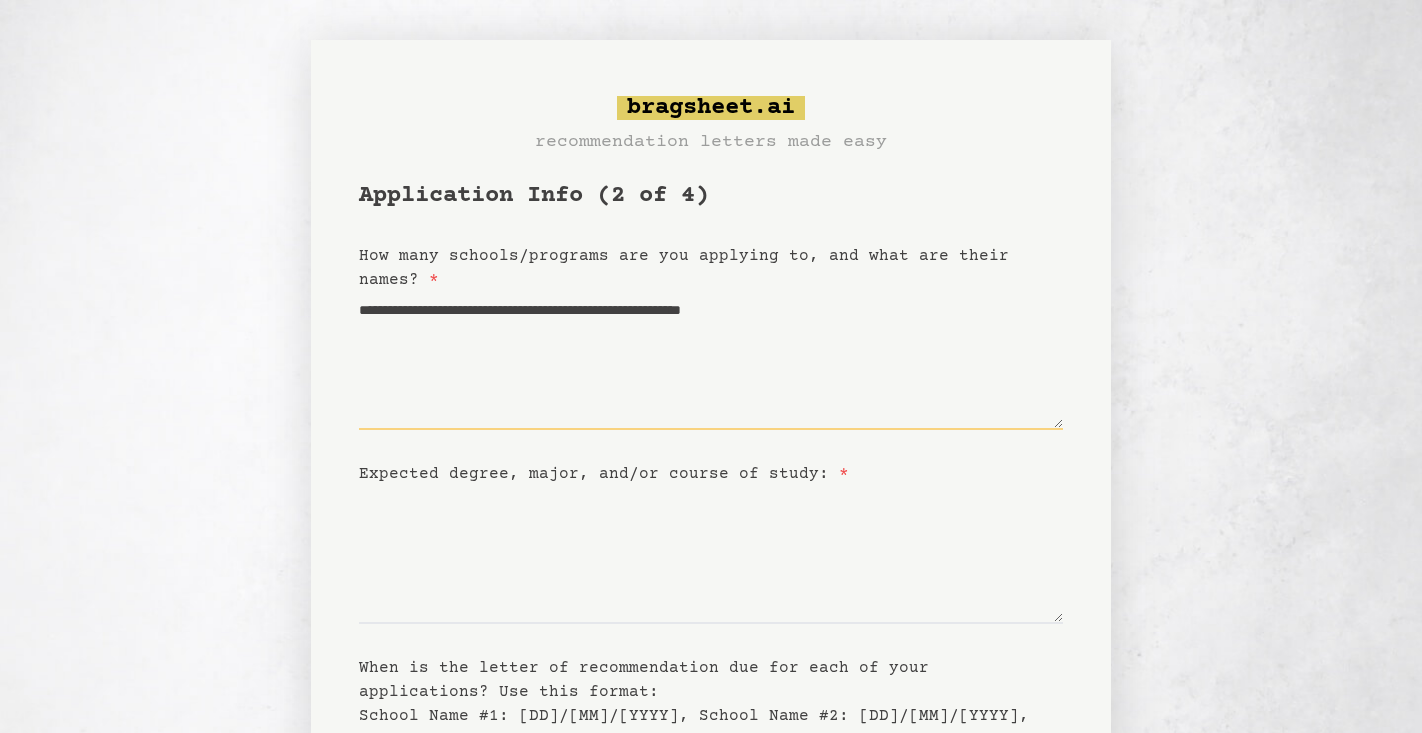 paste on "**********" 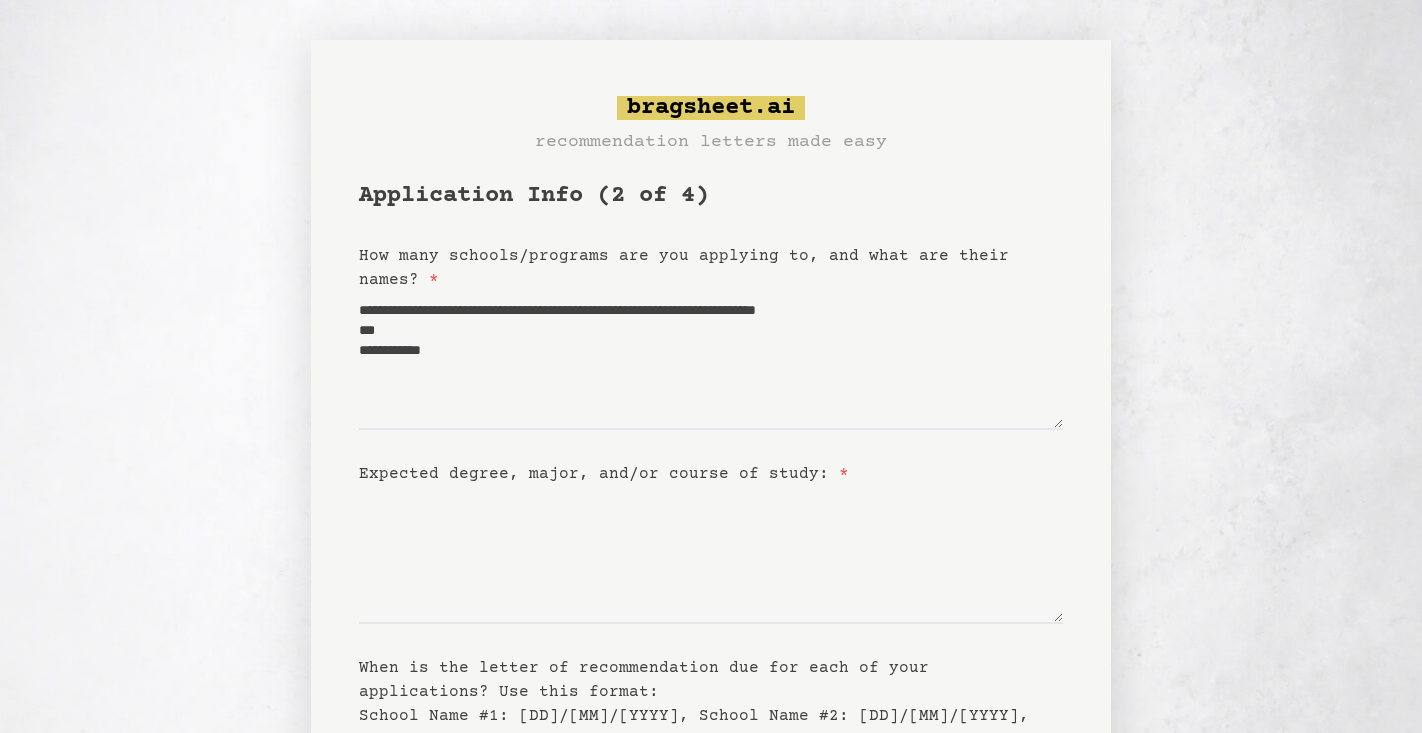 click on "**********" at bounding box center (711, 543) 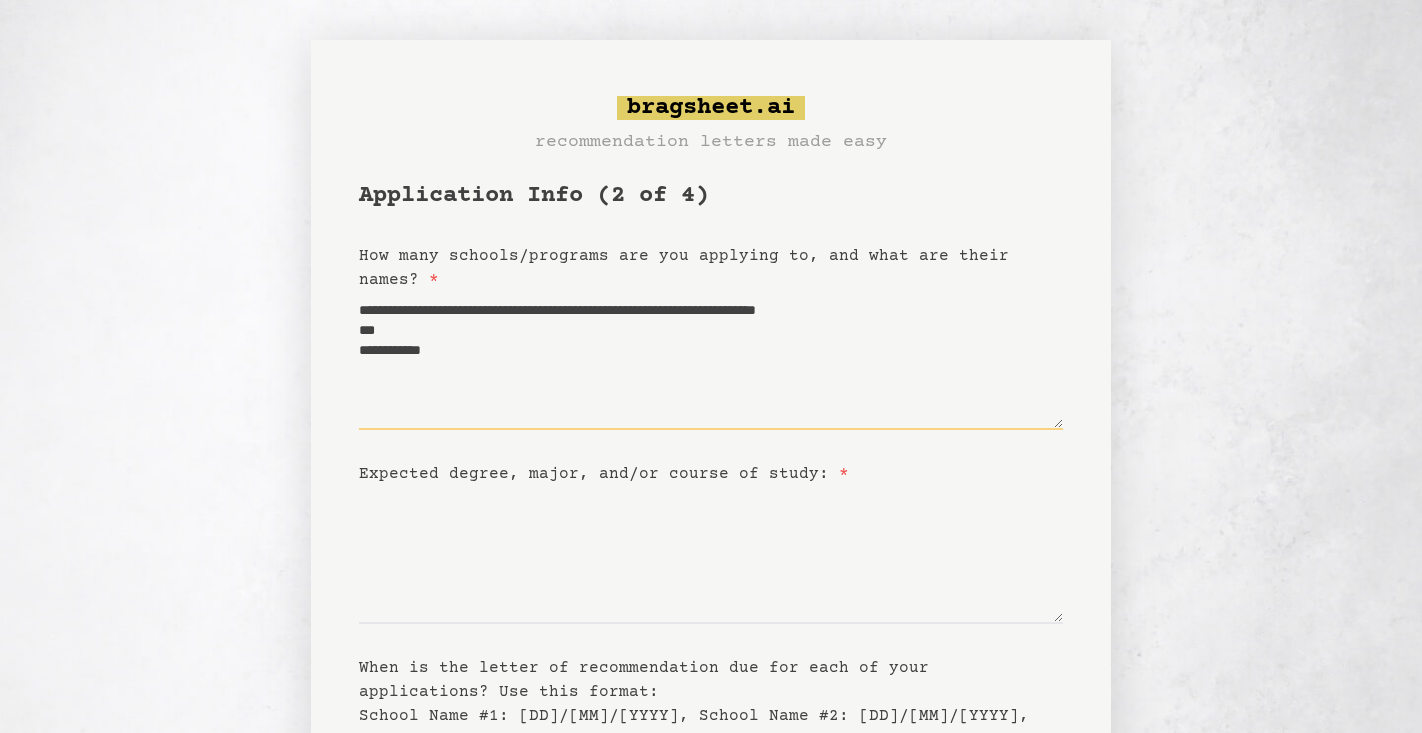click on "**********" at bounding box center (711, 361) 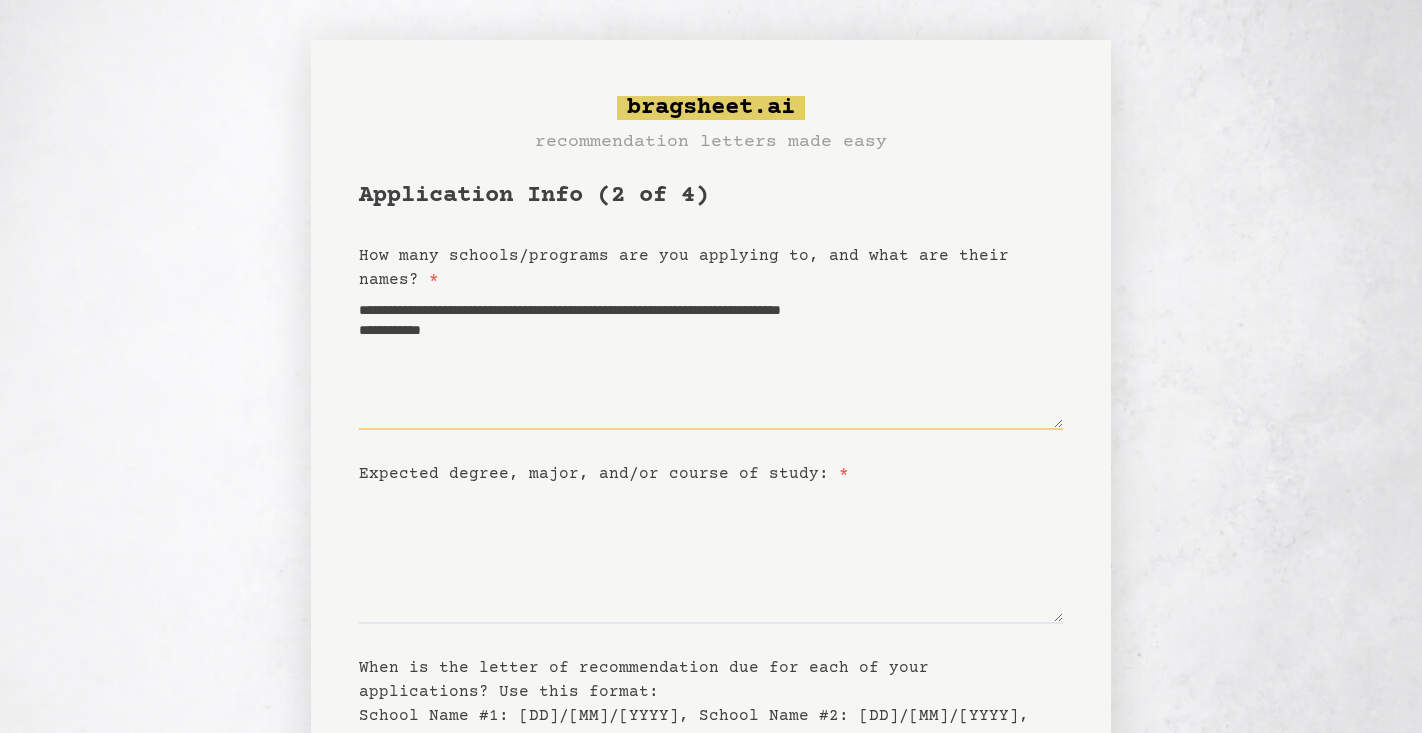 click on "**********" at bounding box center [711, 361] 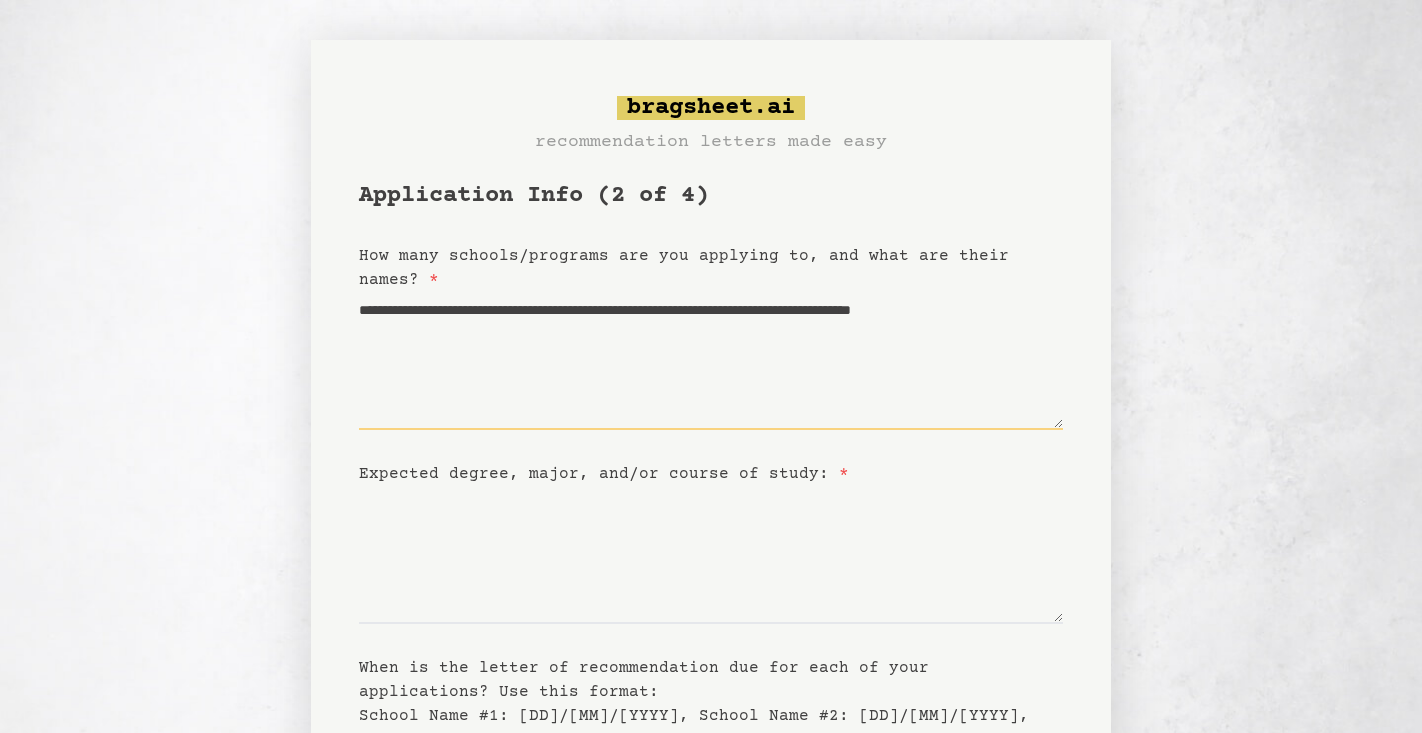 click on "**********" at bounding box center (711, 361) 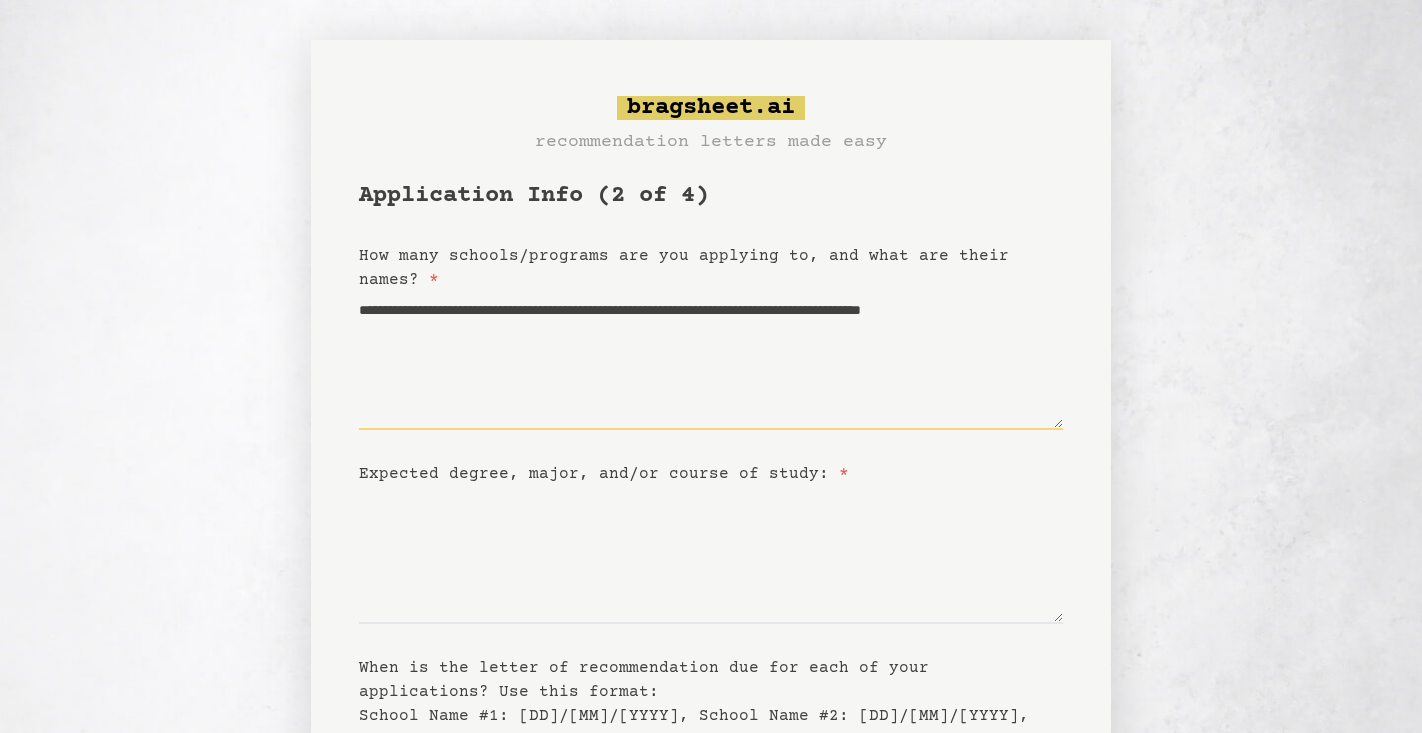 paste on "**********" 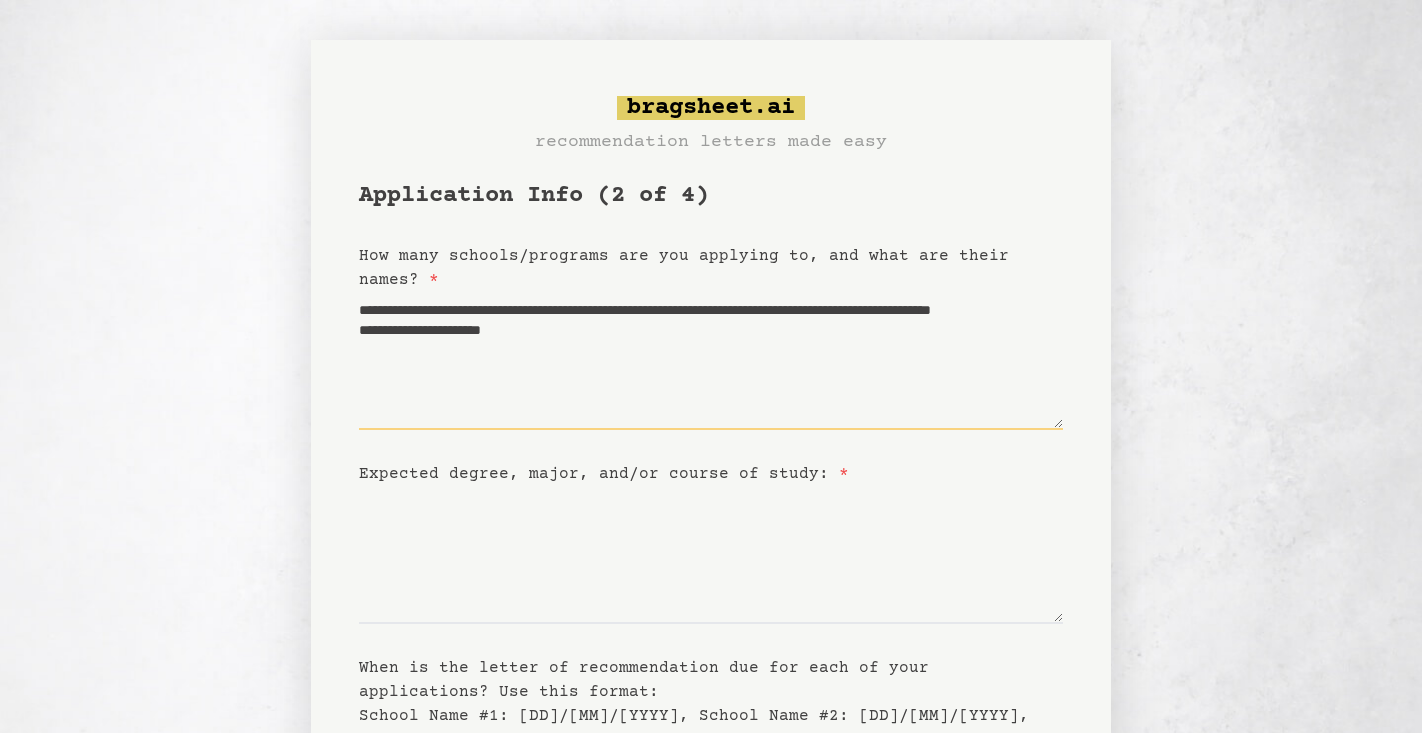click on "**********" at bounding box center [711, 361] 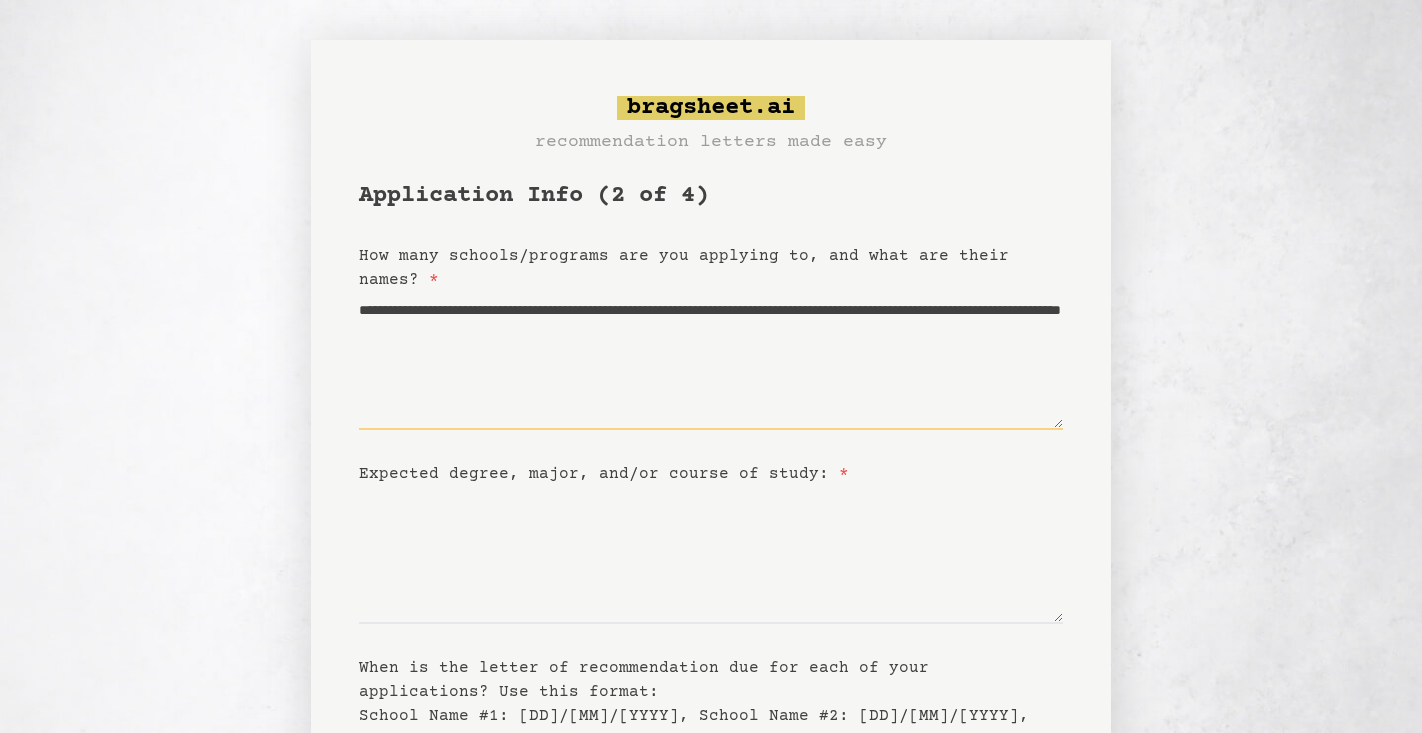 click on "**********" at bounding box center (711, 361) 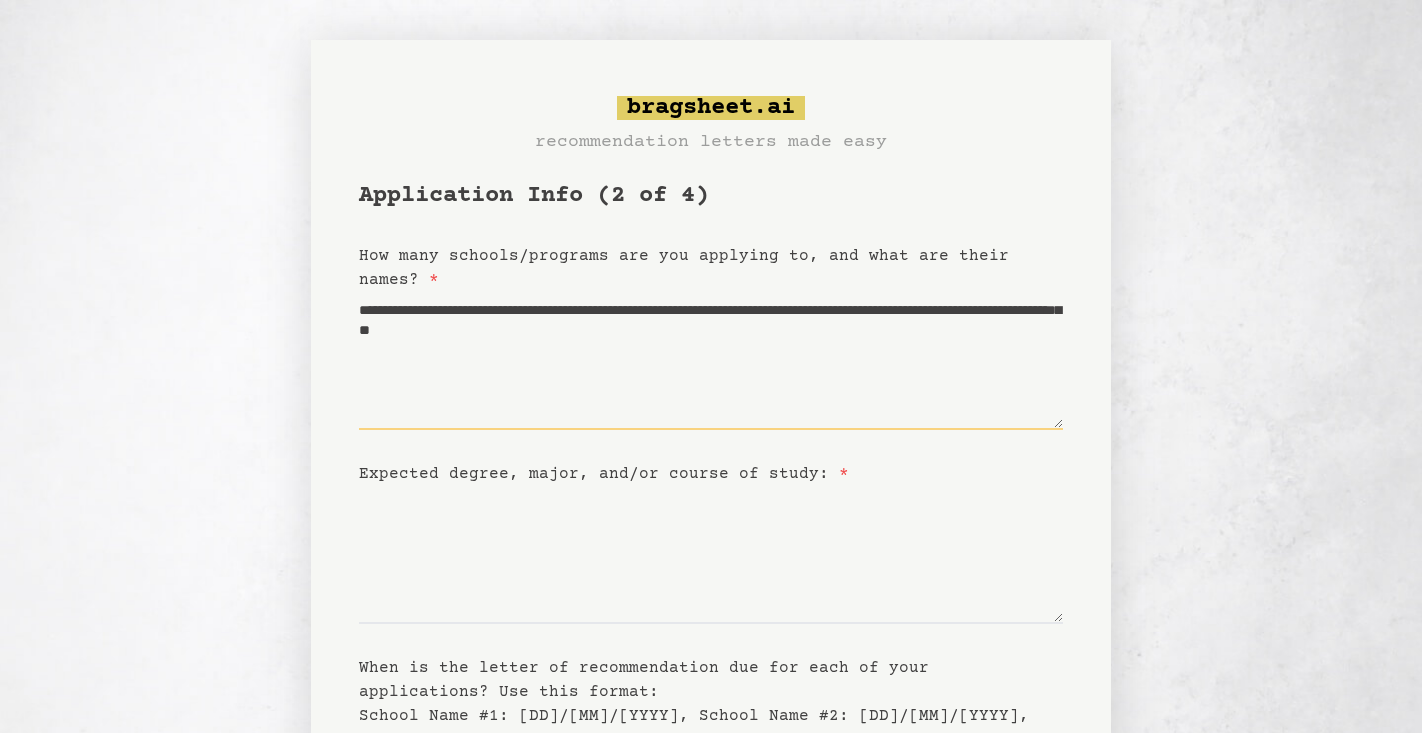 paste on "**********" 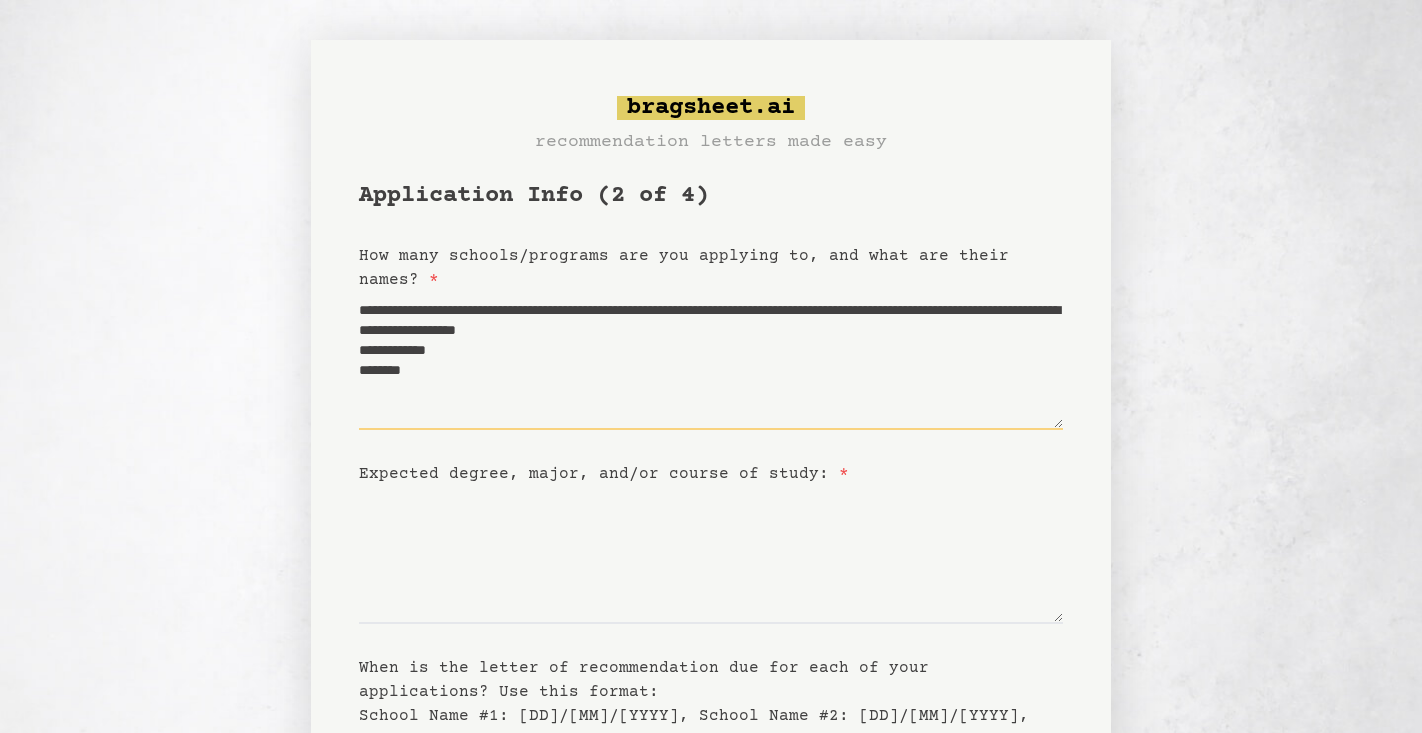 click on "**********" at bounding box center [711, 361] 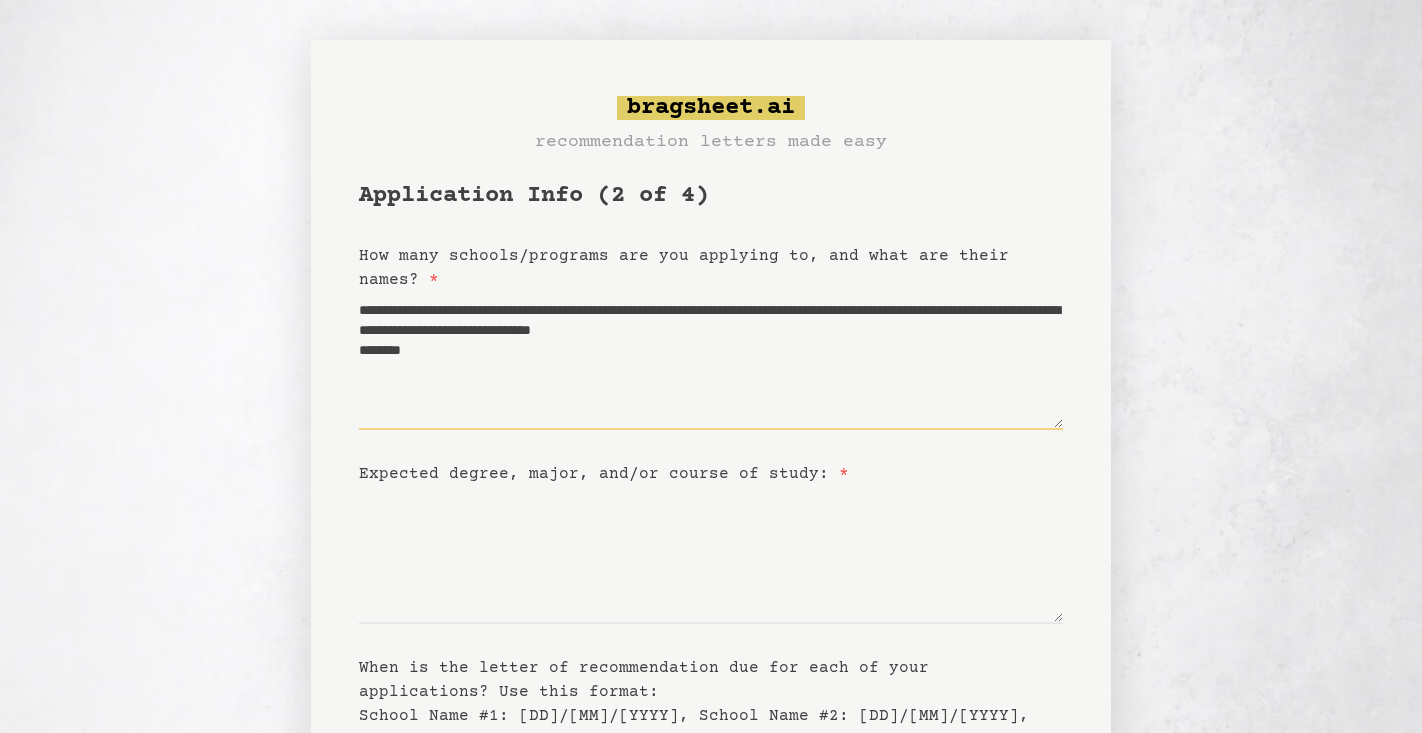 click on "**********" at bounding box center (711, 361) 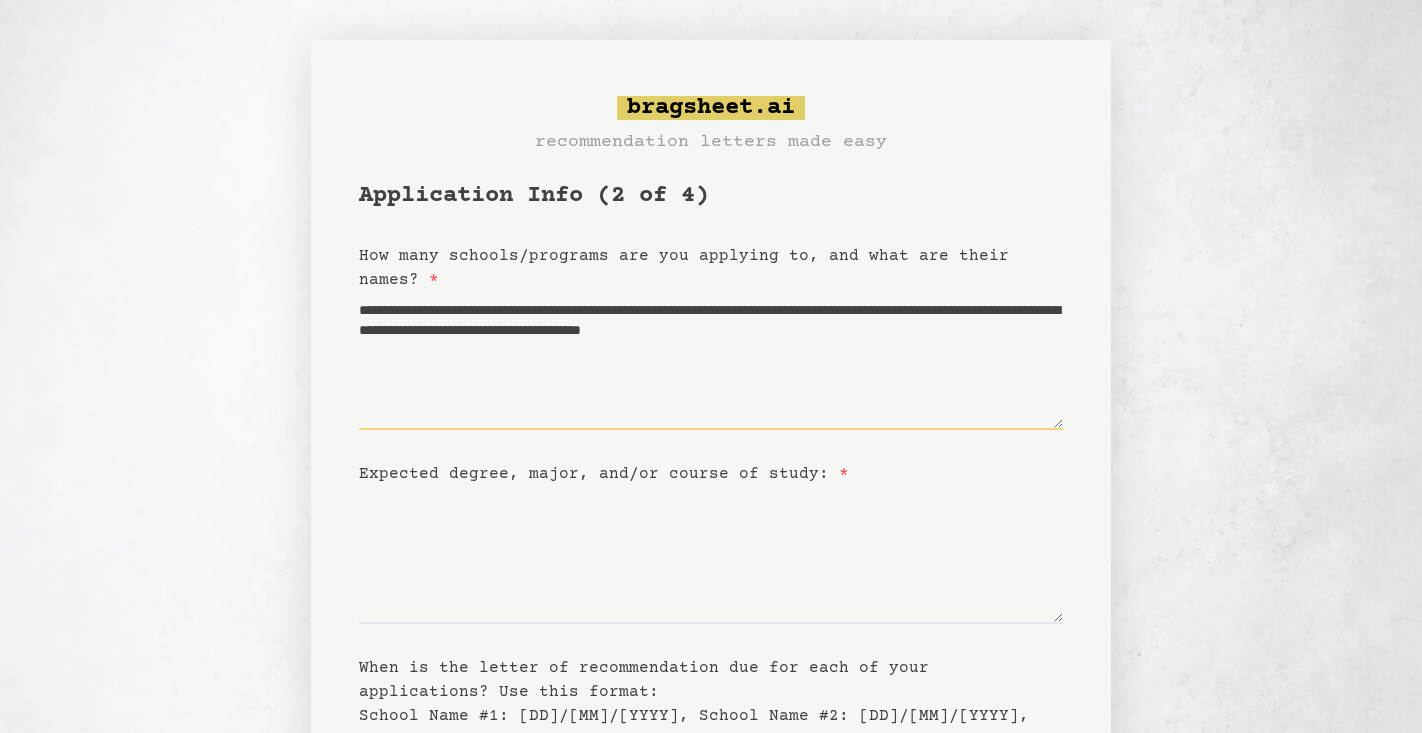 click on "**********" at bounding box center [711, 361] 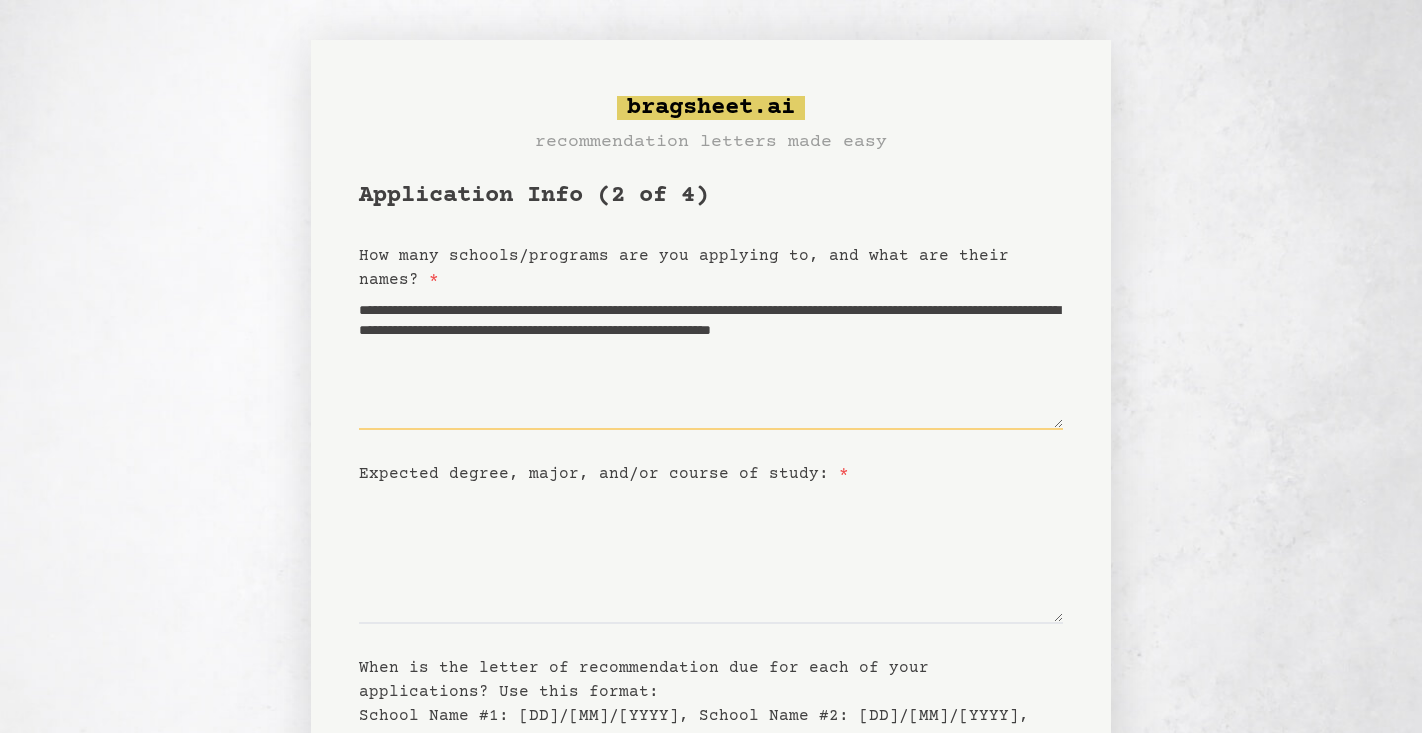 paste on "**********" 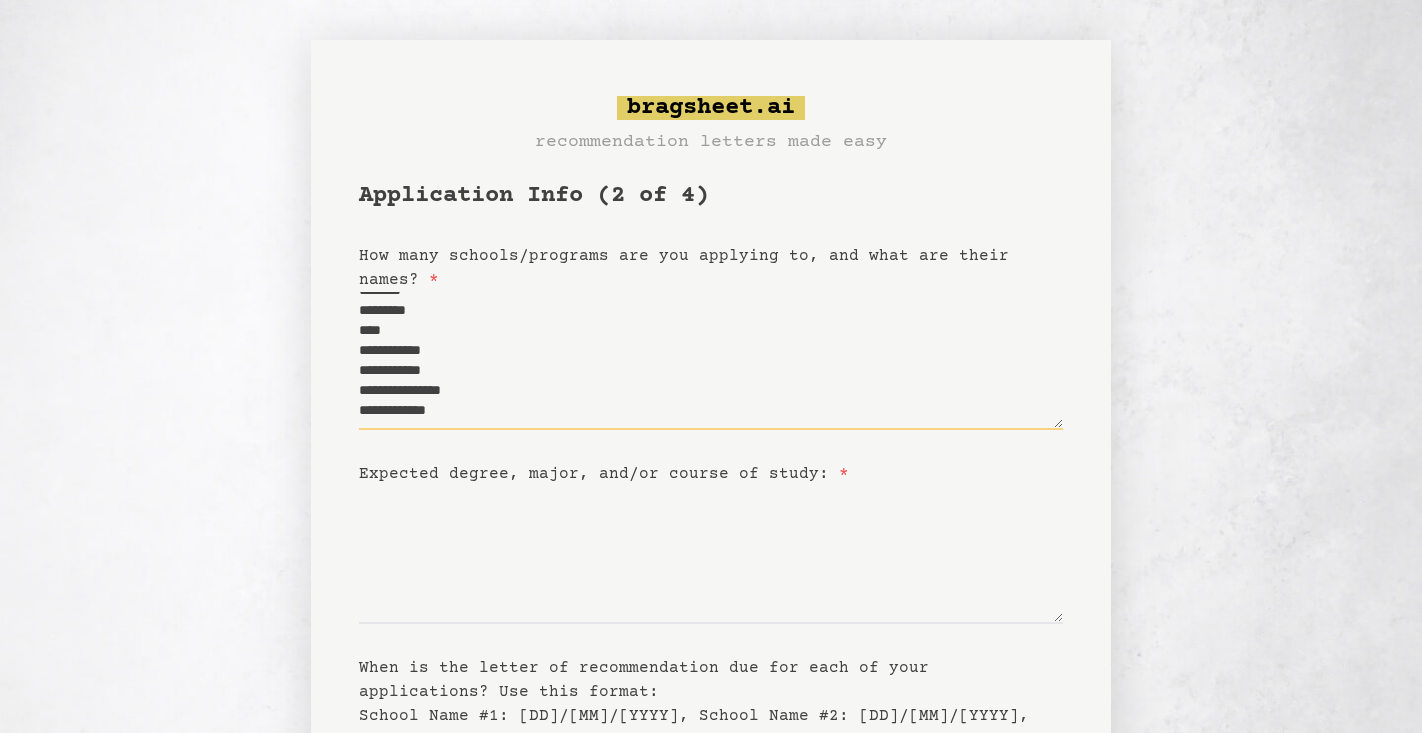 scroll, scrollTop: 0, scrollLeft: 0, axis: both 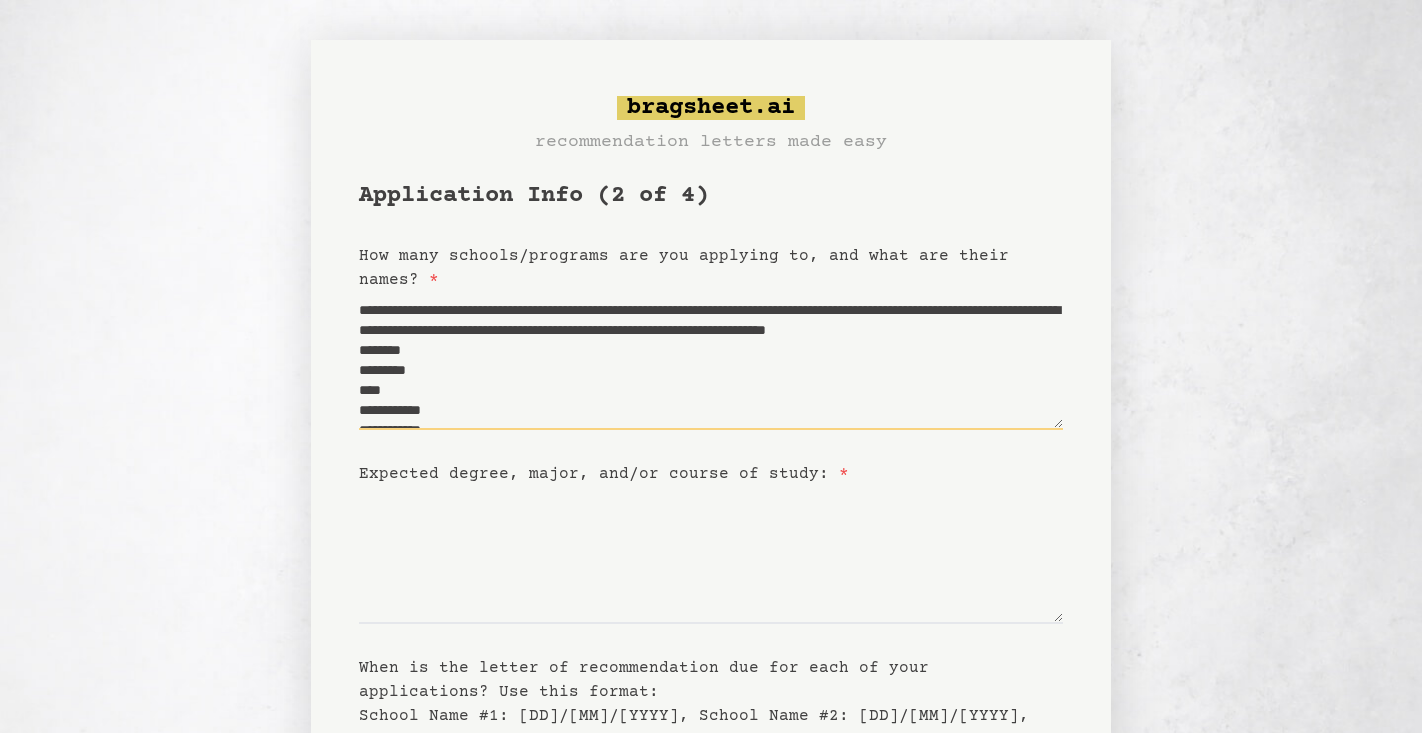 click on "**********" at bounding box center [711, 361] 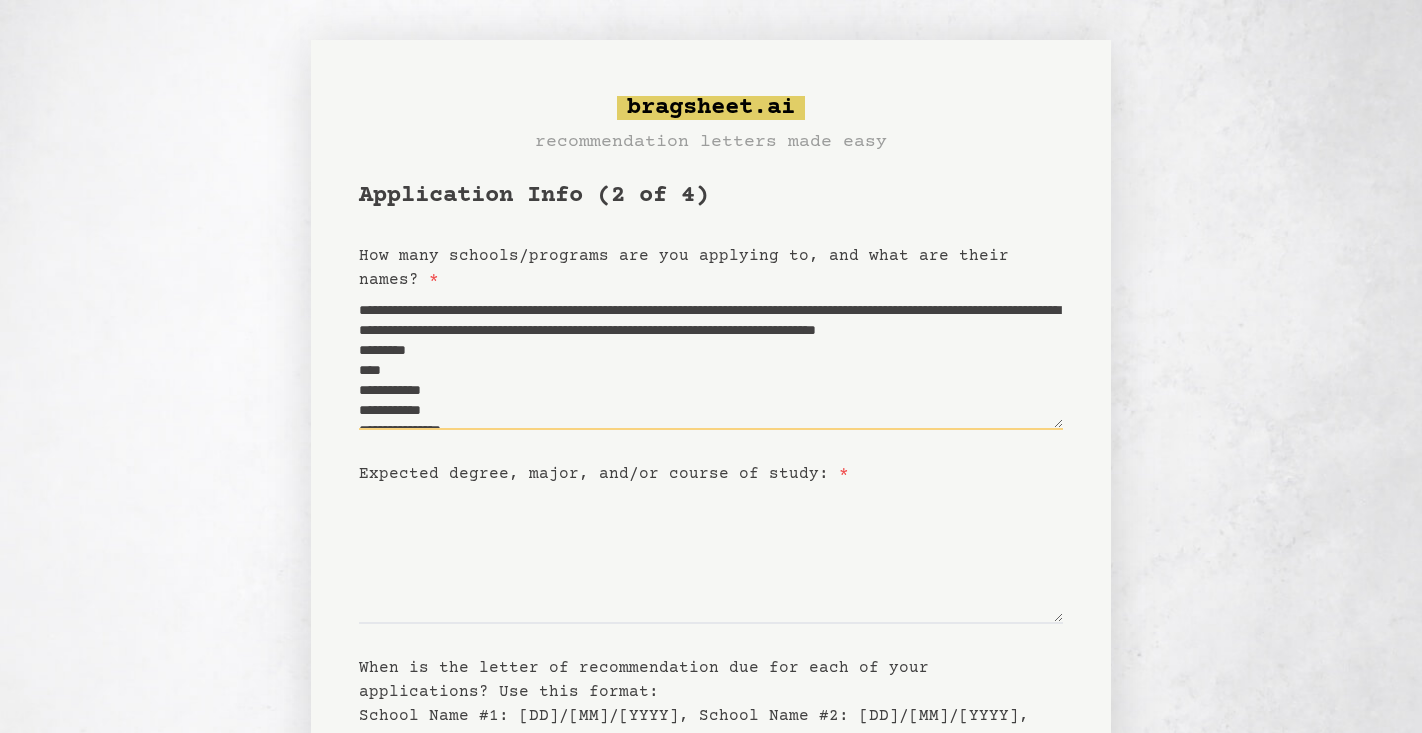 click on "**********" at bounding box center (711, 361) 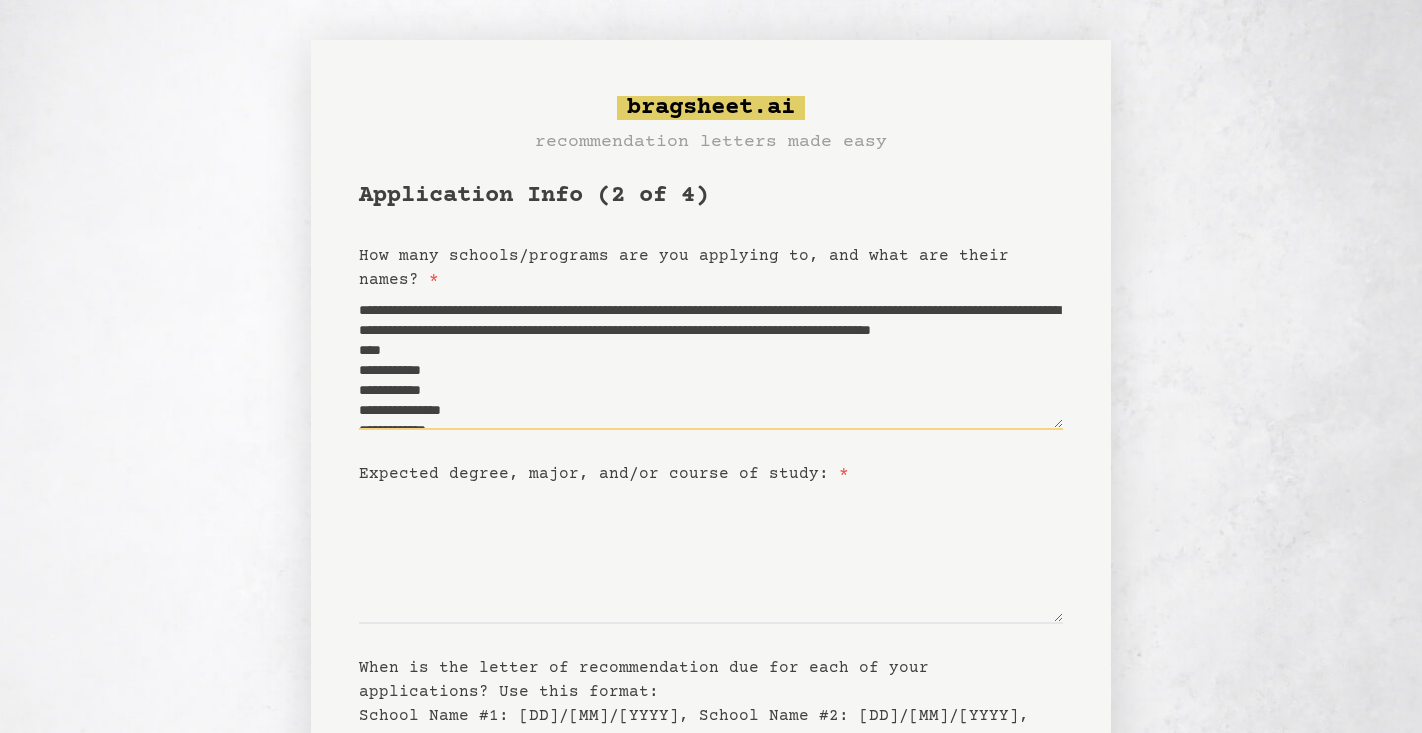 click on "**********" at bounding box center (711, 361) 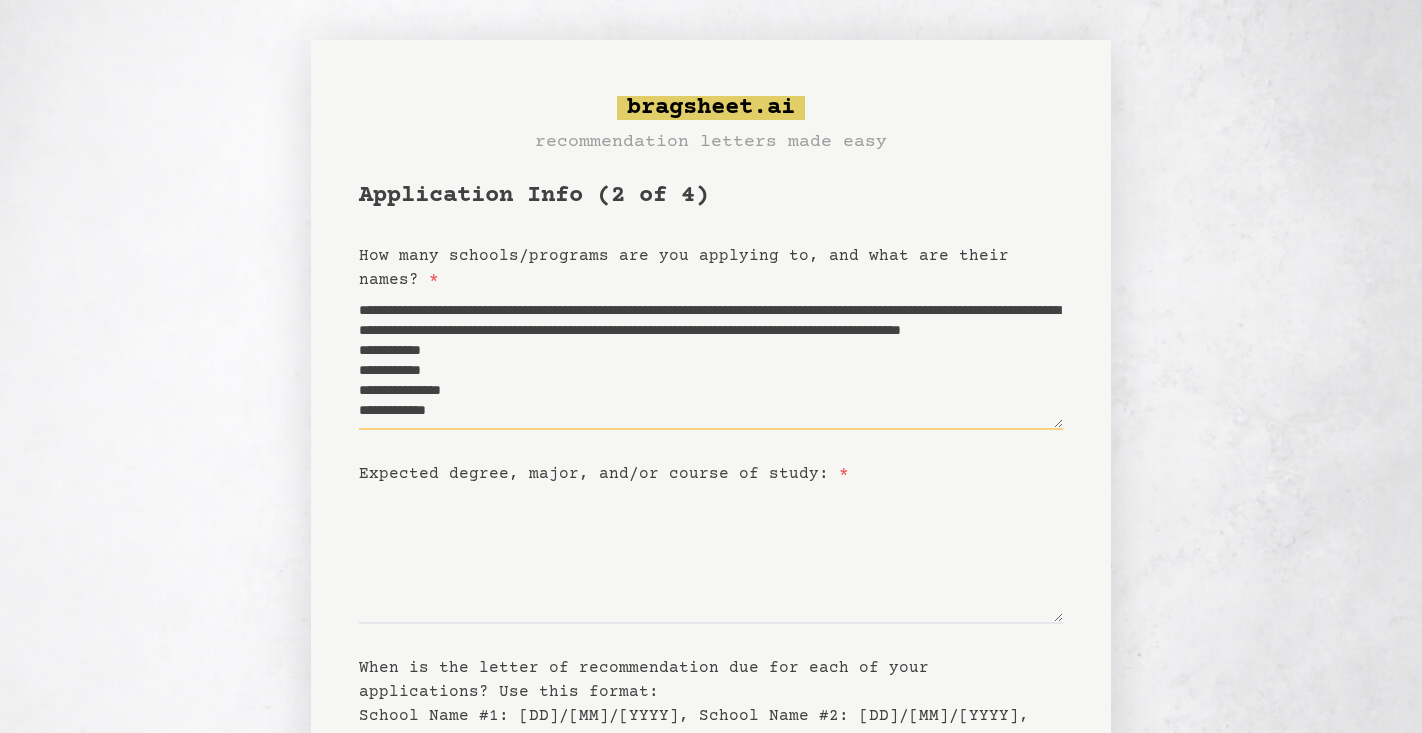 click on "**********" at bounding box center [711, 361] 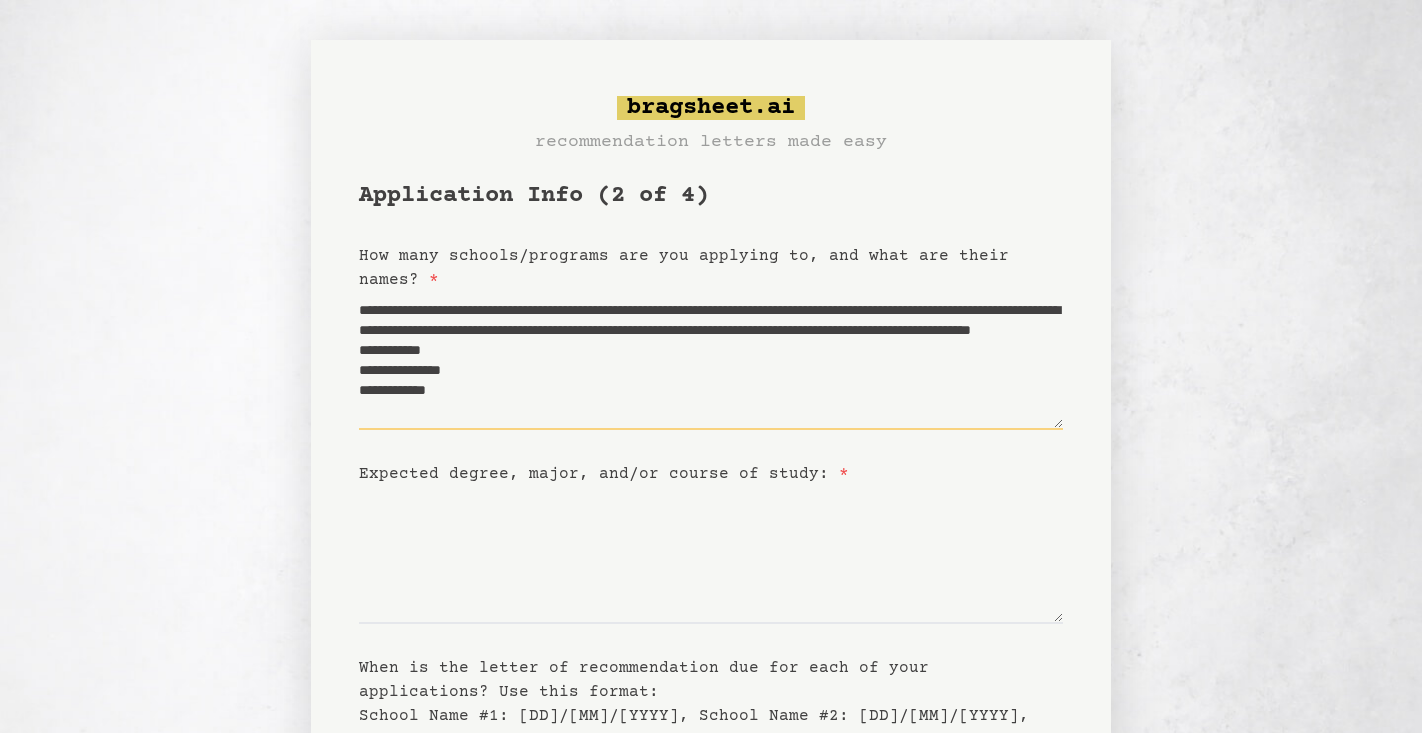 click on "**********" at bounding box center [711, 361] 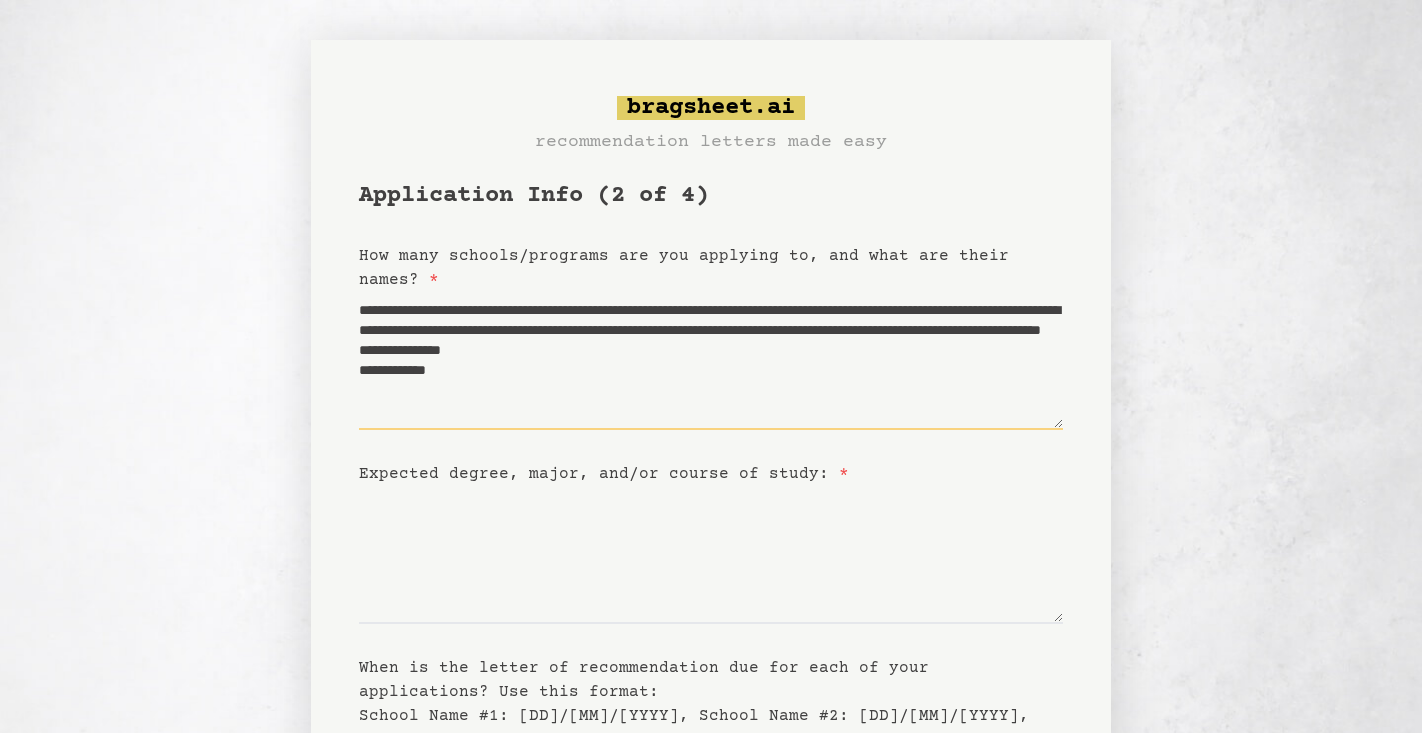 click on "**********" at bounding box center [711, 361] 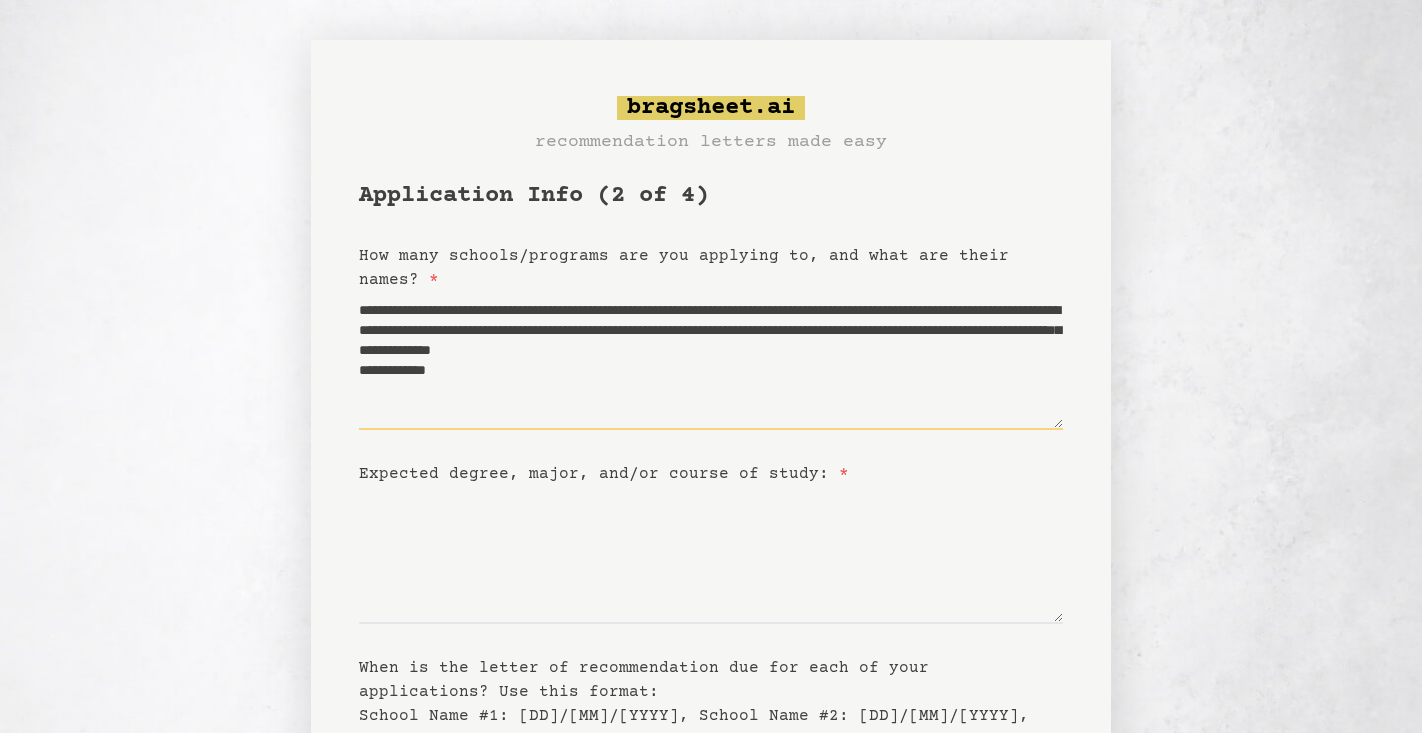 click on "**********" at bounding box center [711, 361] 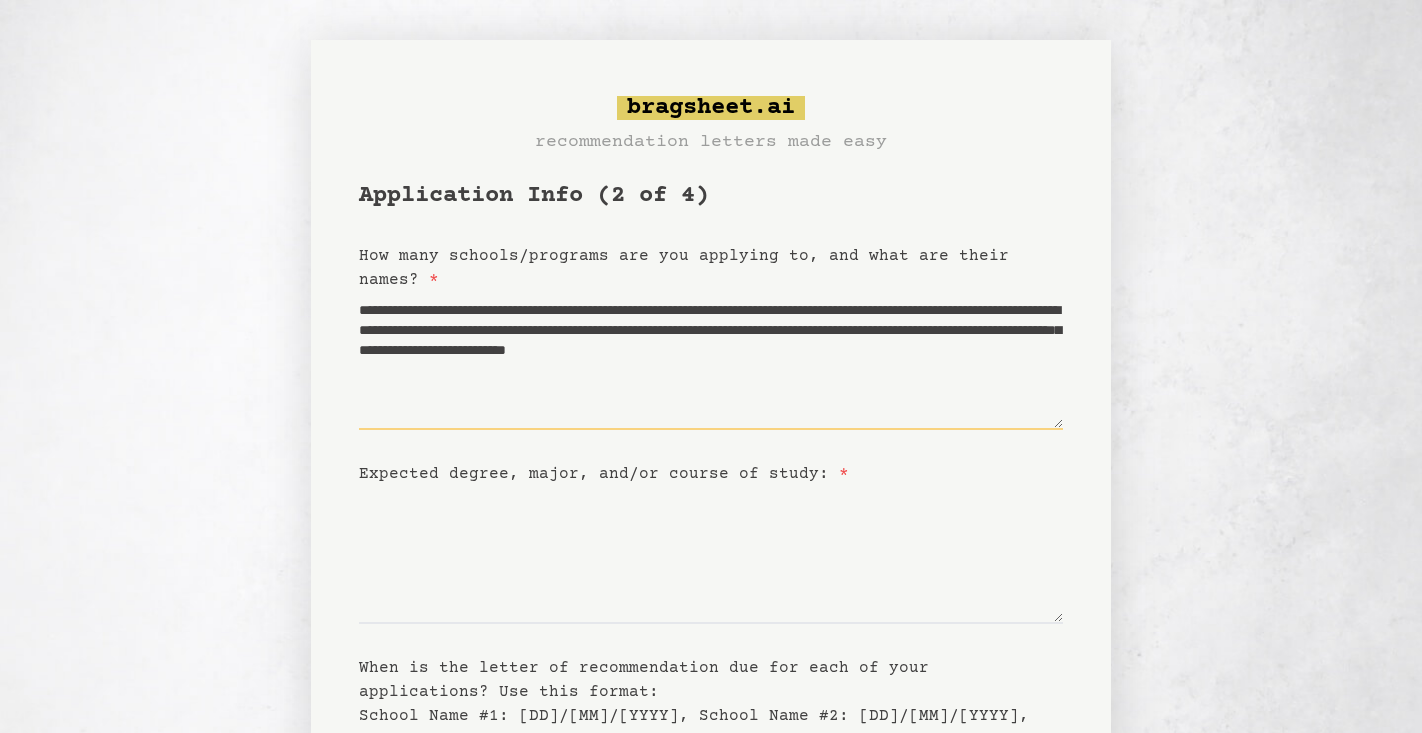 click on "**********" at bounding box center [711, 361] 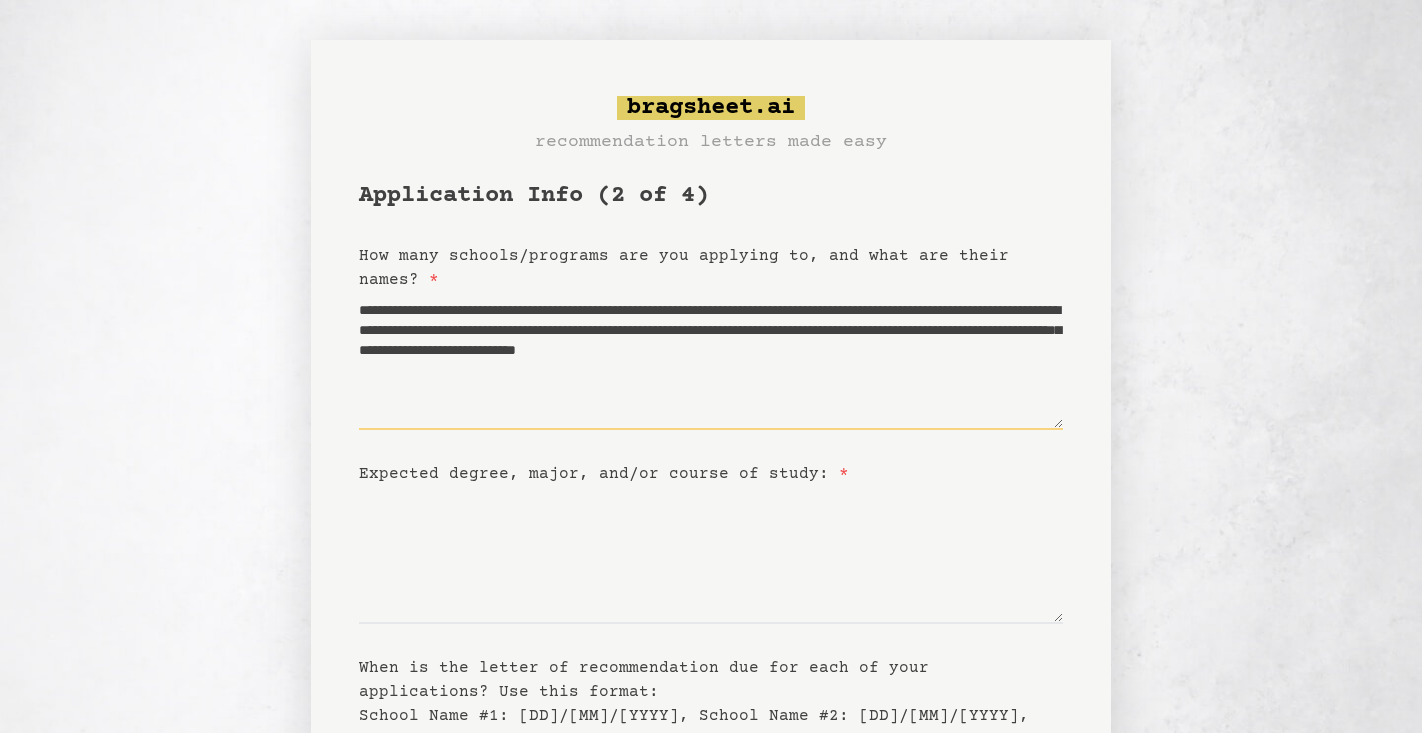 paste on "**********" 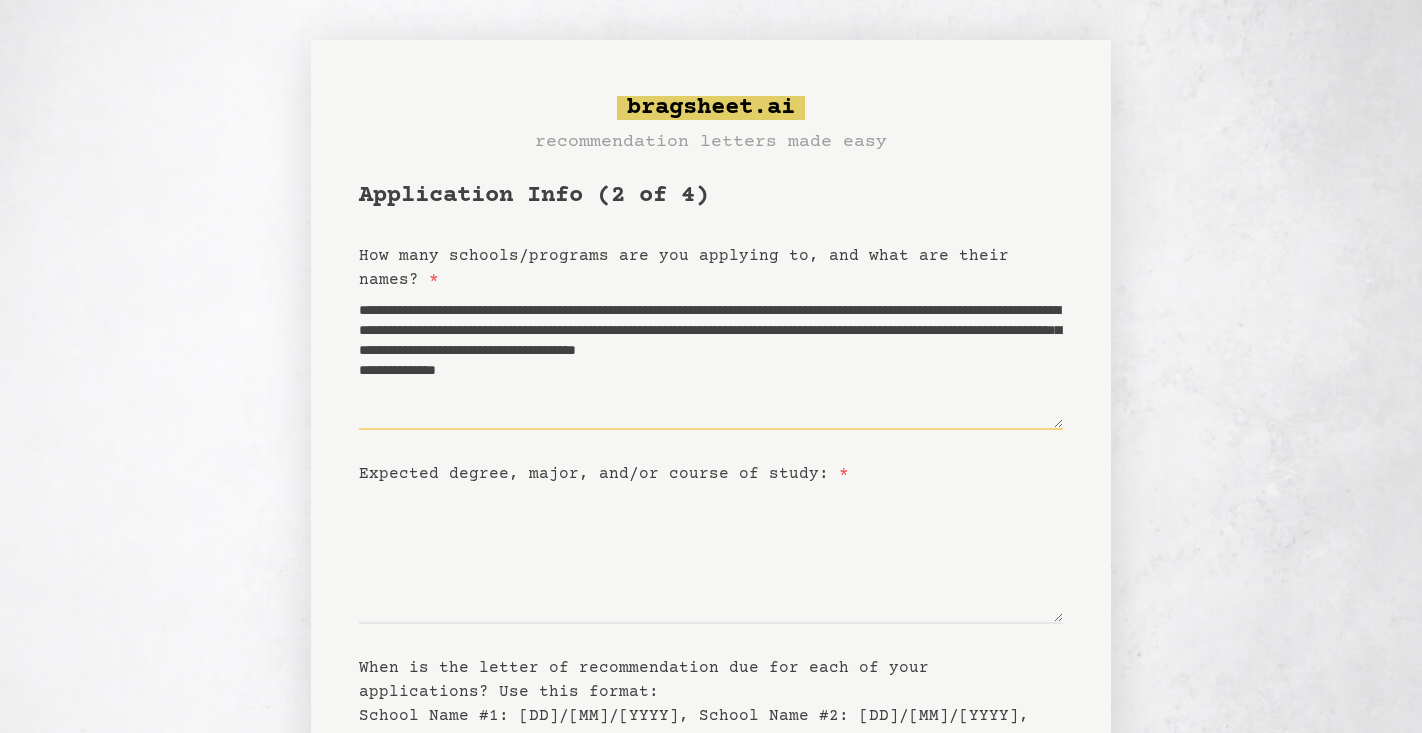 click on "**********" at bounding box center [711, 361] 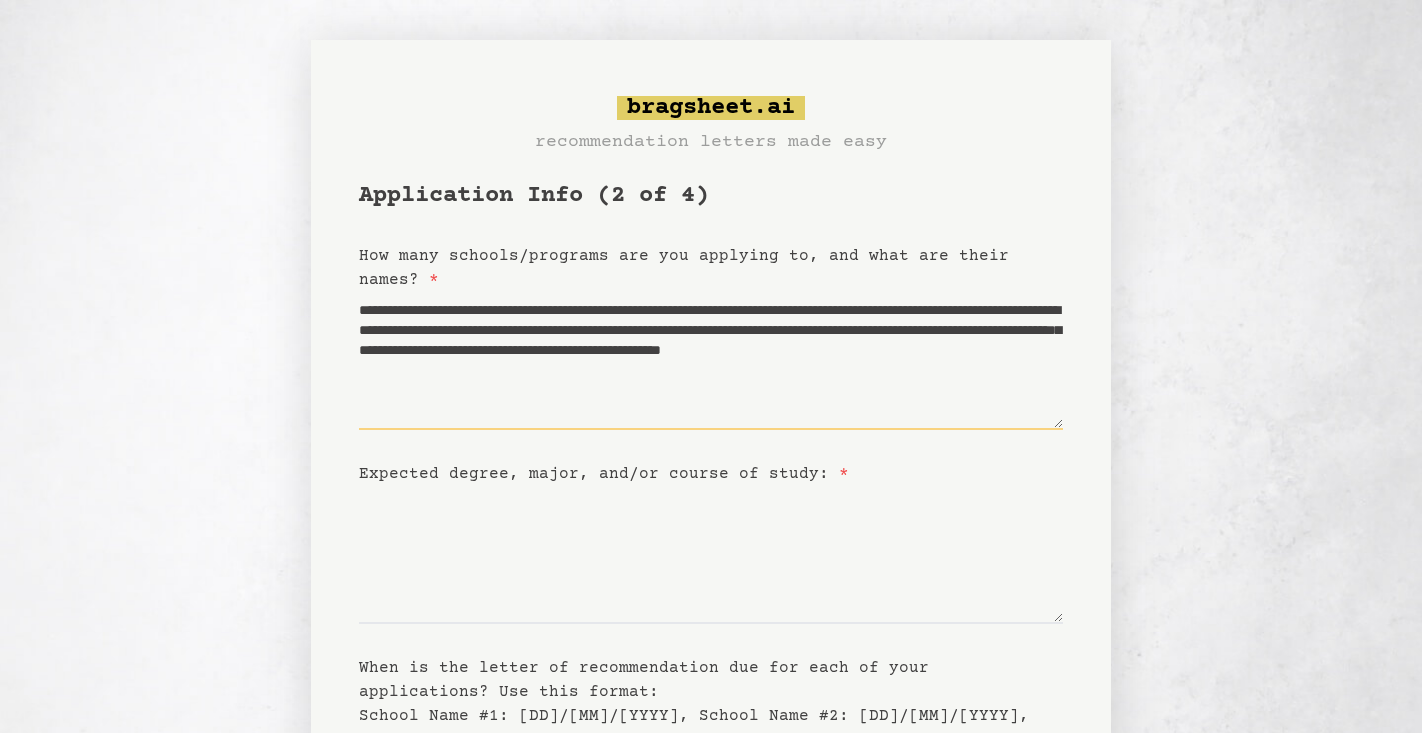 paste on "******" 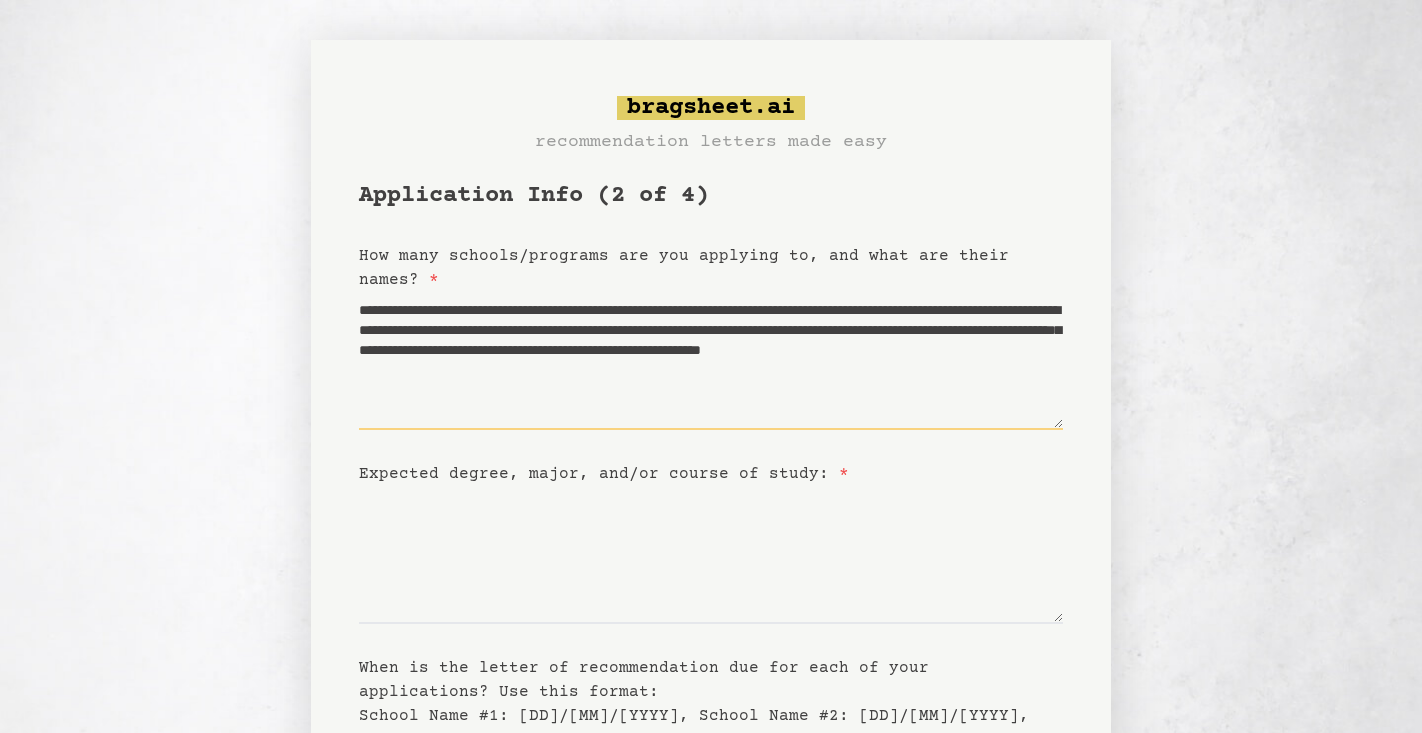 click on "**********" at bounding box center (711, 361) 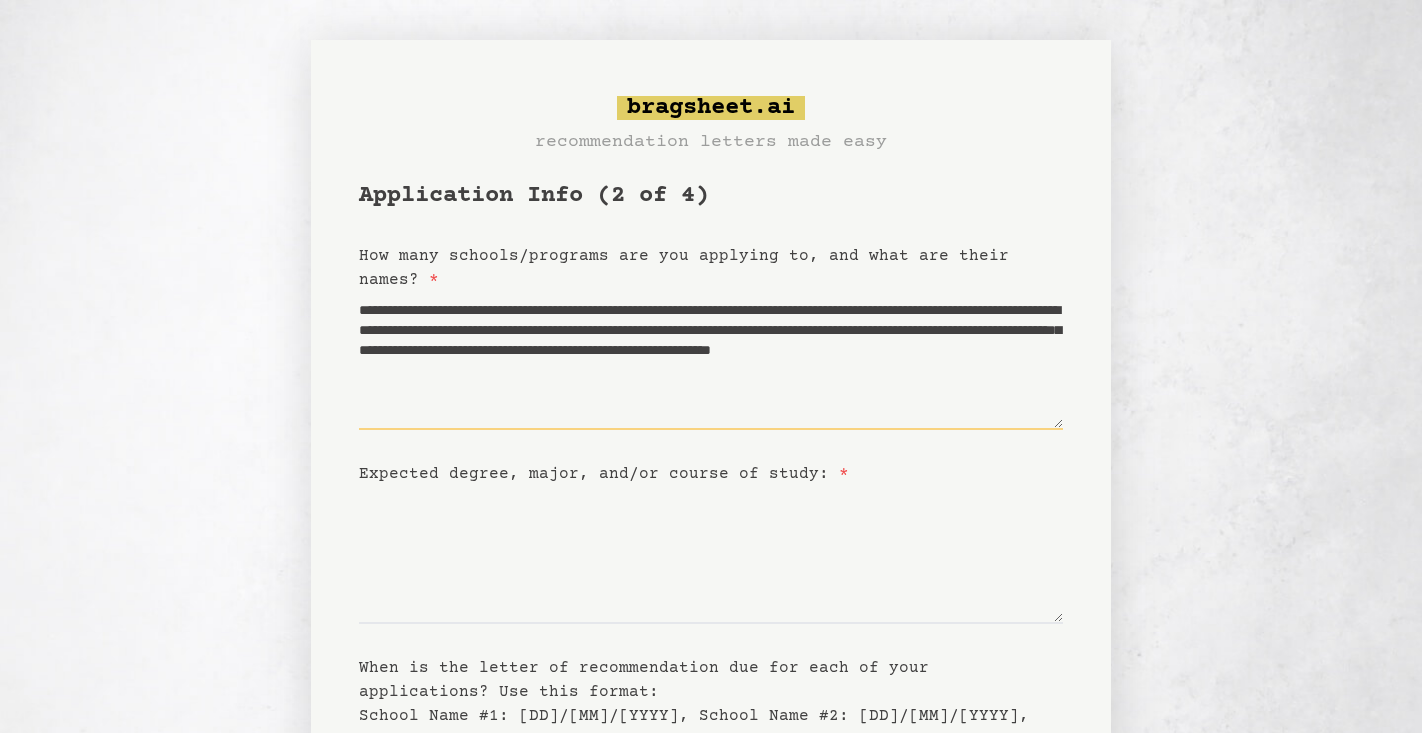 paste on "*****" 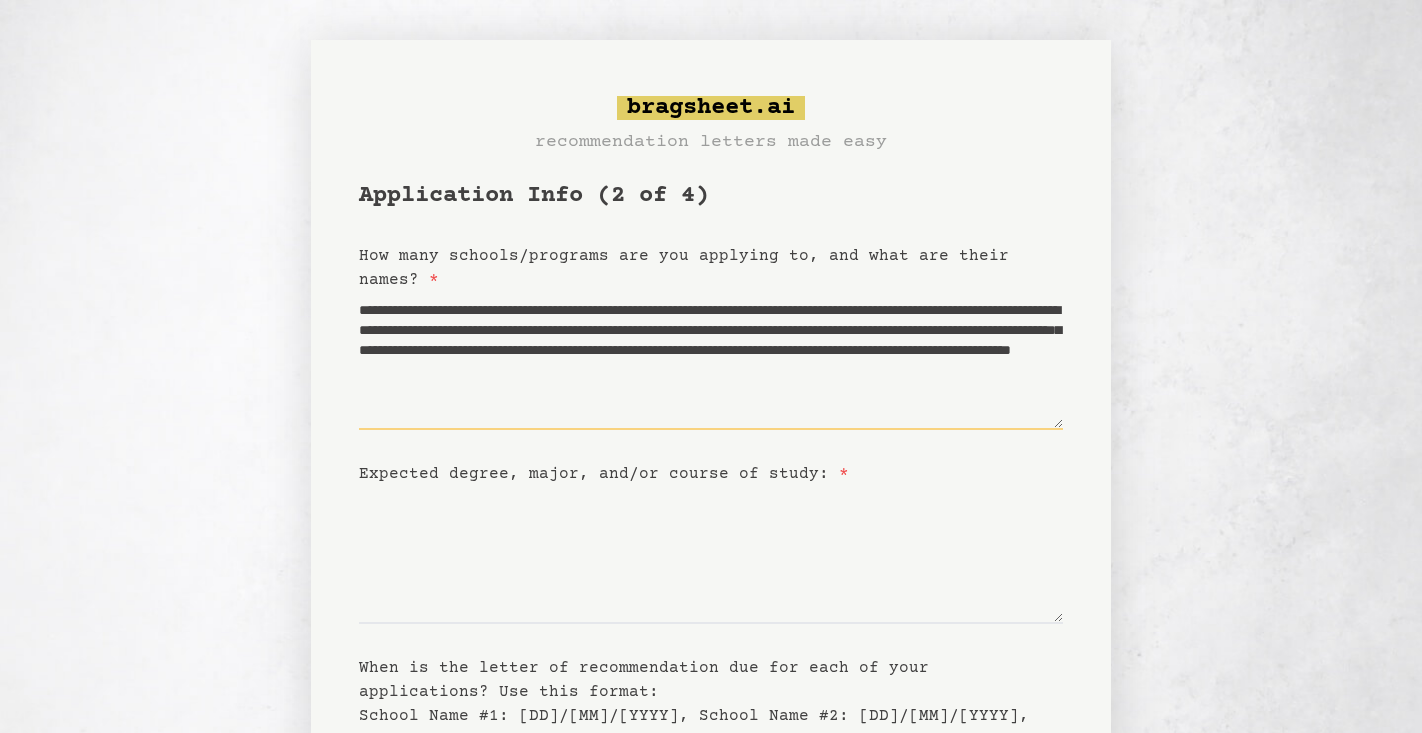 click on "**********" at bounding box center (711, 361) 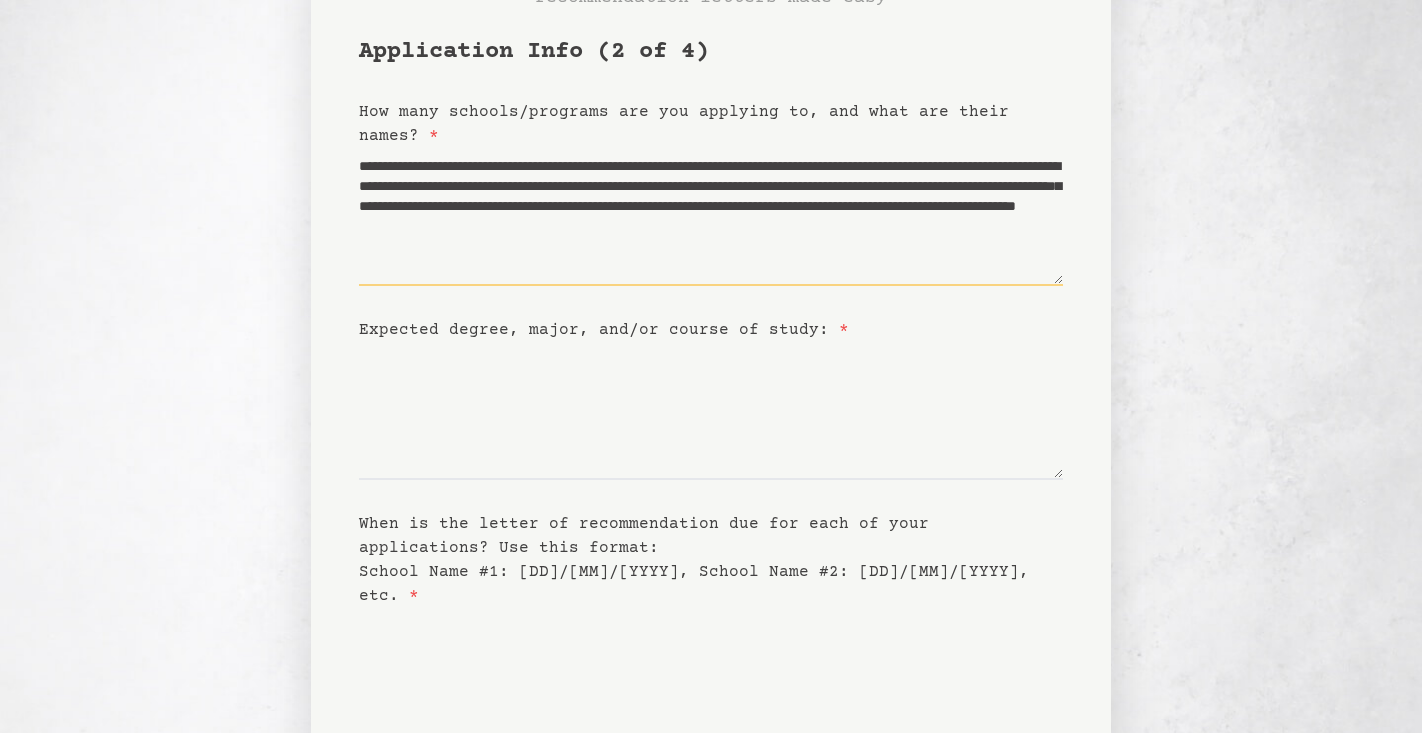scroll, scrollTop: 155, scrollLeft: 0, axis: vertical 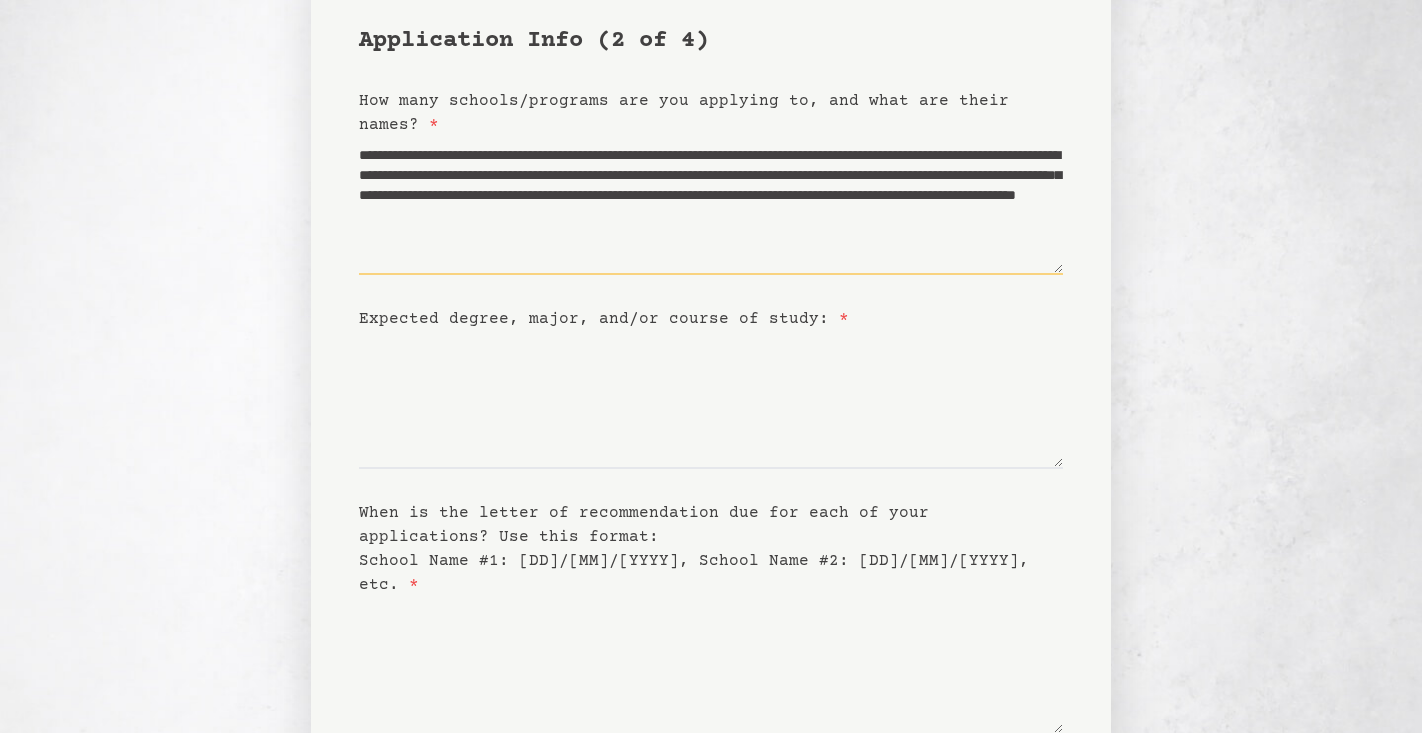 type on "**********" 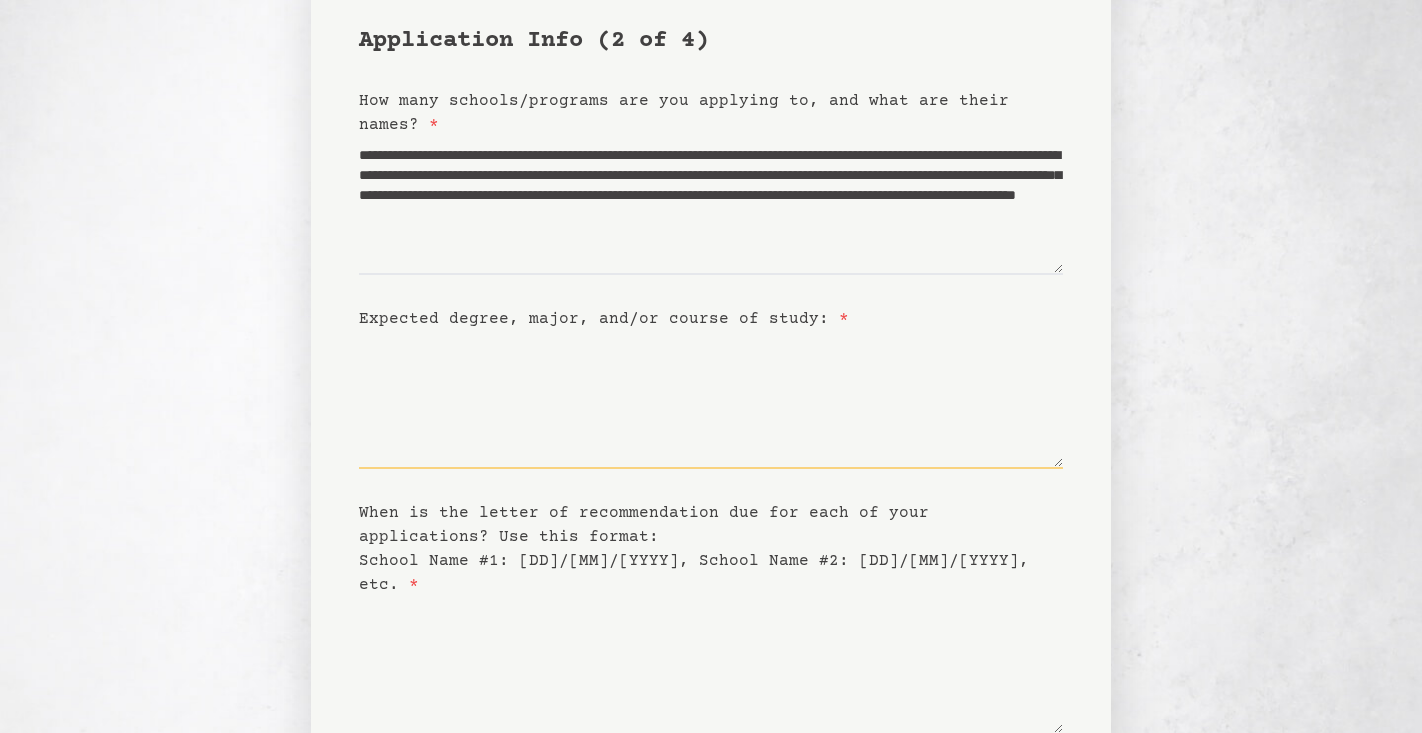 click on "Expected degree, major, and/or course of study:   *" at bounding box center (711, 400) 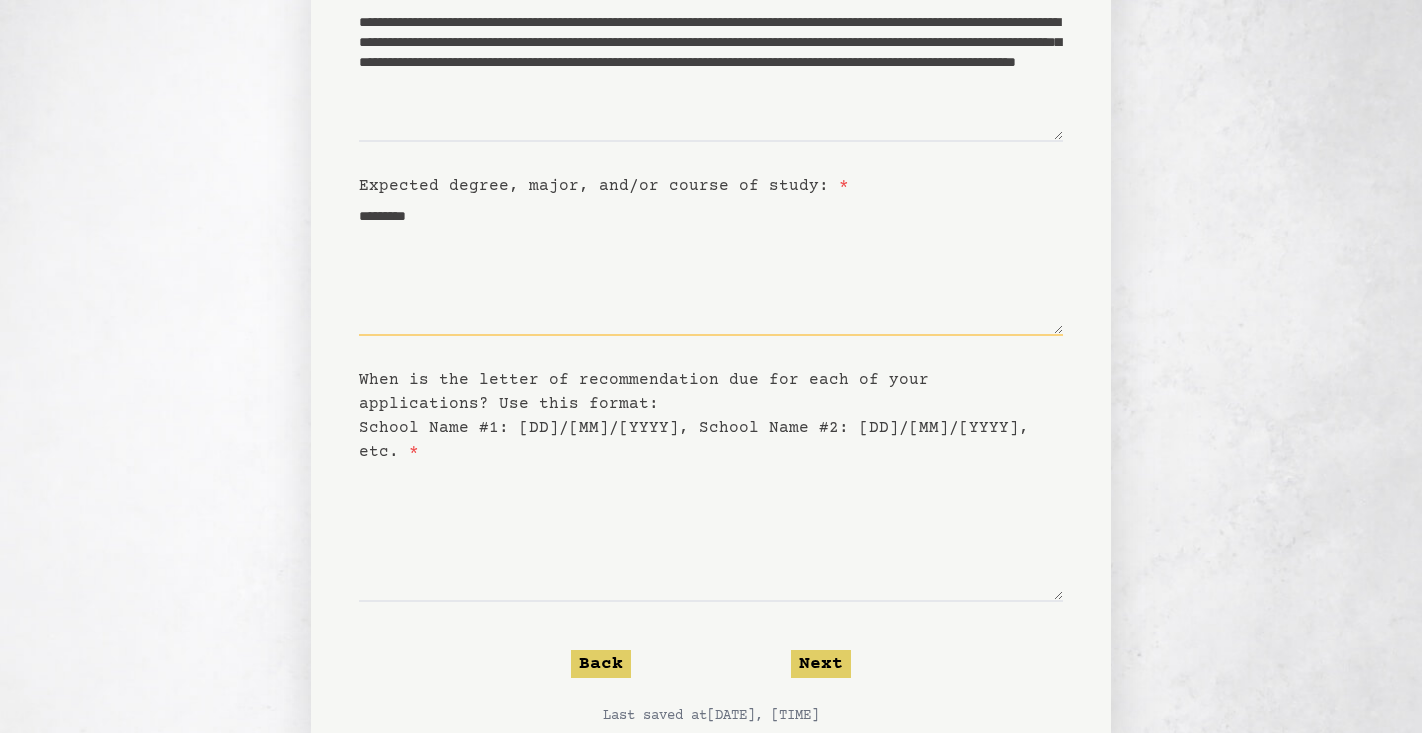 scroll, scrollTop: 289, scrollLeft: 0, axis: vertical 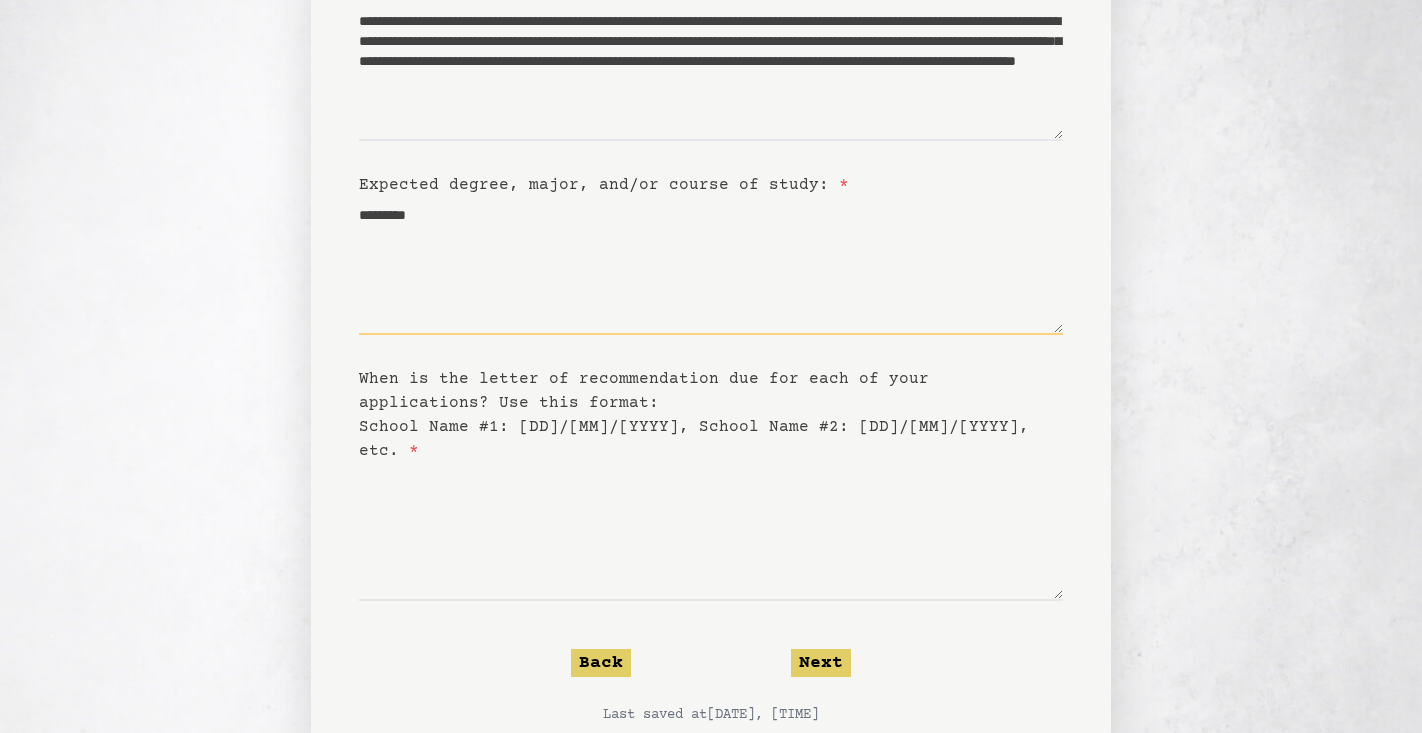 type on "*********" 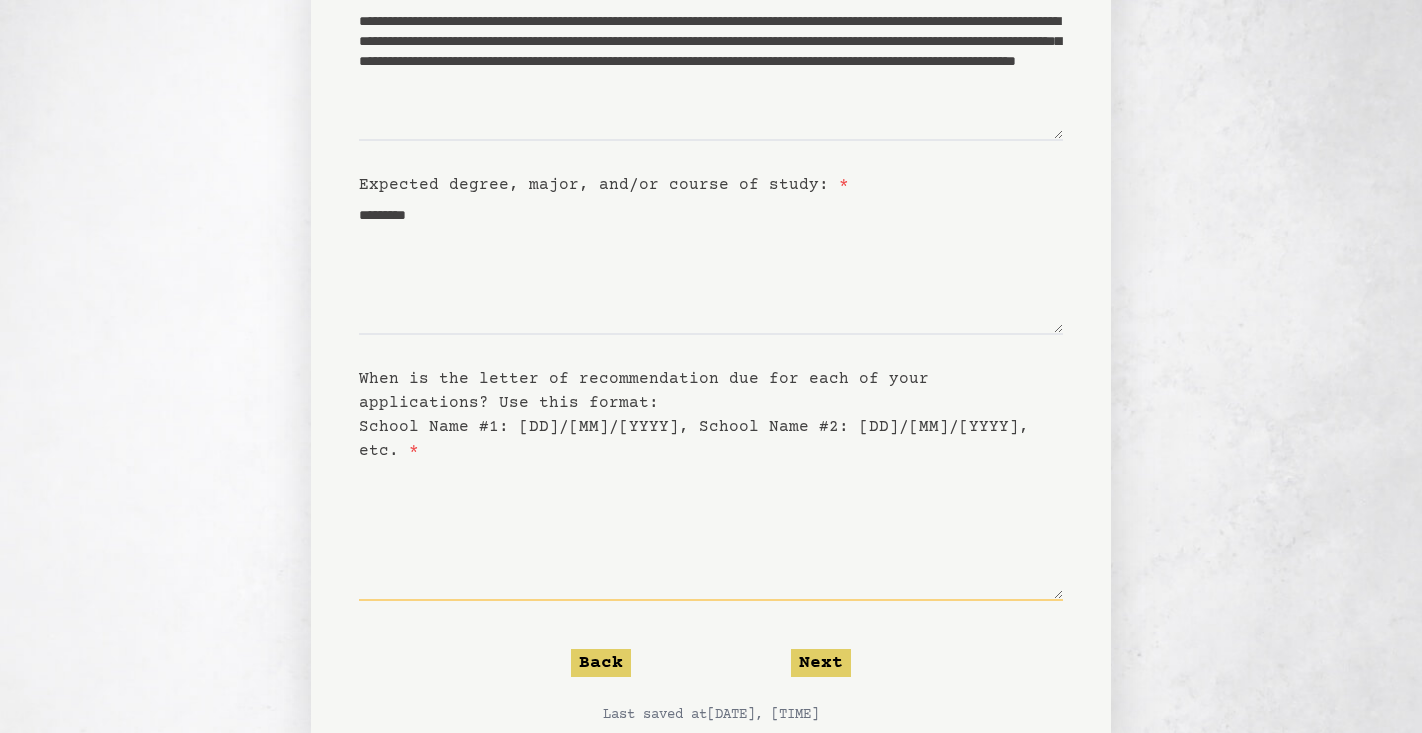click on "When is the letter of recommendation due for each of your
applications? Use this format: School Name #1: DD/MM/YYYY,
School Name #2: DD/MM/YYYY, etc.   *" at bounding box center [711, 532] 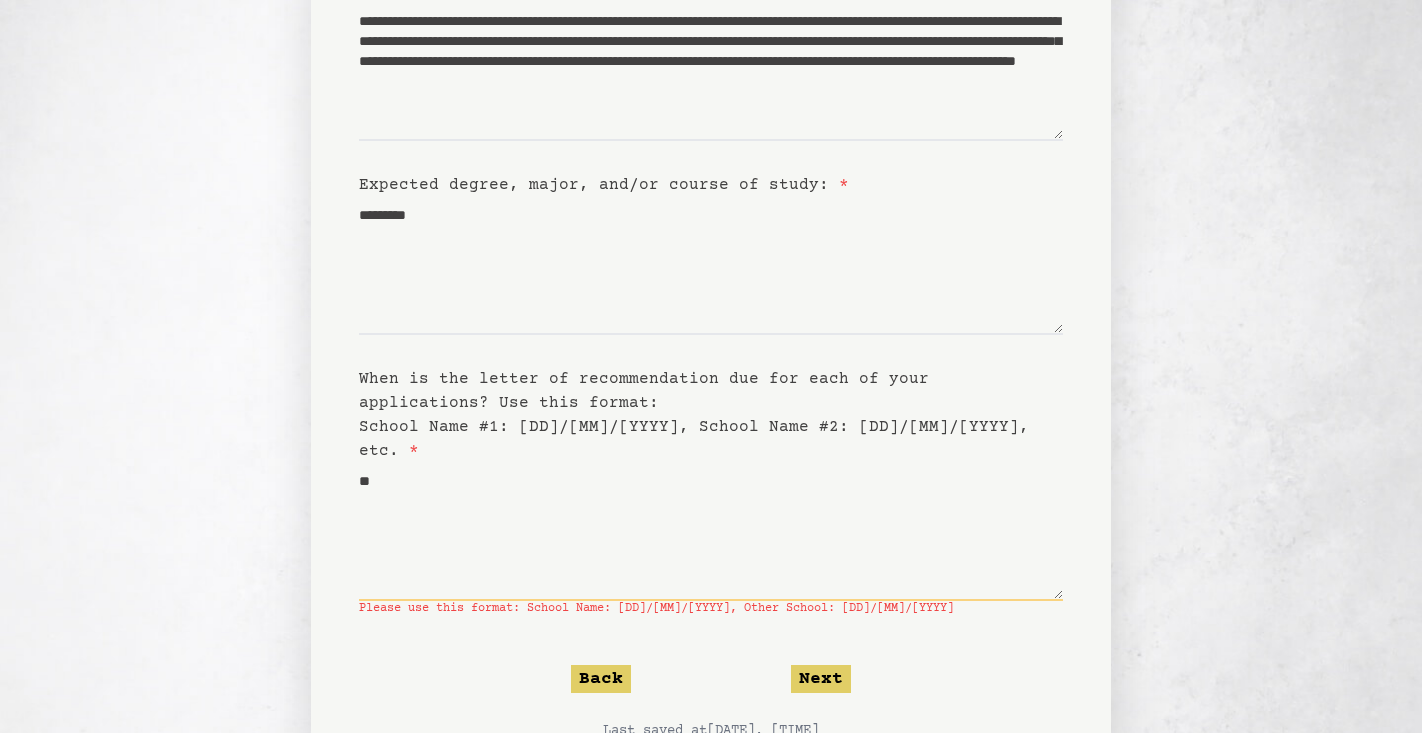 type on "*" 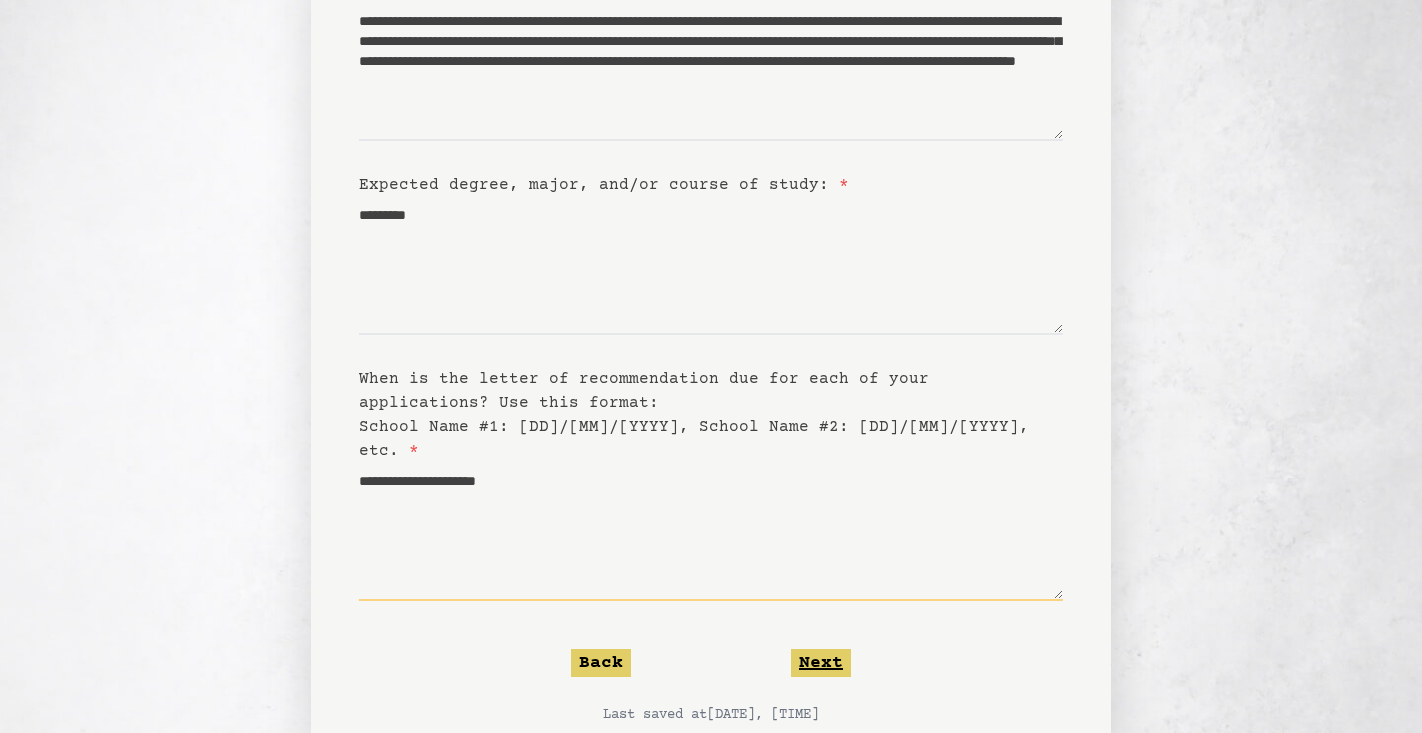 type on "**********" 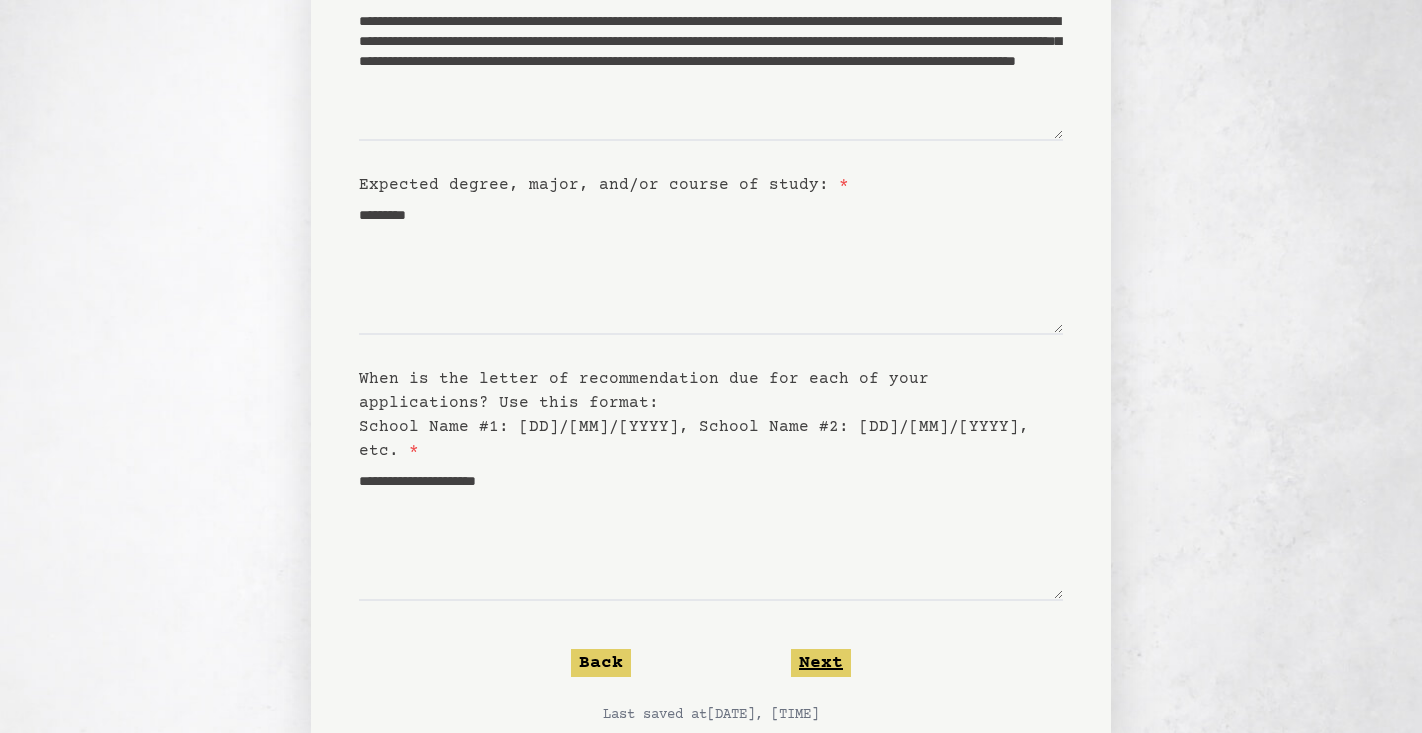 click on "Next" 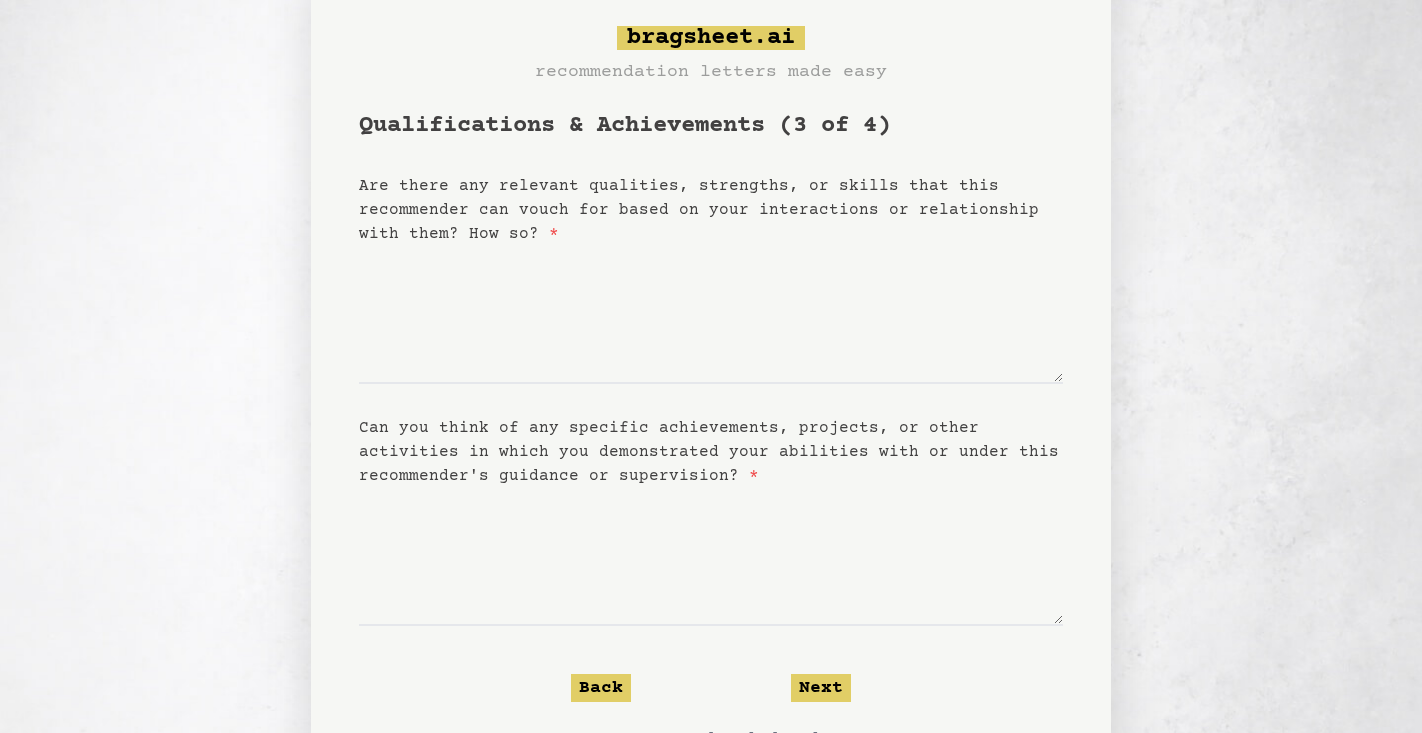 scroll, scrollTop: 71, scrollLeft: 0, axis: vertical 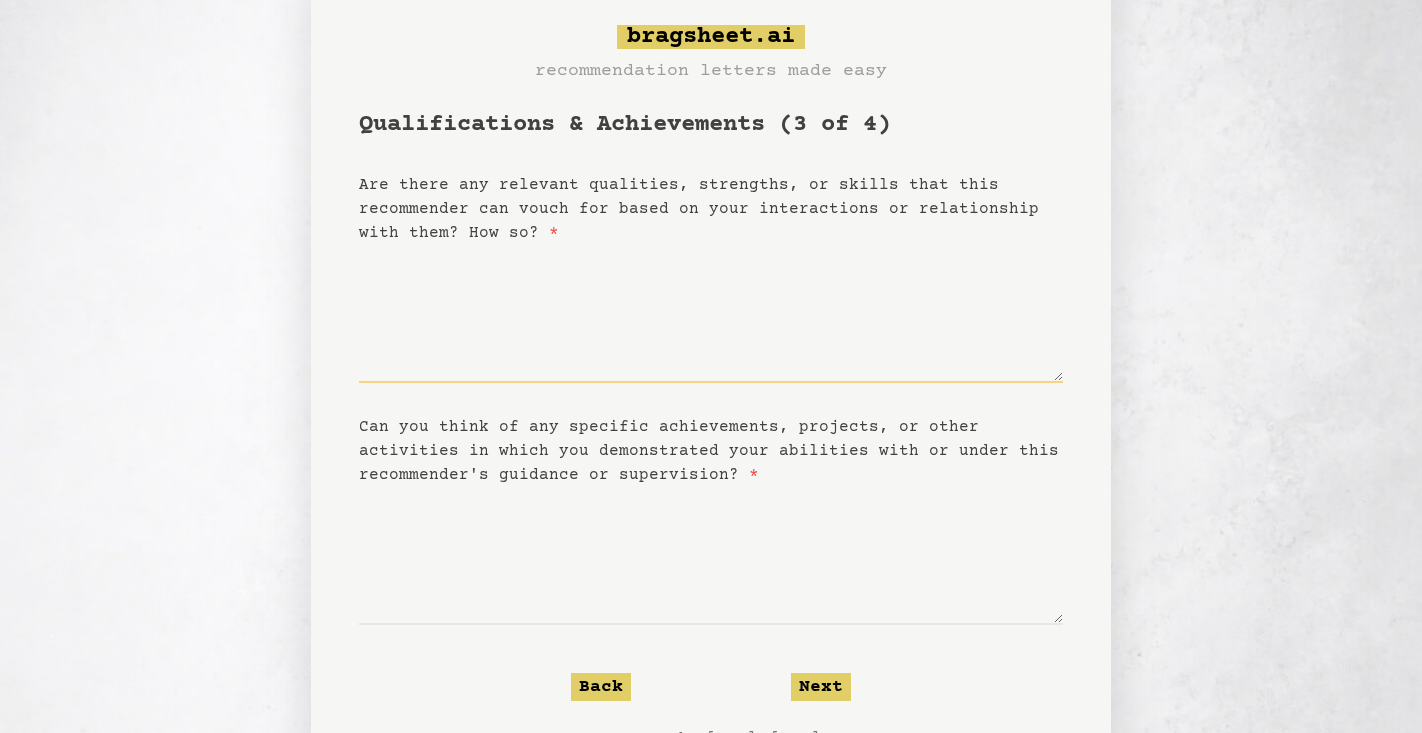 click on "Are there any relevant qualities, strengths, or skills that this
recommender can vouch for based on your interactions or
relationship with them? How so?   *" at bounding box center (711, 314) 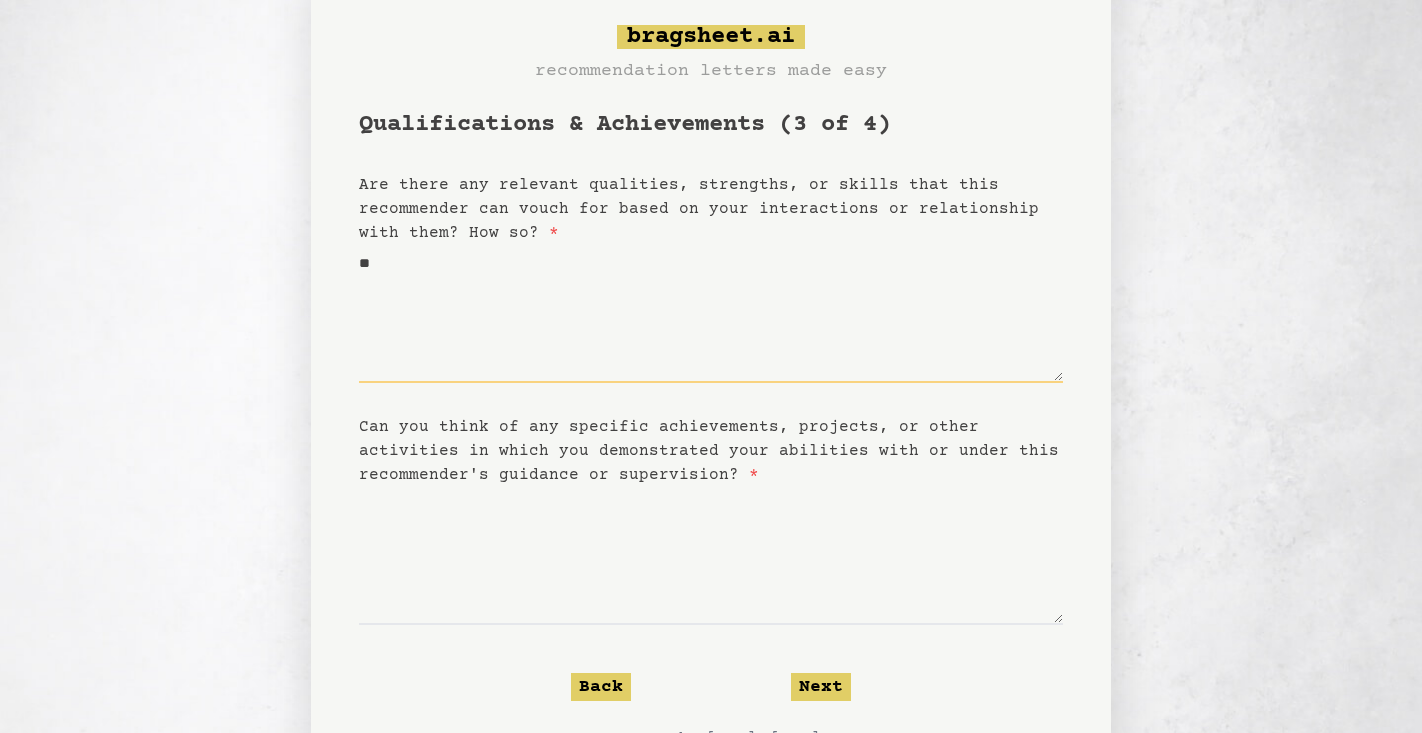 type on "*" 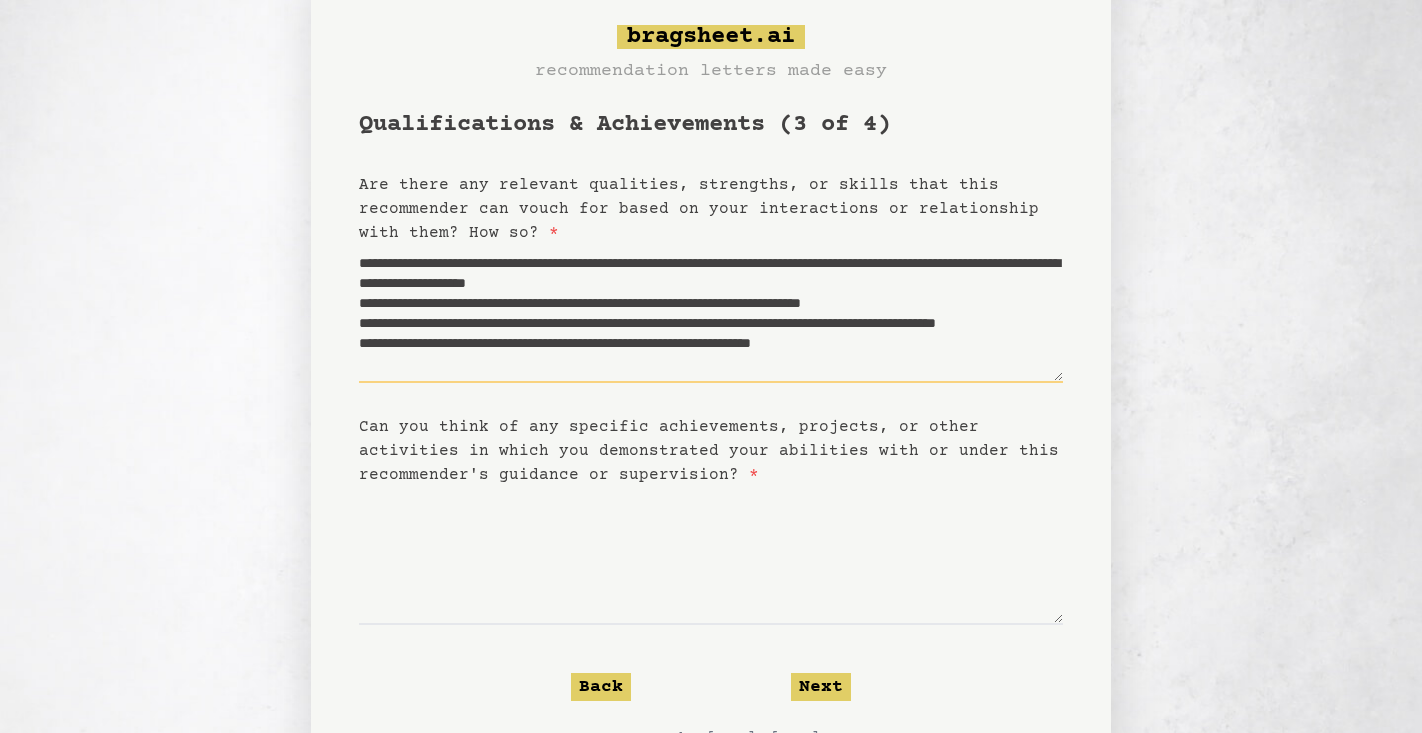 scroll, scrollTop: 20, scrollLeft: 0, axis: vertical 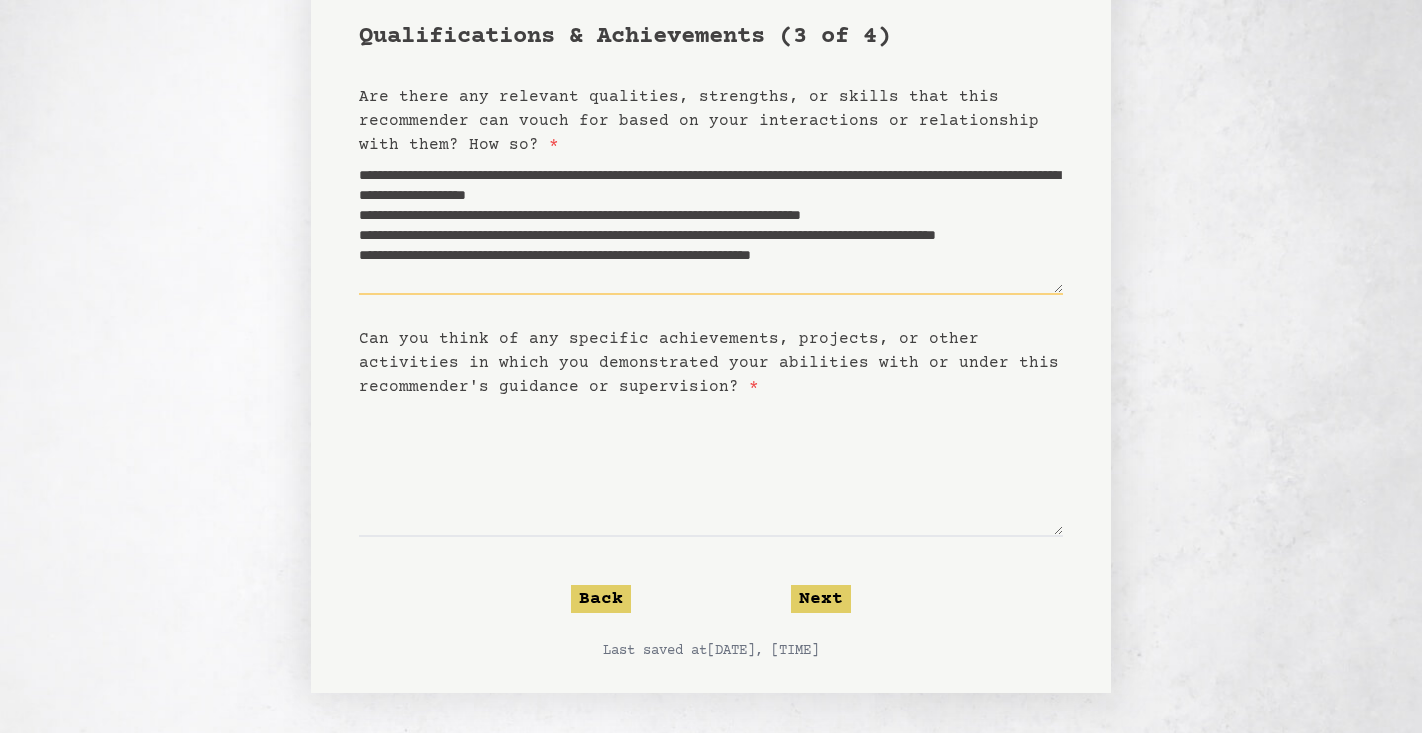 type on "**********" 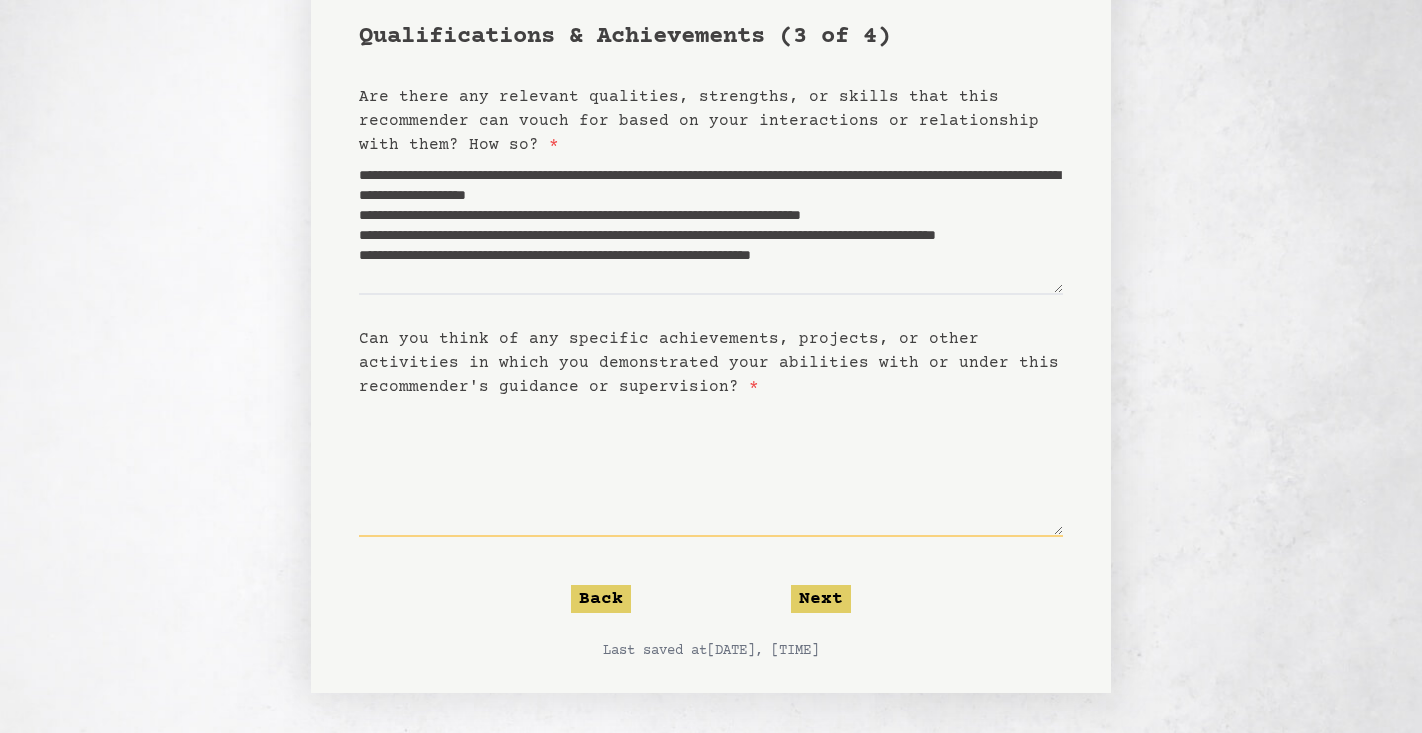 click on "Can you think of any specific achievements, projects, or other
activities in which you demonstrated your abilities with or
under this recommender's guidance or supervision?   *" at bounding box center (711, 468) 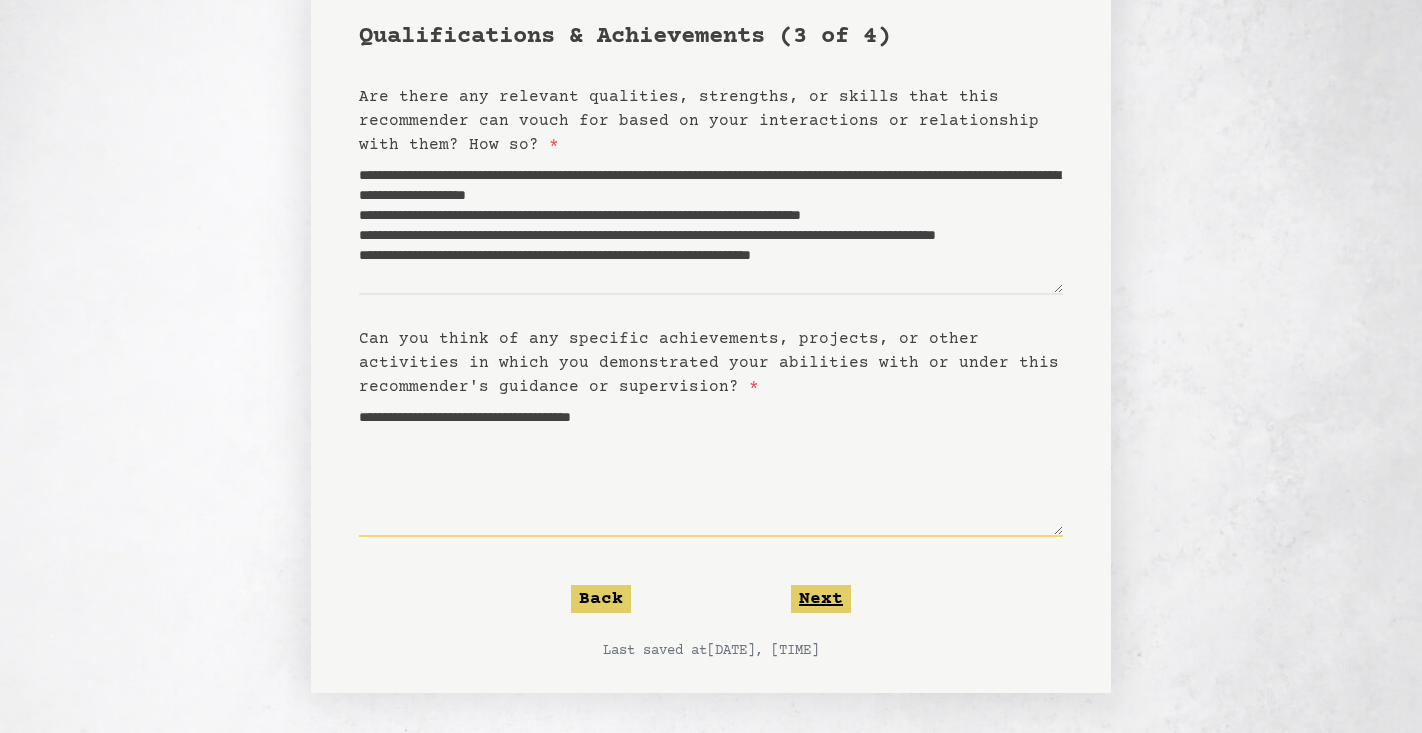 type on "**********" 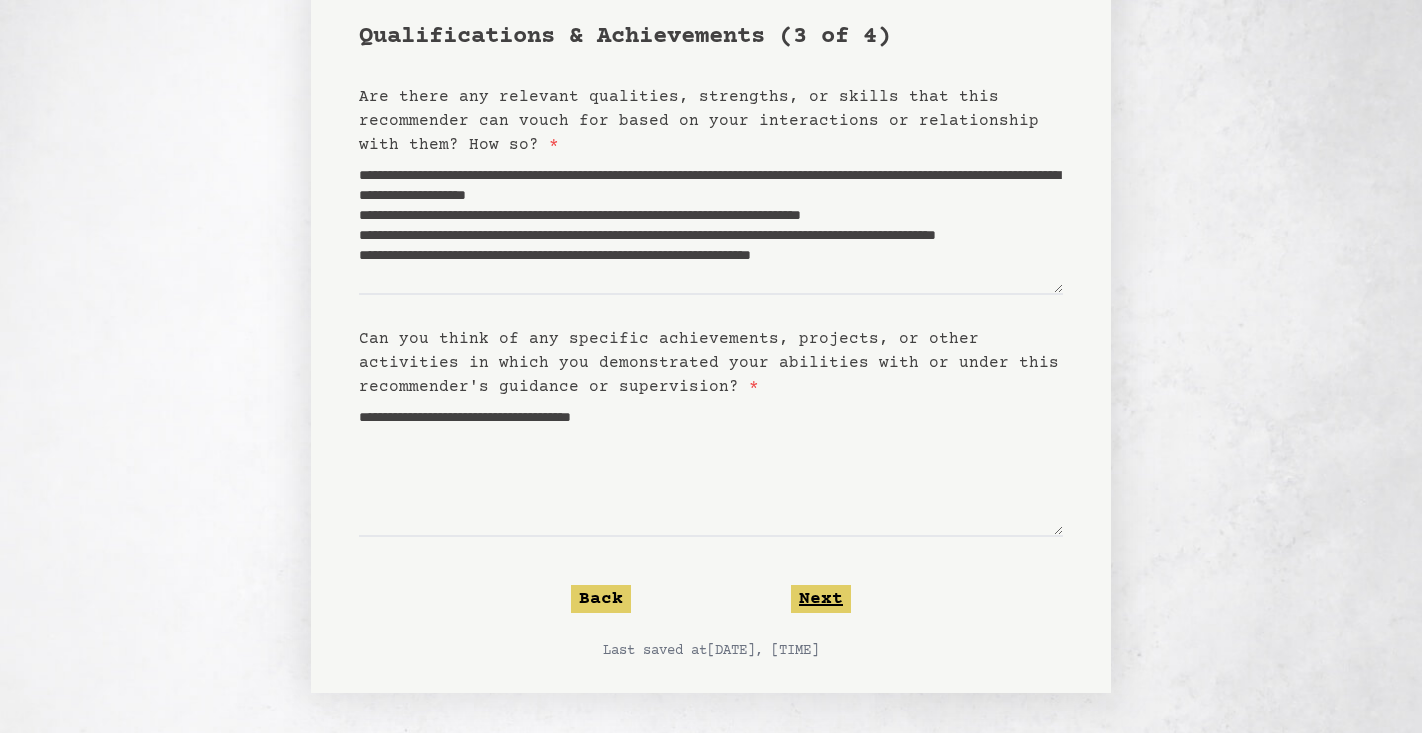 click on "Next" 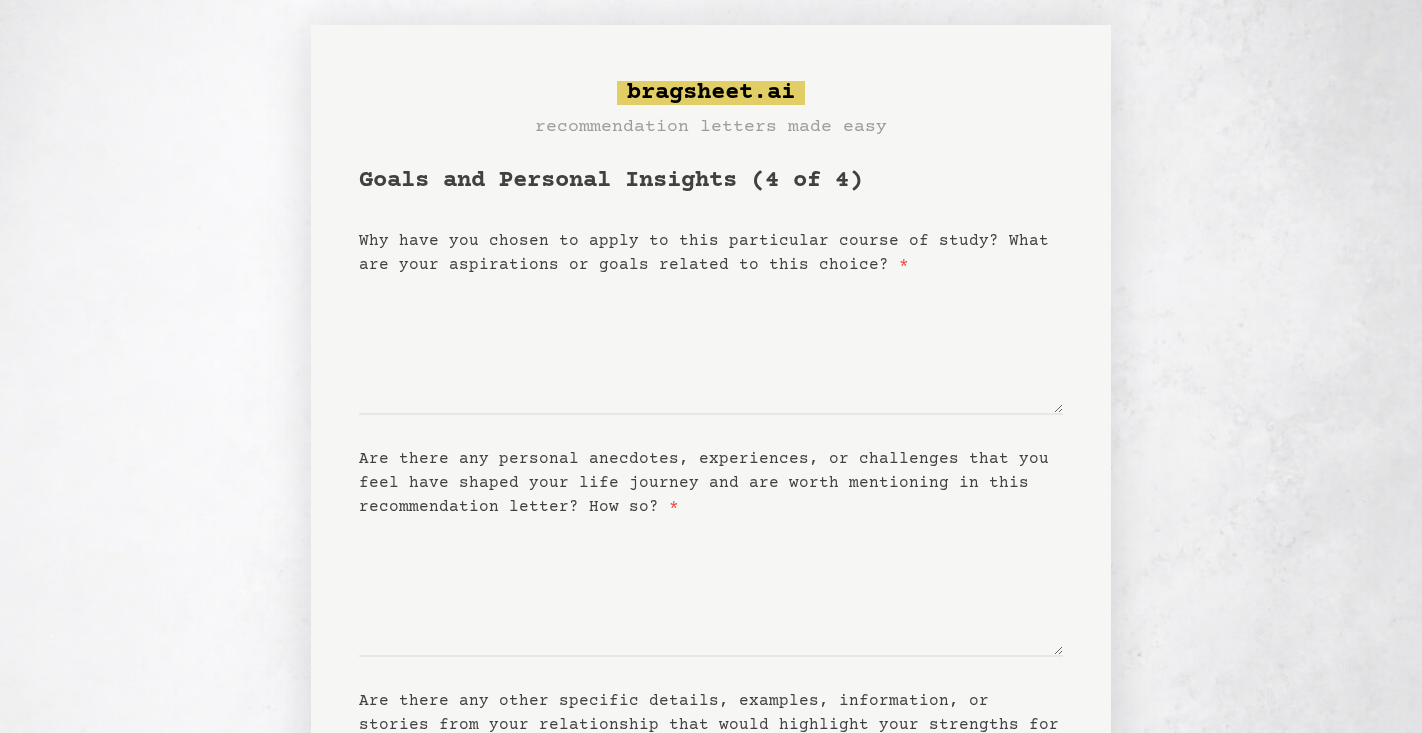 scroll, scrollTop: 0, scrollLeft: 0, axis: both 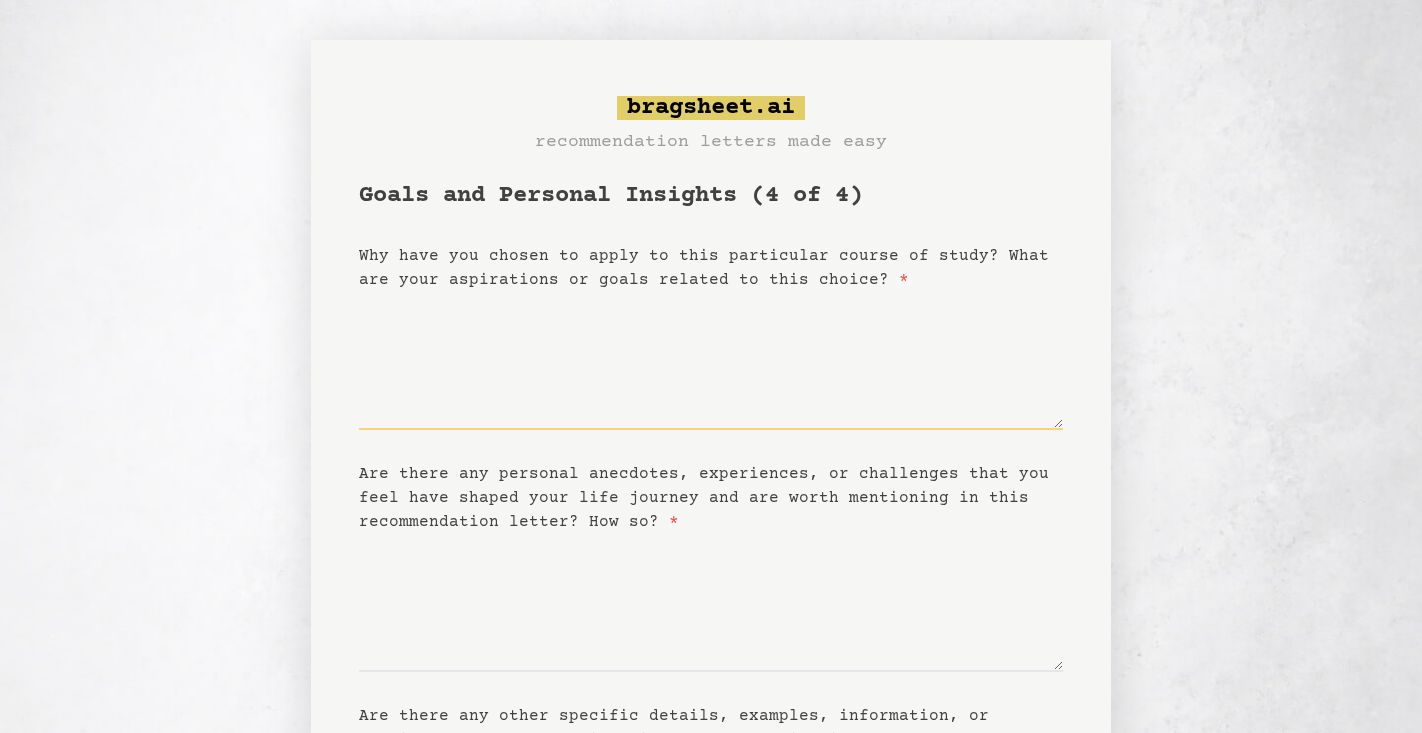 click on "Why have you chosen to apply to this particular course of study?
What are your aspirations or goals related to this choice?   *" at bounding box center (711, 361) 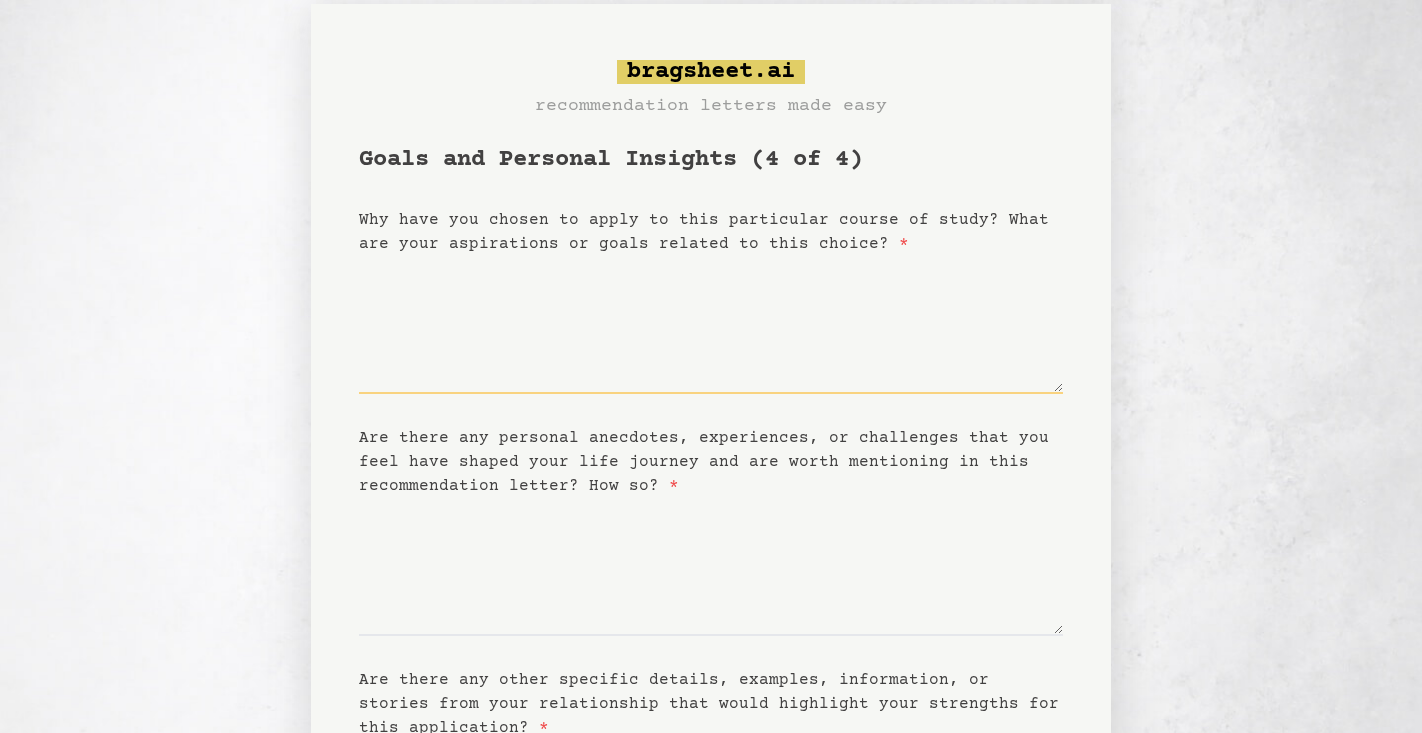 scroll, scrollTop: 39, scrollLeft: 0, axis: vertical 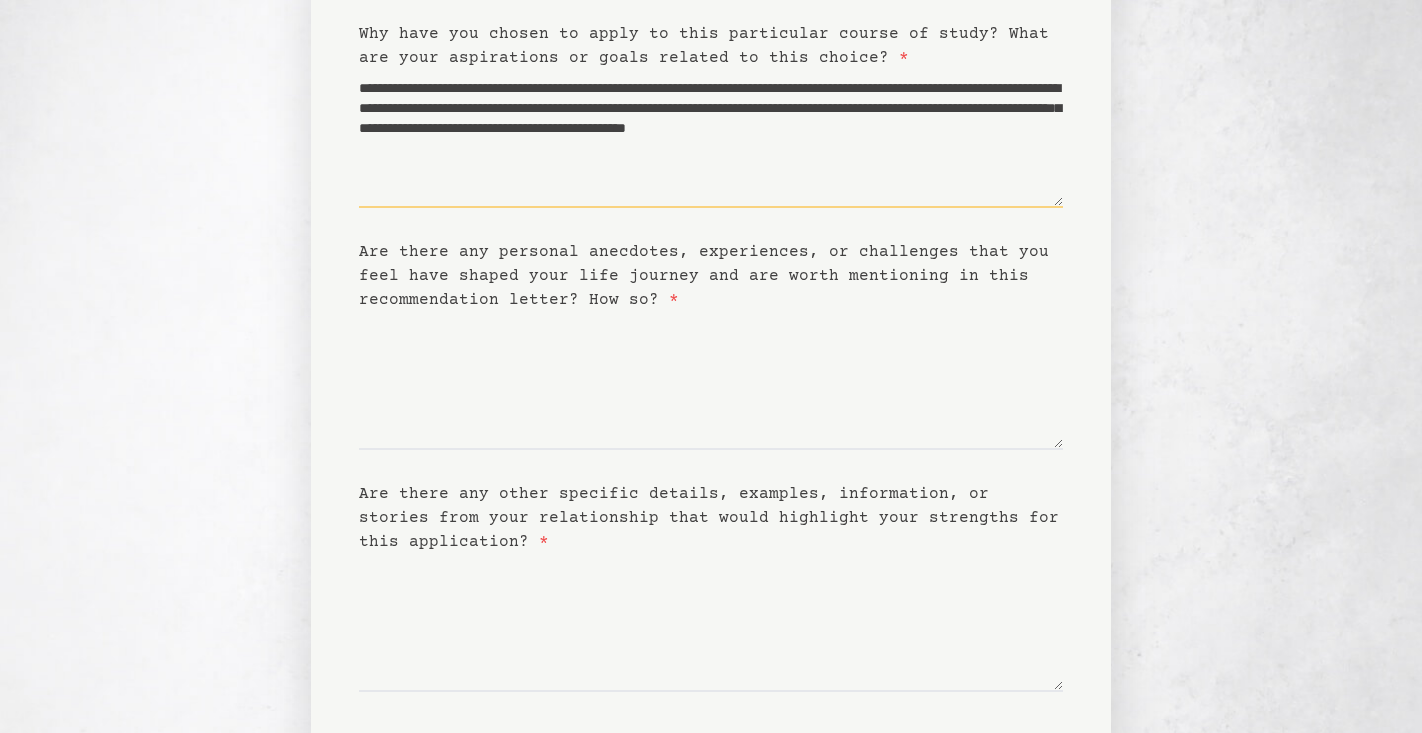 type on "**********" 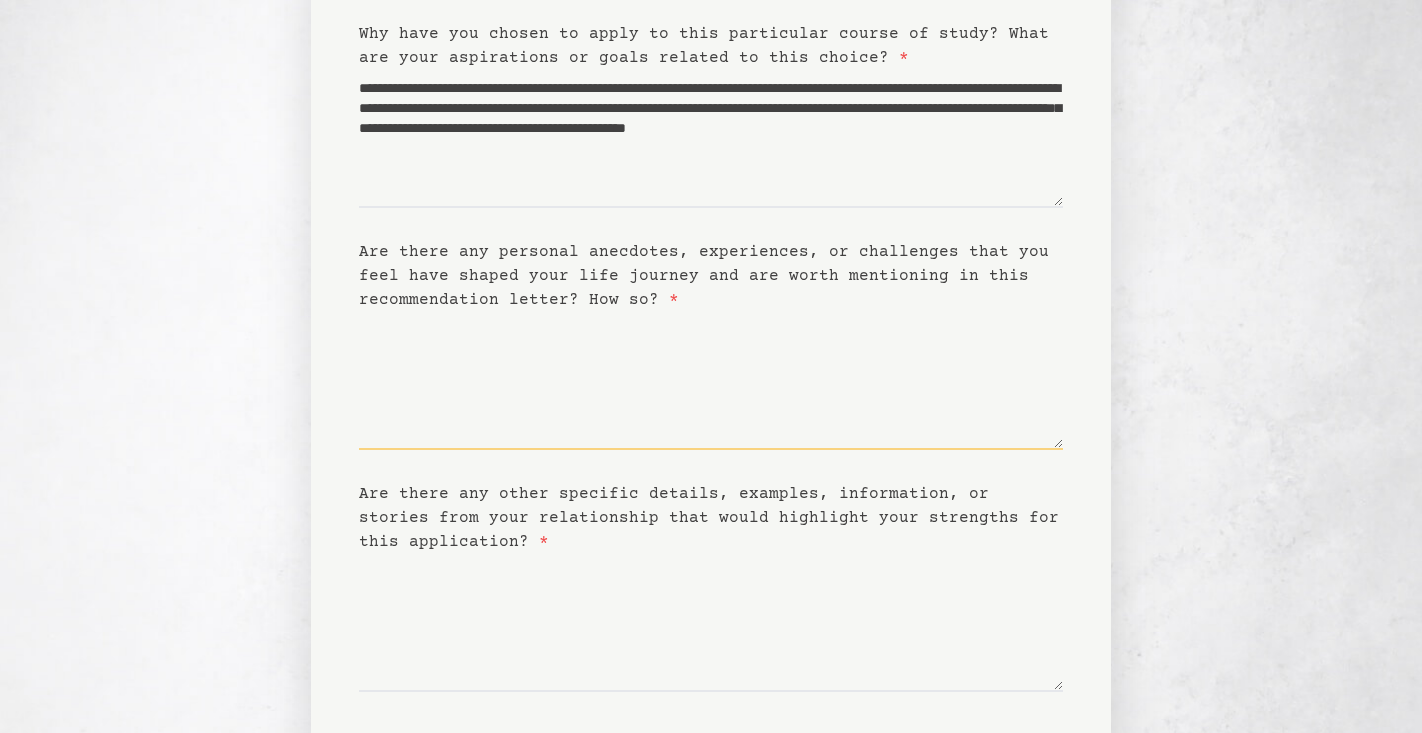click on "Are there any personal anecdotes, experiences, or challenges
that you feel have shaped your life journey and are worth
mentioning in this recommendation letter? How so?   *" at bounding box center (711, 381) 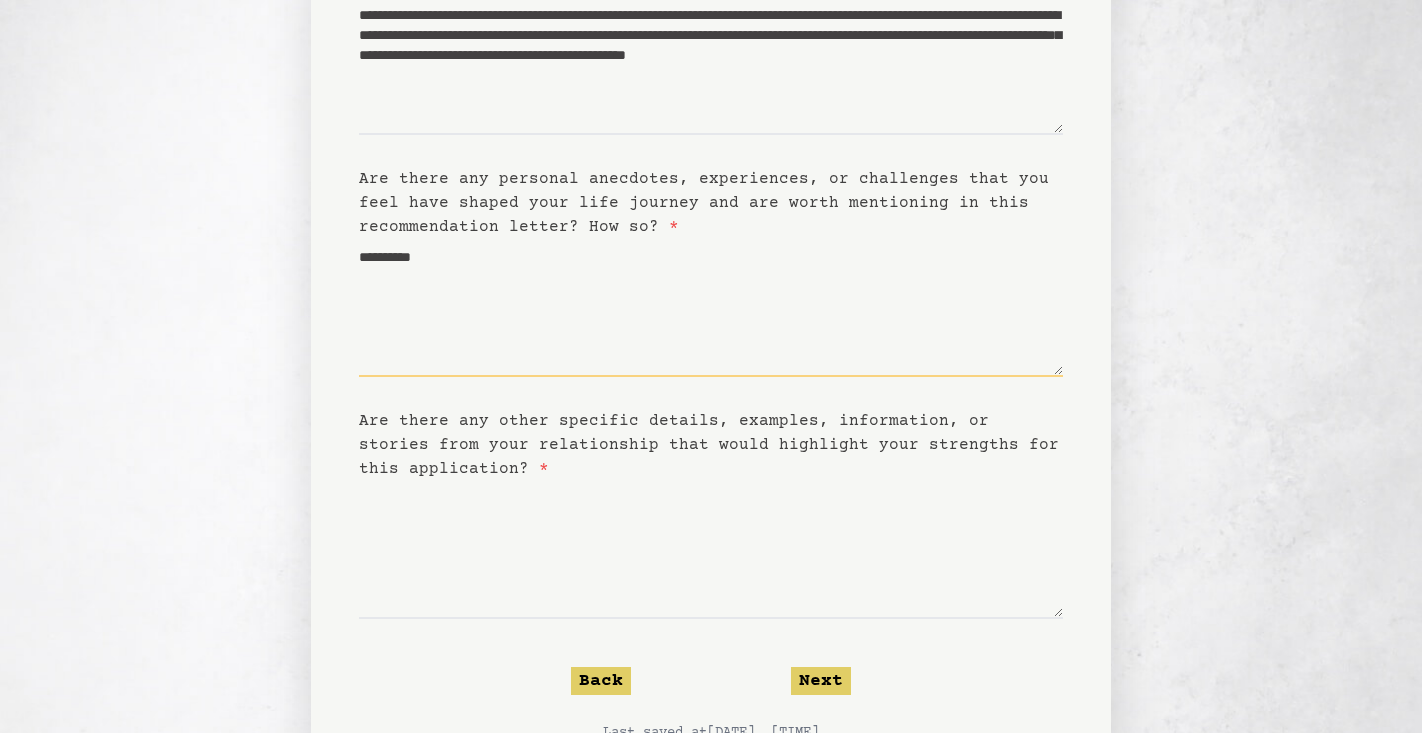 scroll, scrollTop: 377, scrollLeft: 0, axis: vertical 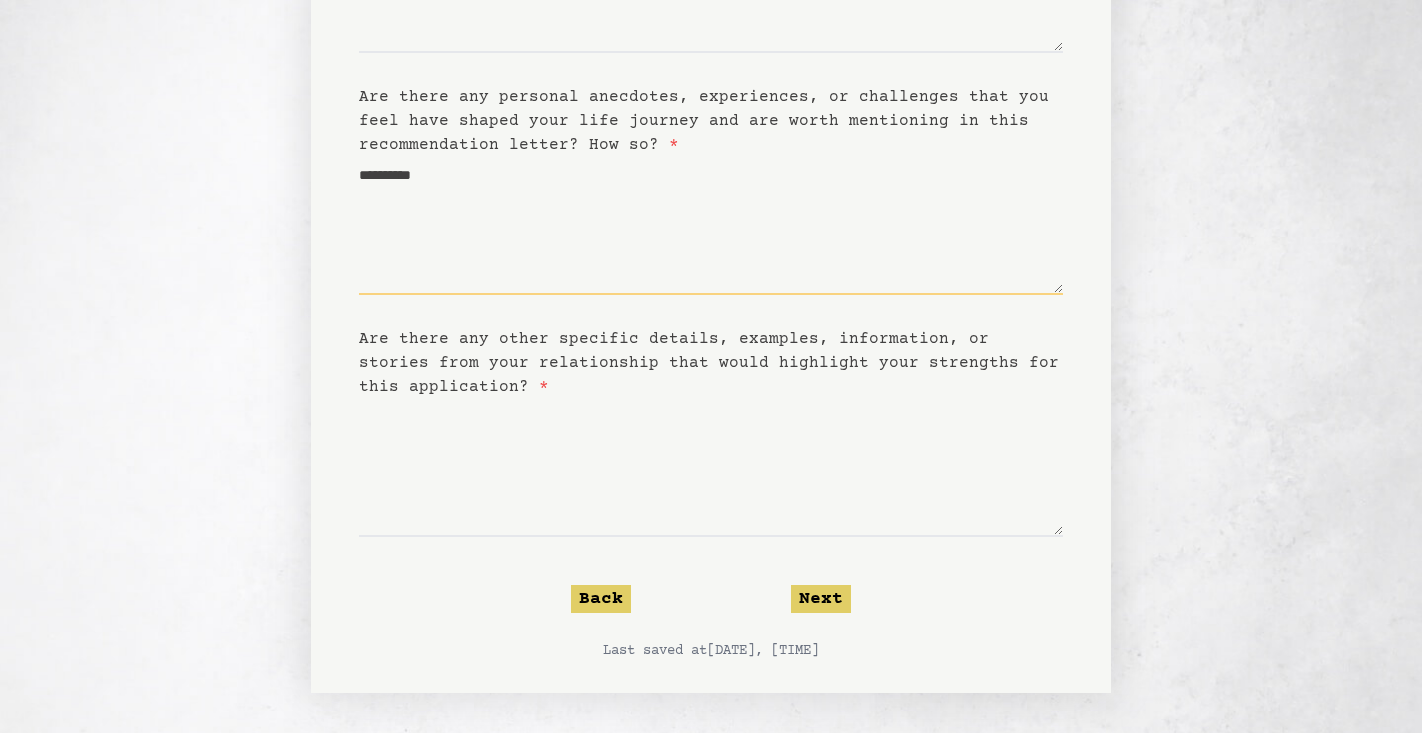 type on "**********" 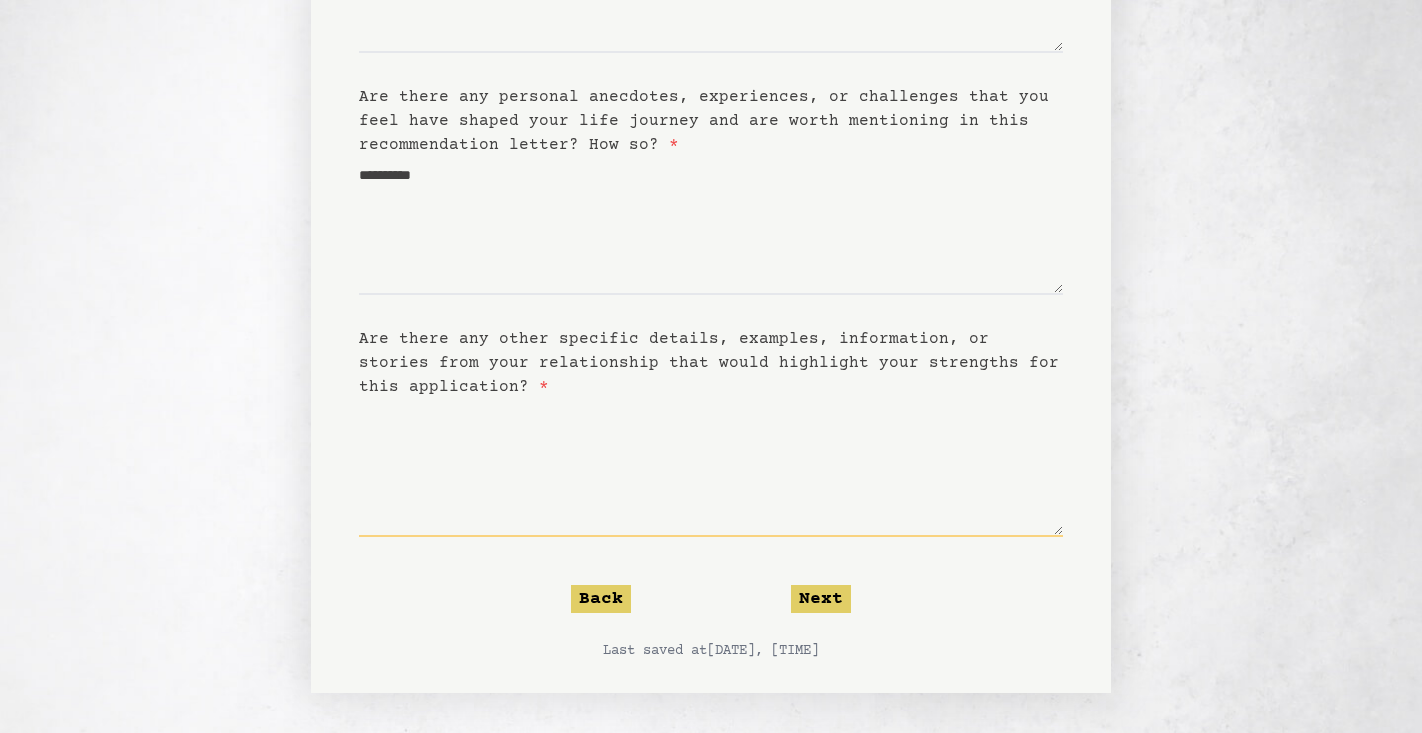click on "Are there any other specific details, examples, information, or
stories from your relationship that would highlight your
strengths for this application?   *" at bounding box center (711, 468) 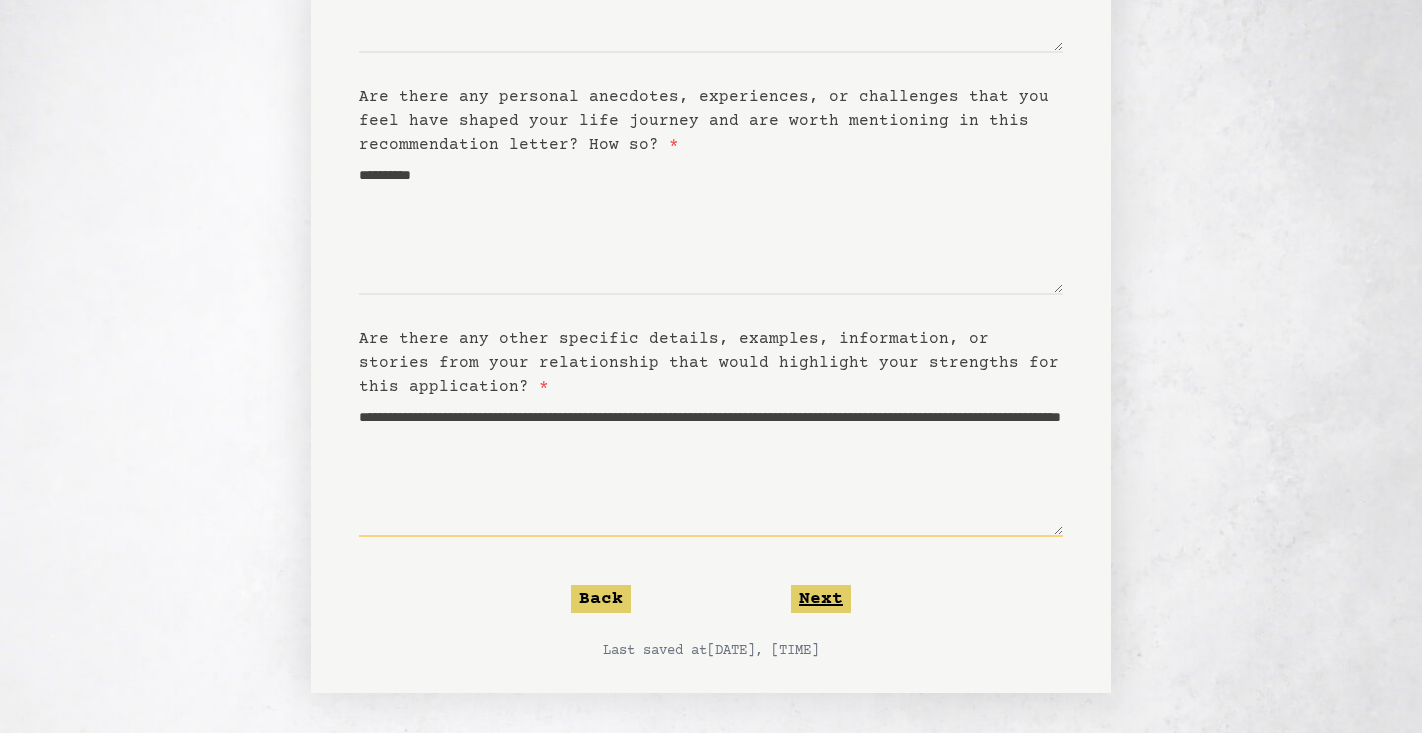 type on "**********" 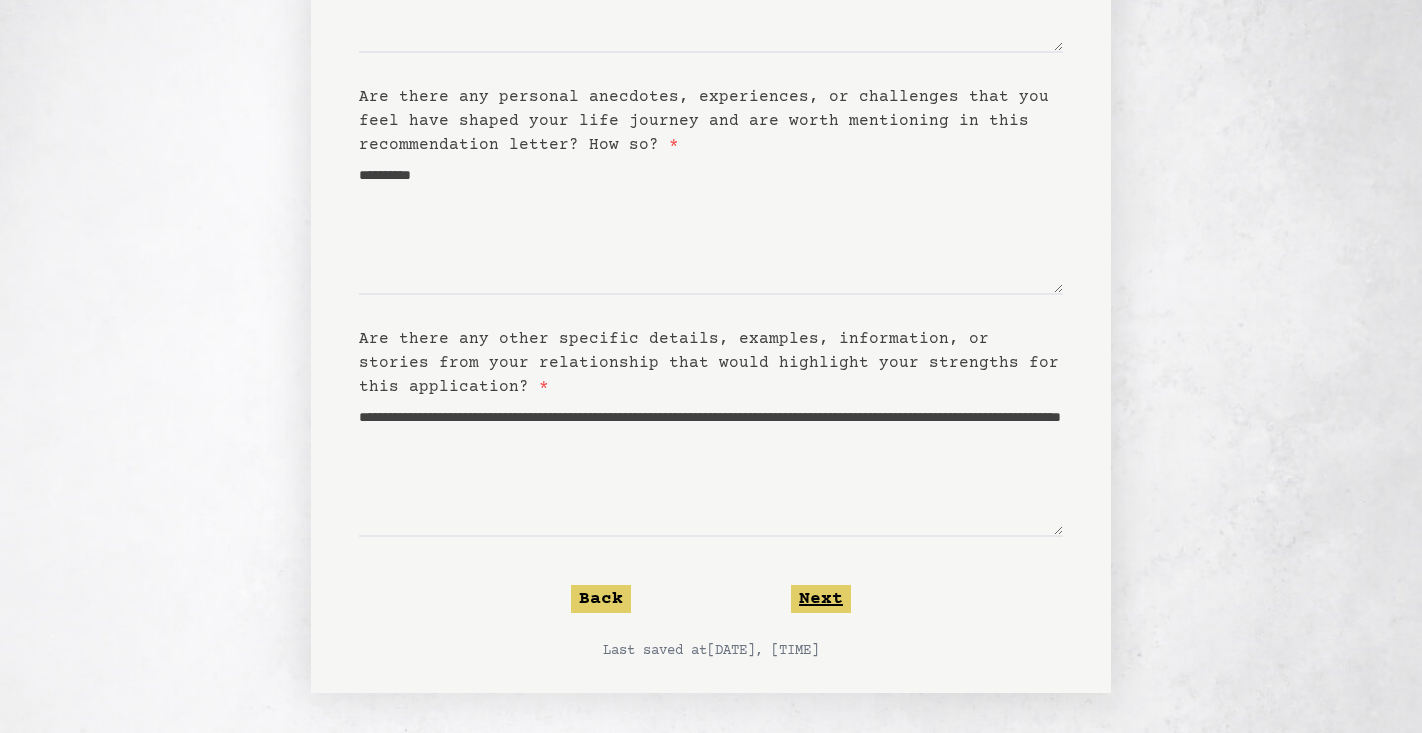 click on "Next" 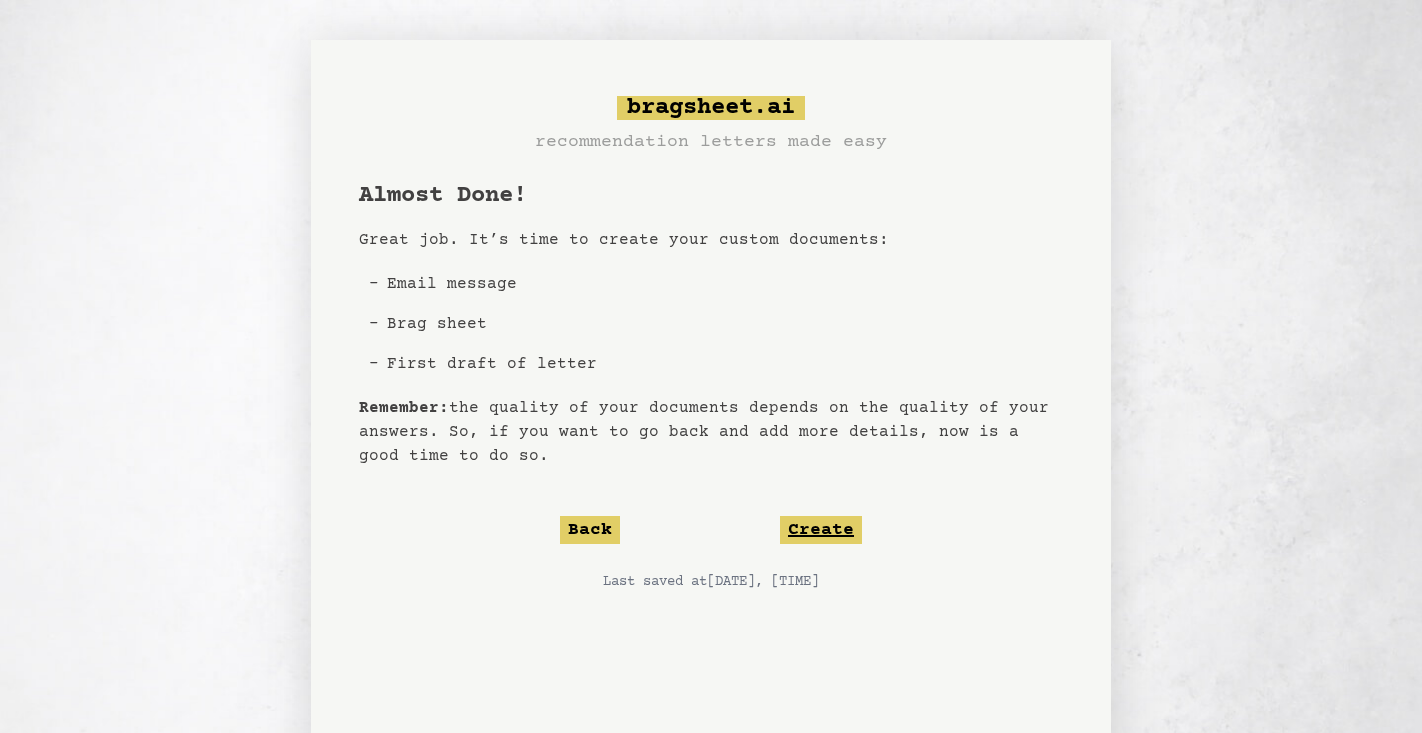 click on "Create" 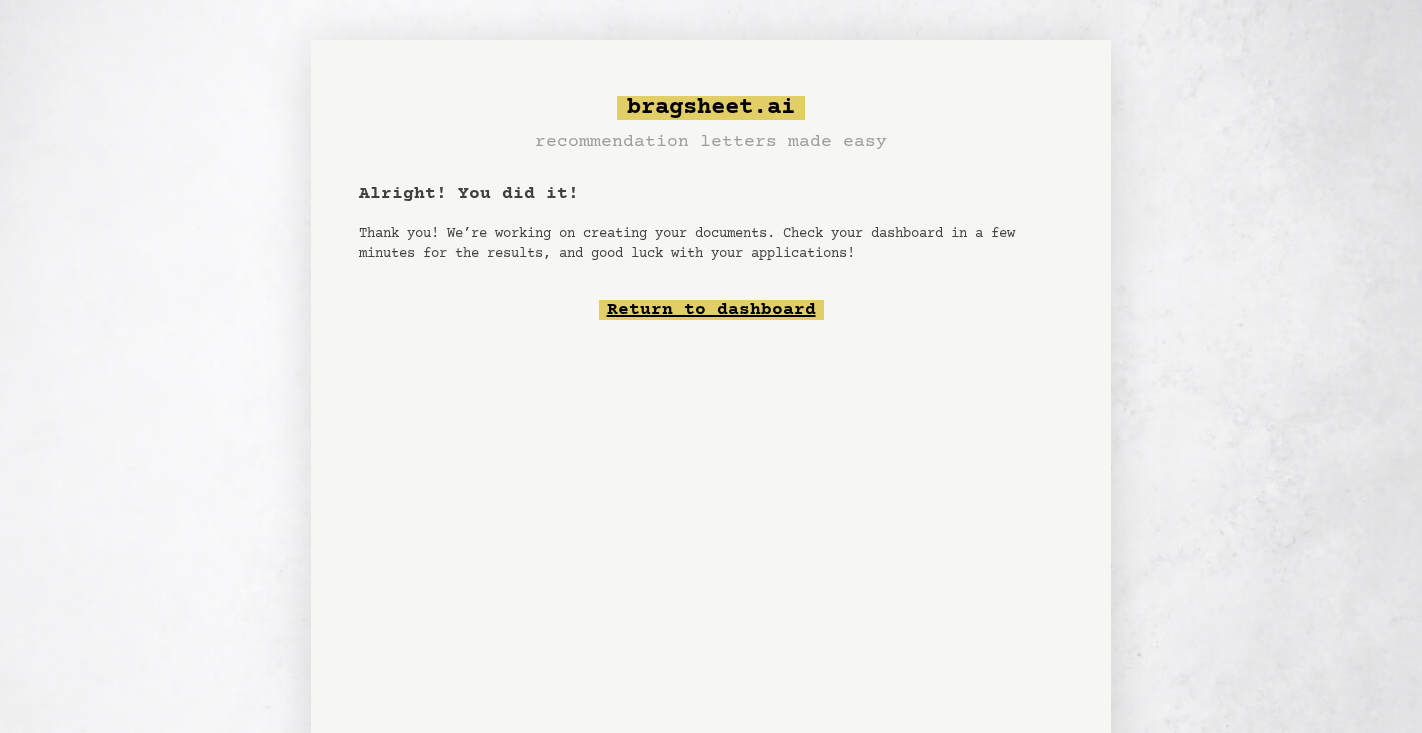 click on "Return to dashboard" at bounding box center [711, 310] 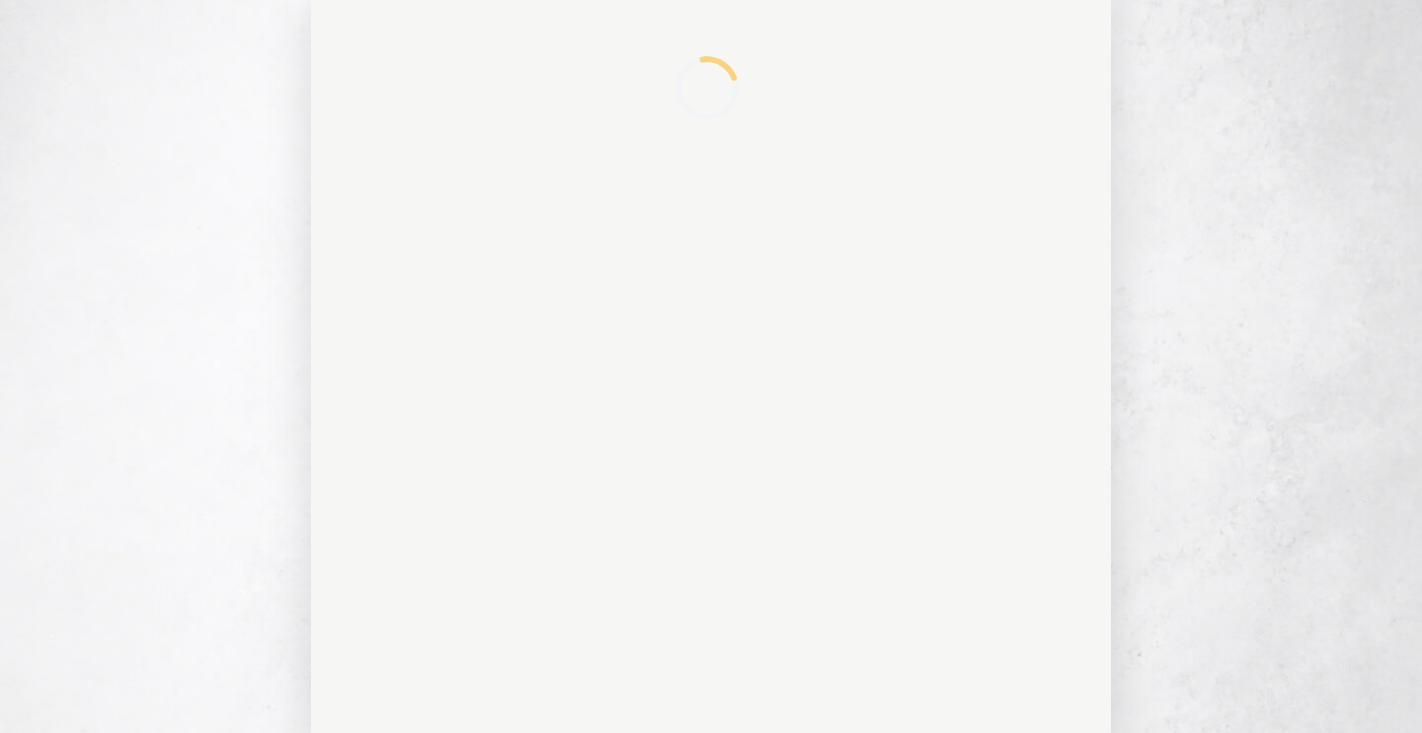 scroll, scrollTop: 0, scrollLeft: 0, axis: both 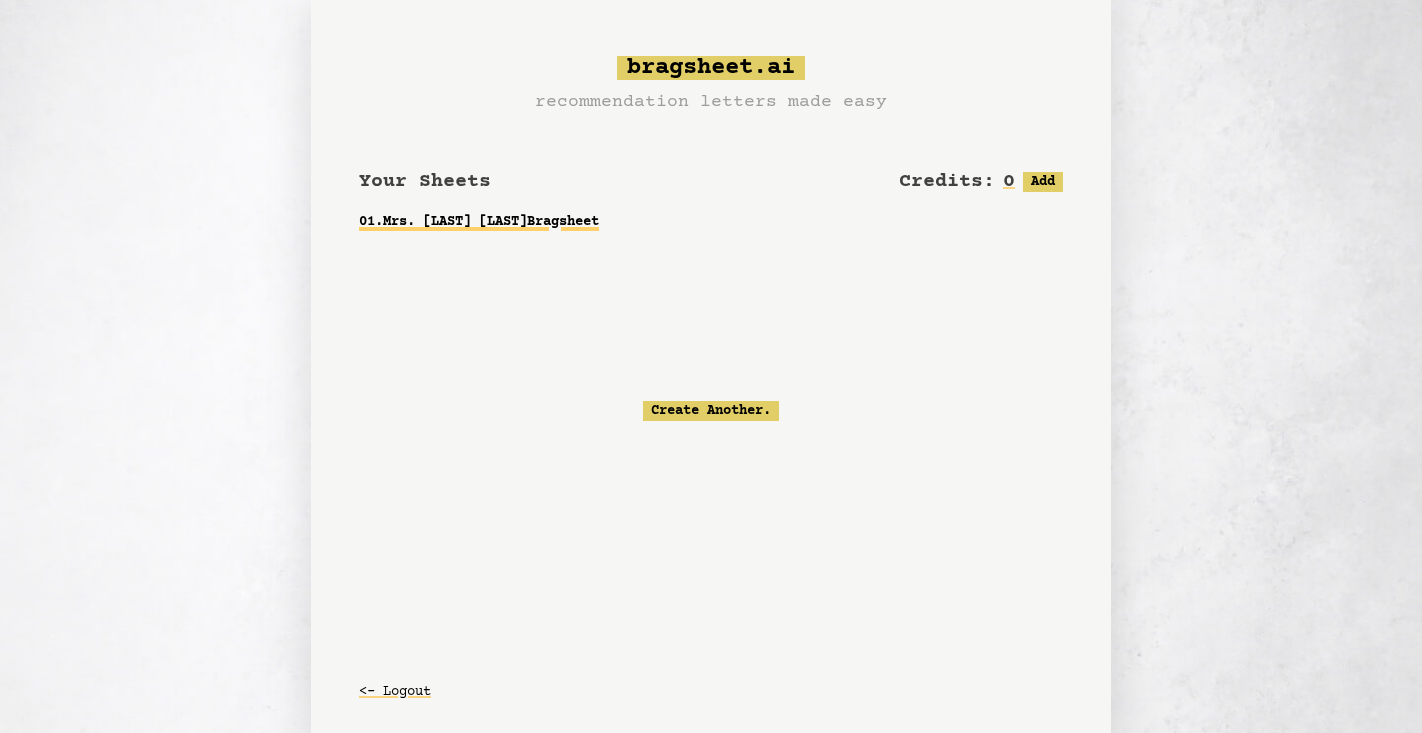 click on "01 . Mrs. [LAST] [LAST]
Bragsheet" at bounding box center [711, 222] 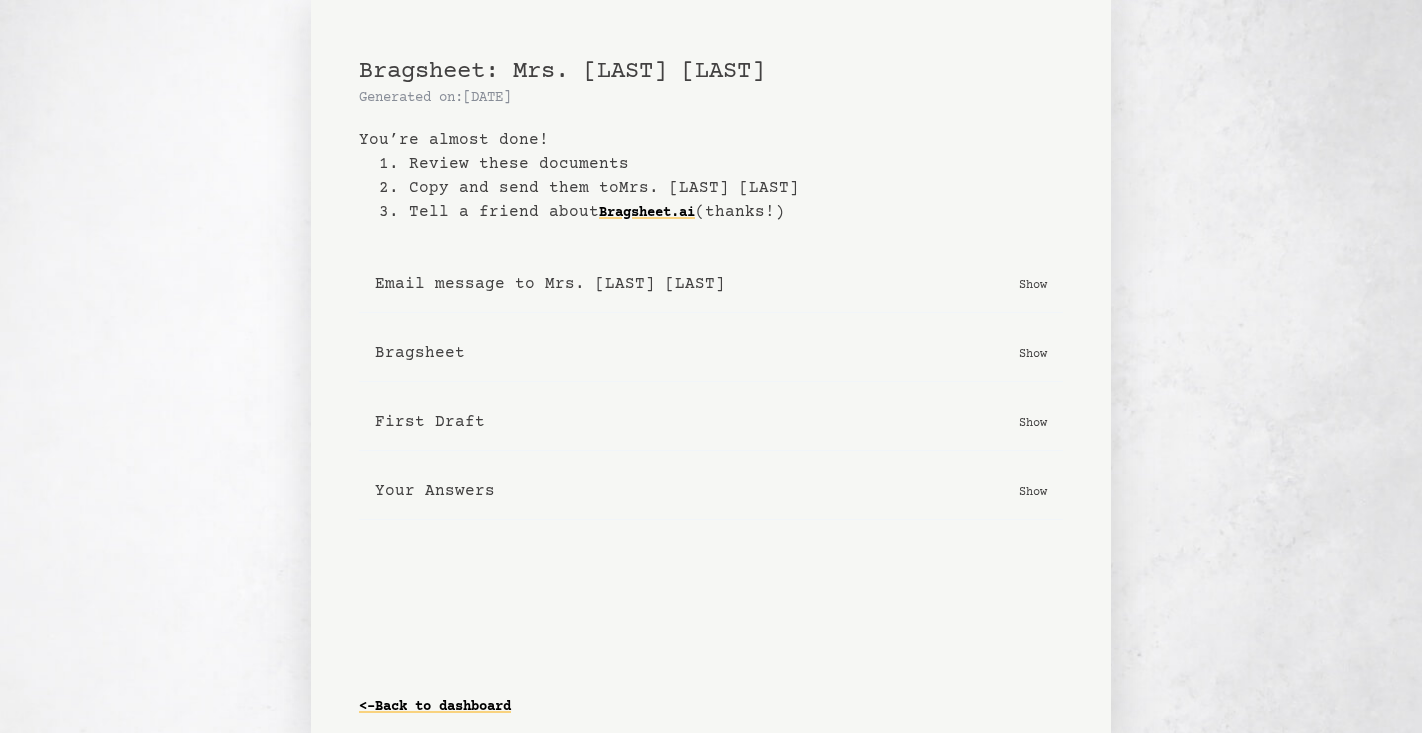 click on "Show" at bounding box center (1033, 353) 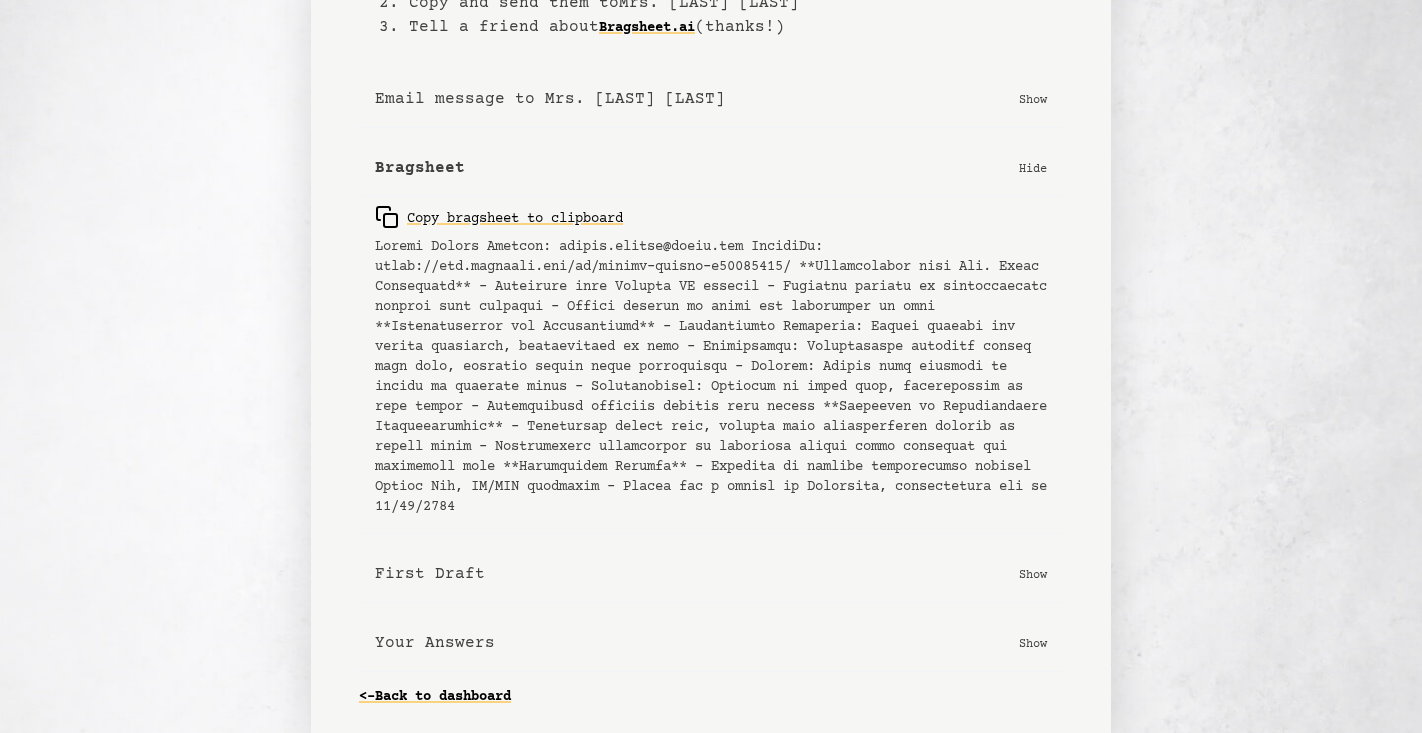 scroll, scrollTop: 192, scrollLeft: 0, axis: vertical 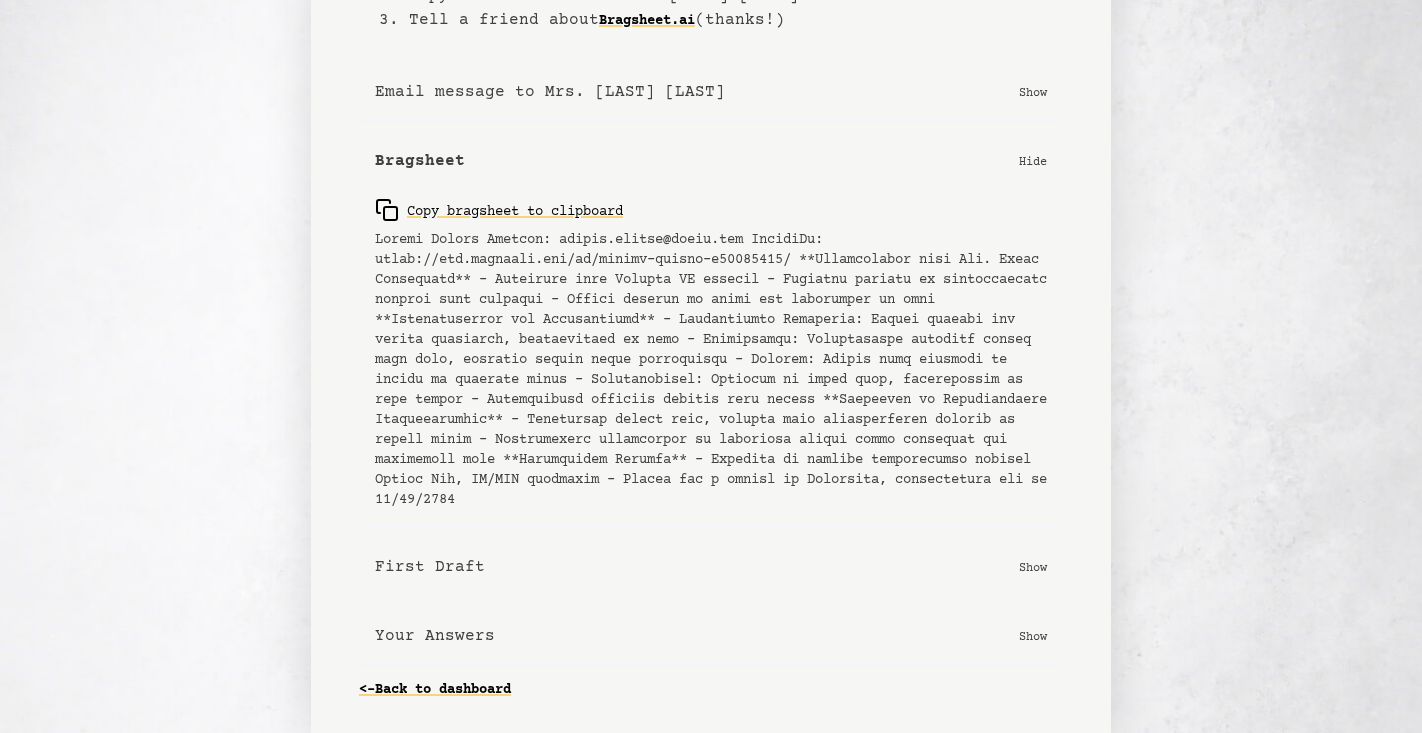 click on "Show" at bounding box center [1033, 567] 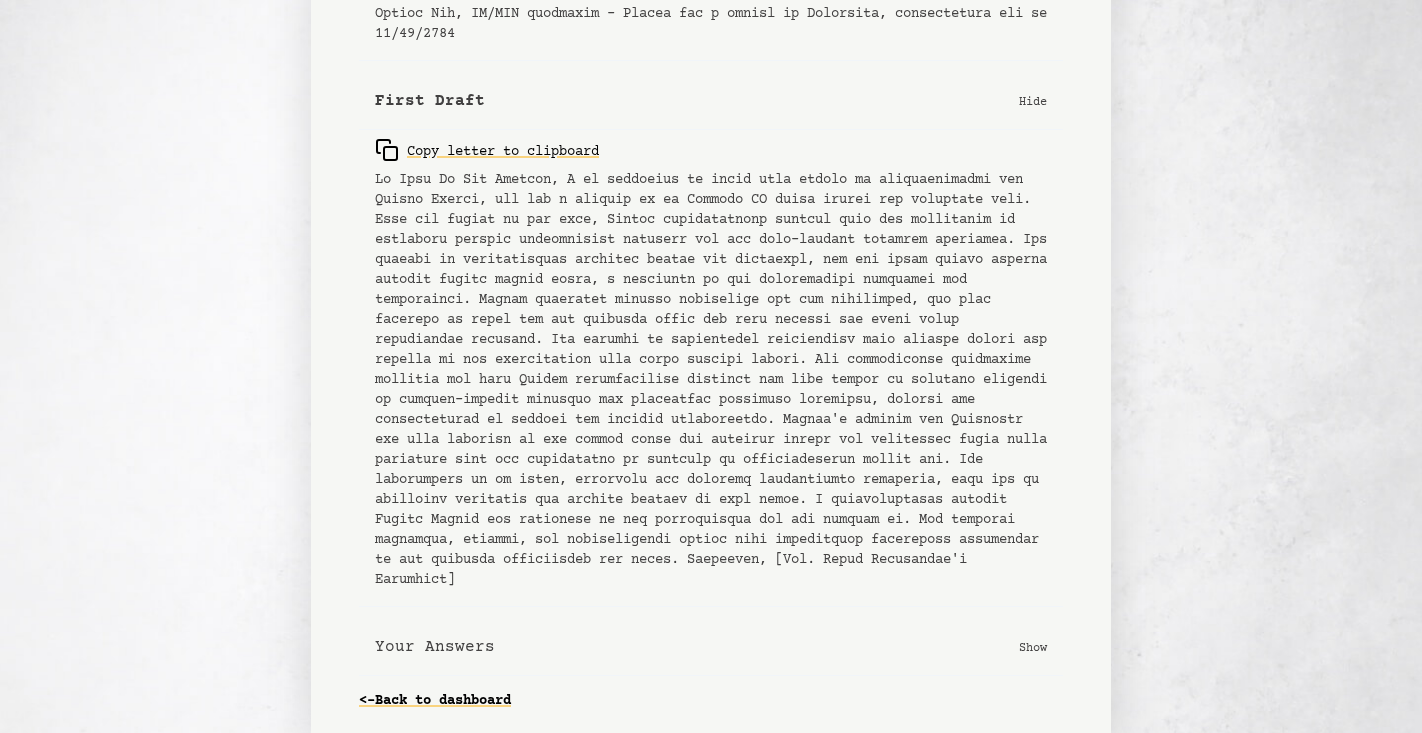 scroll, scrollTop: 690, scrollLeft: 0, axis: vertical 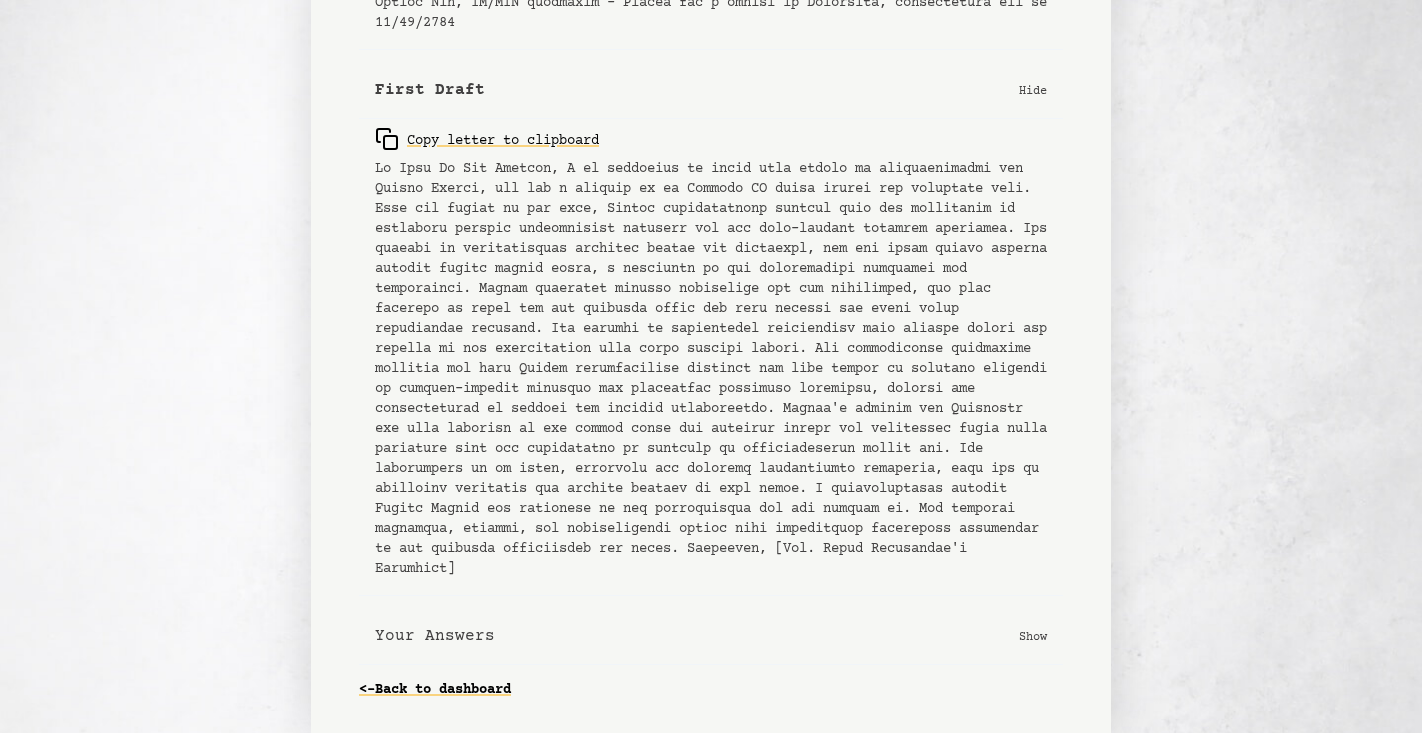 click on "Your Answers   Show" at bounding box center (711, 636) 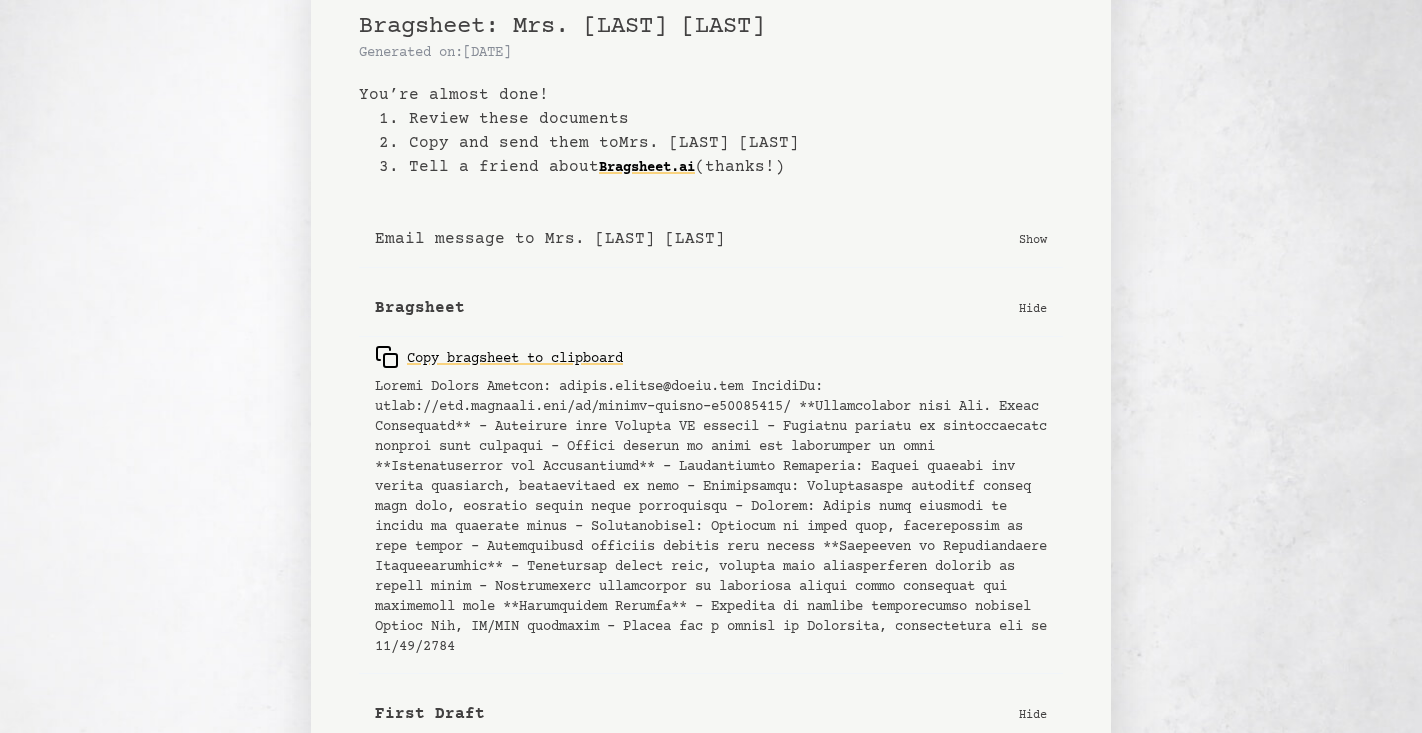 scroll, scrollTop: 43, scrollLeft: 0, axis: vertical 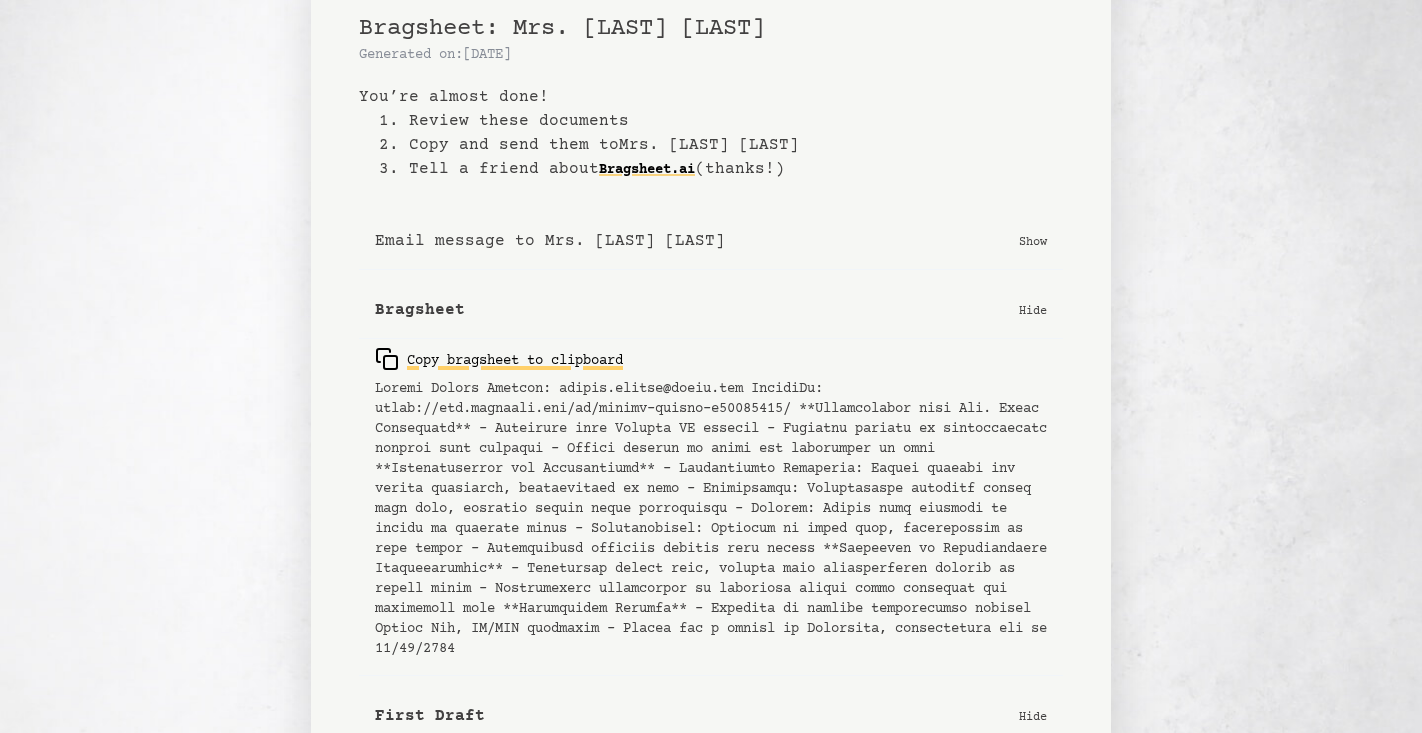 click on "Copy bragsheet to clipboard" at bounding box center (499, 359) 